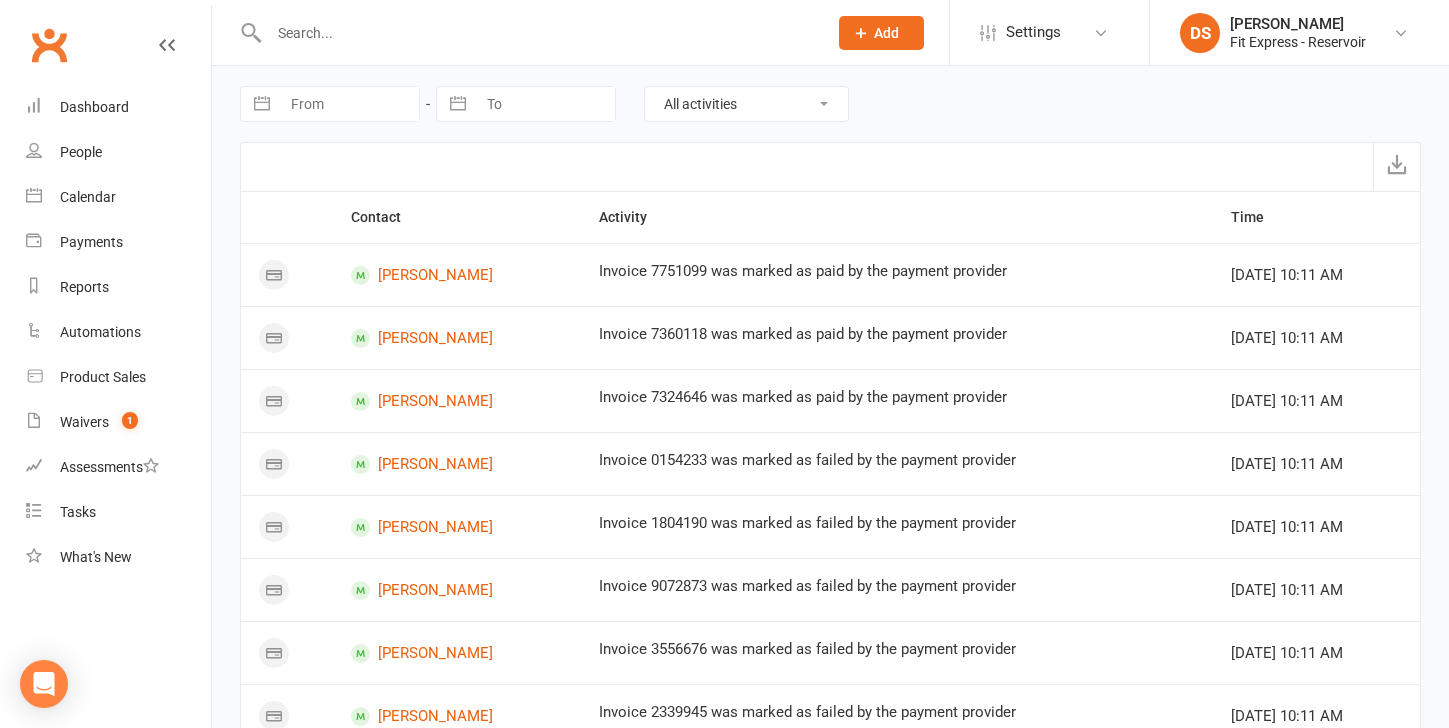 click on "Fit Express - Reservoir" at bounding box center (1298, 42) 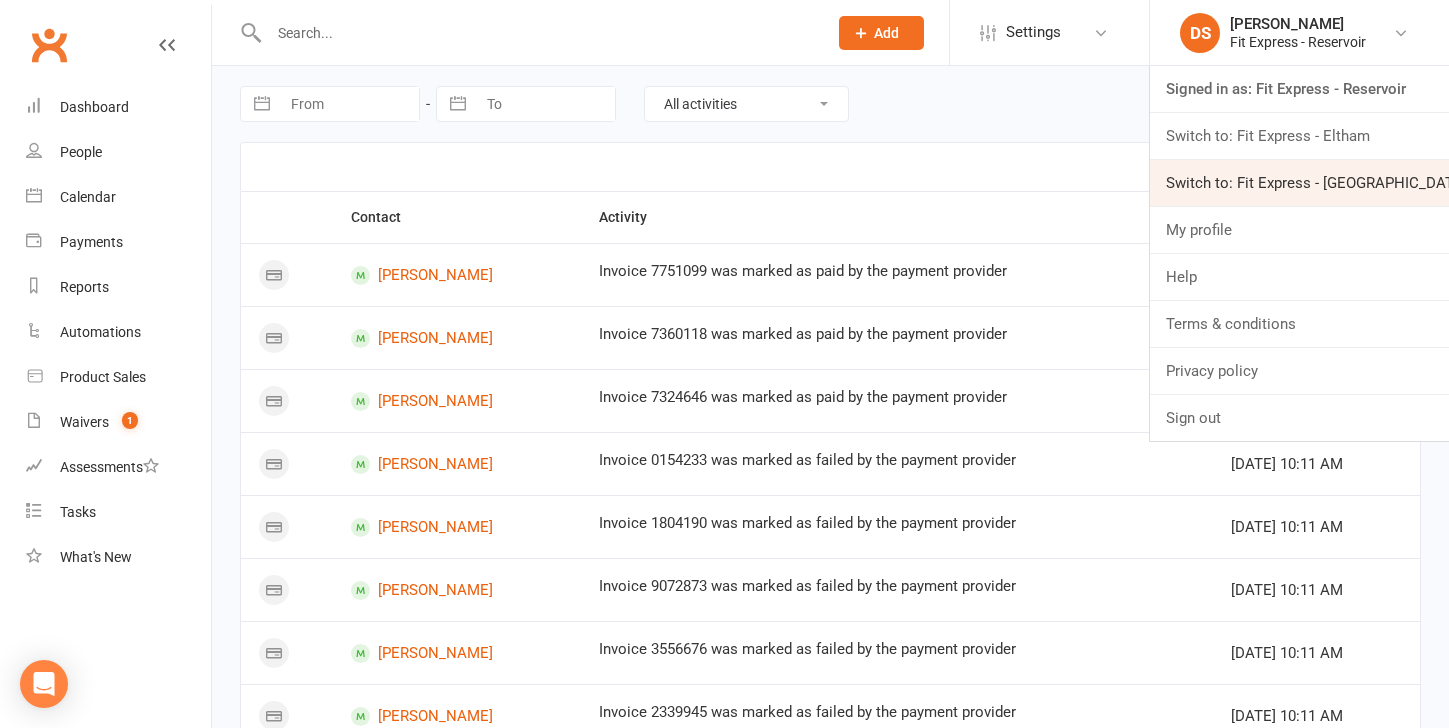 click on "Switch to: Fit Express - [GEOGRAPHIC_DATA]" at bounding box center (1299, 183) 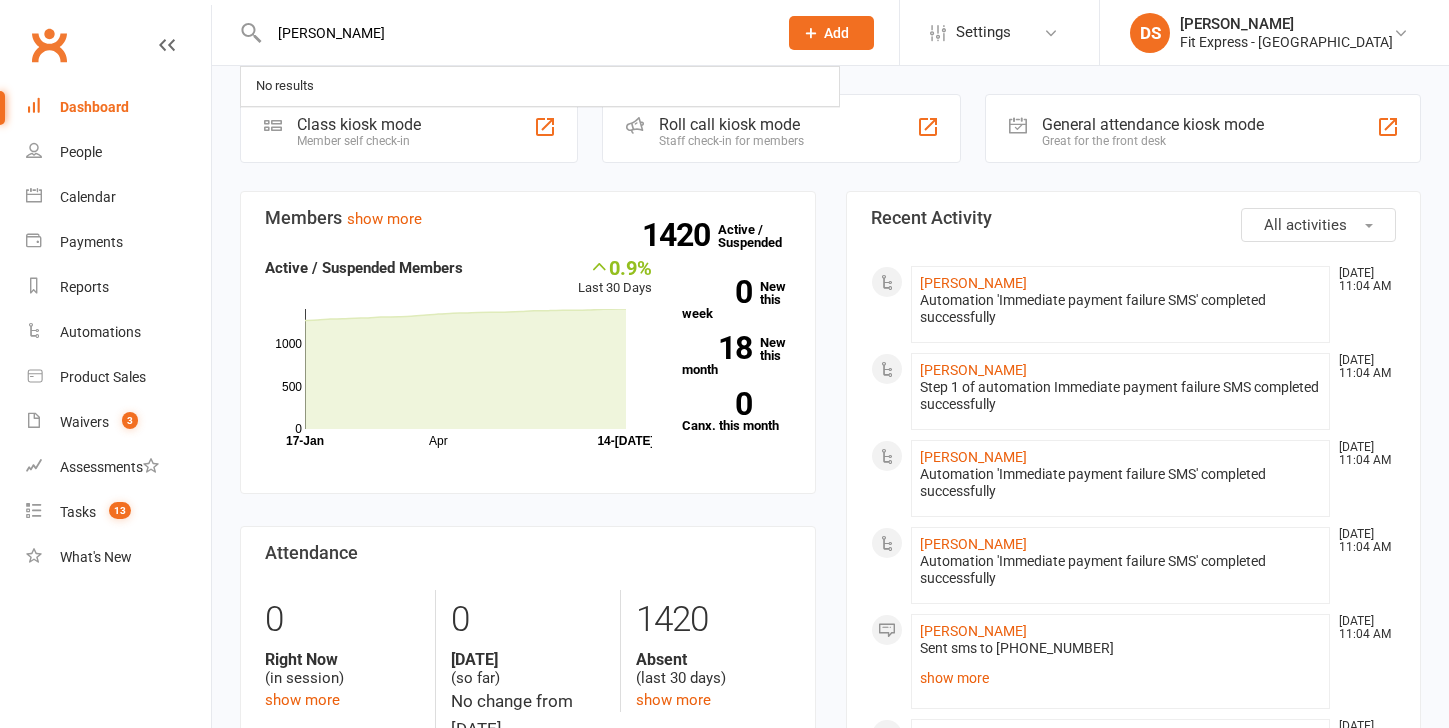 scroll, scrollTop: 0, scrollLeft: 0, axis: both 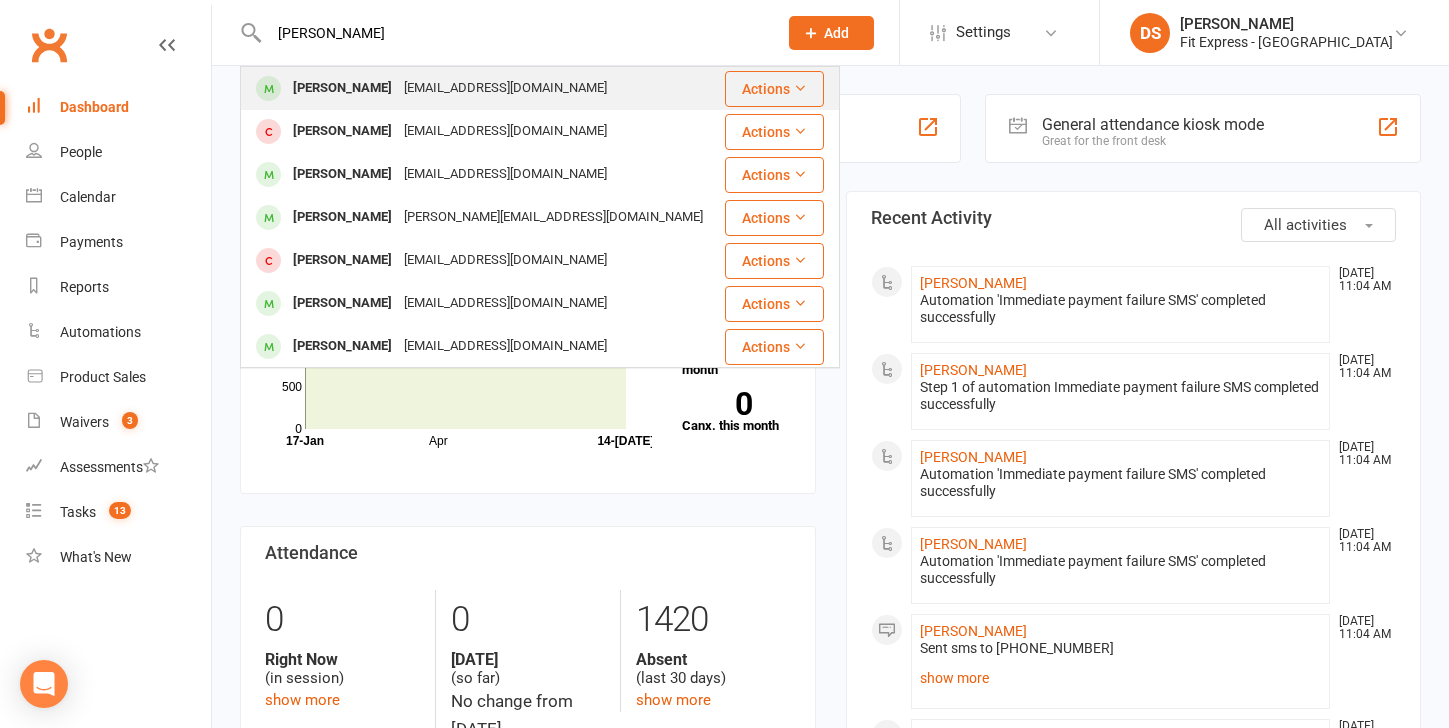 type on "nadia hash" 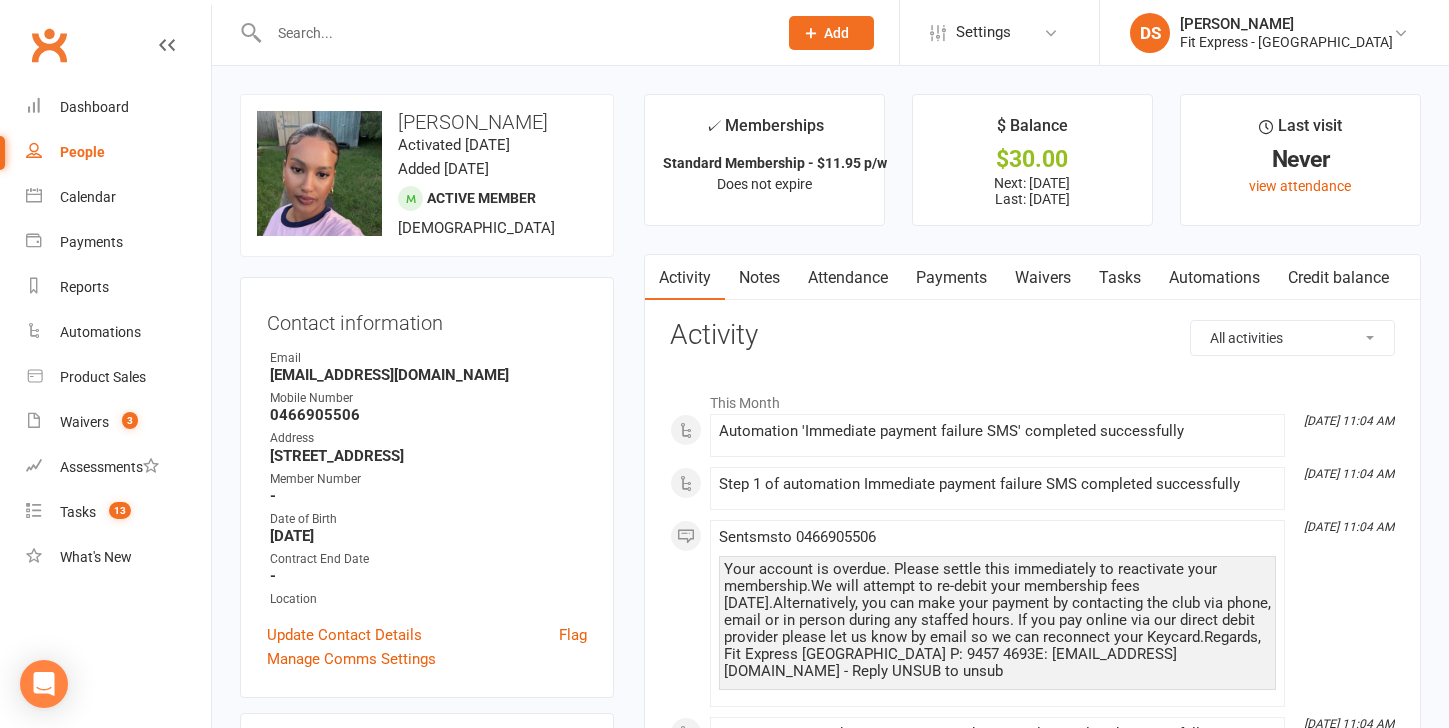 click on "Payments" at bounding box center (951, 278) 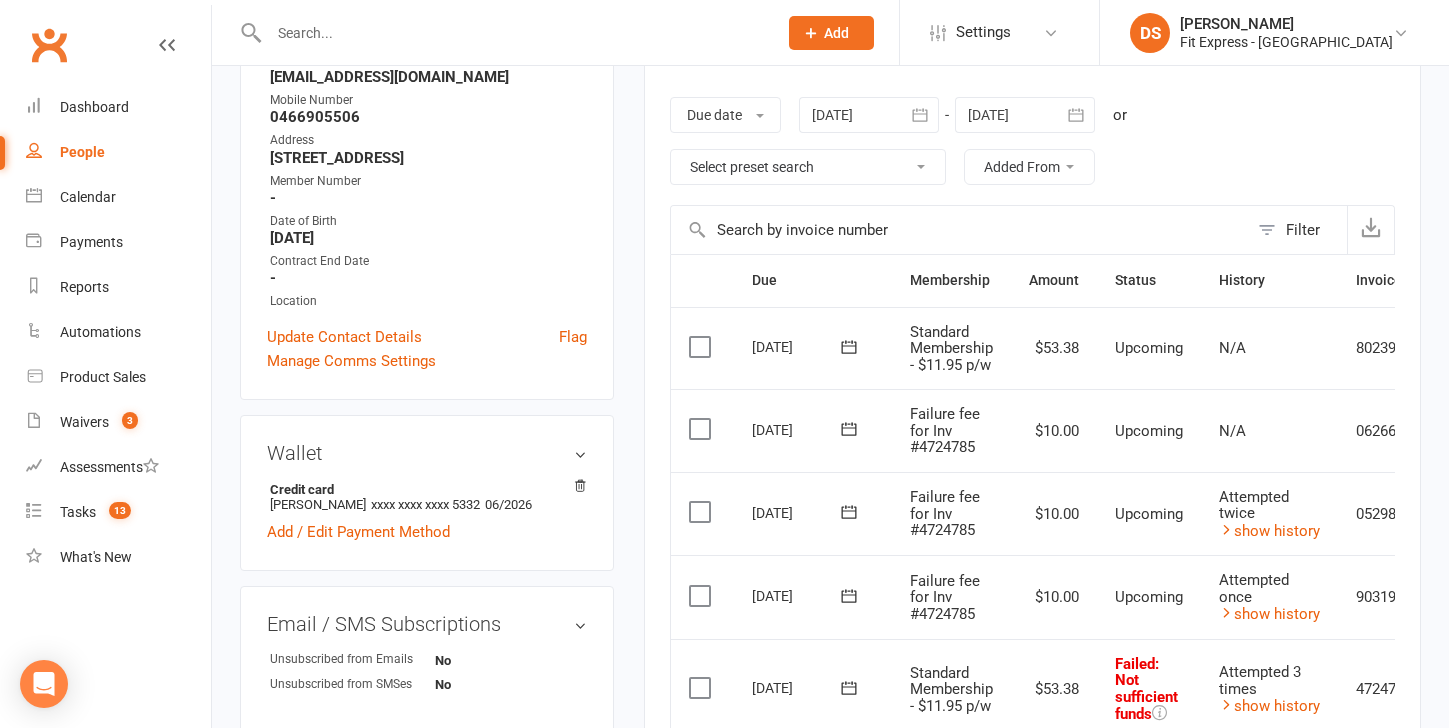 scroll, scrollTop: 274, scrollLeft: 0, axis: vertical 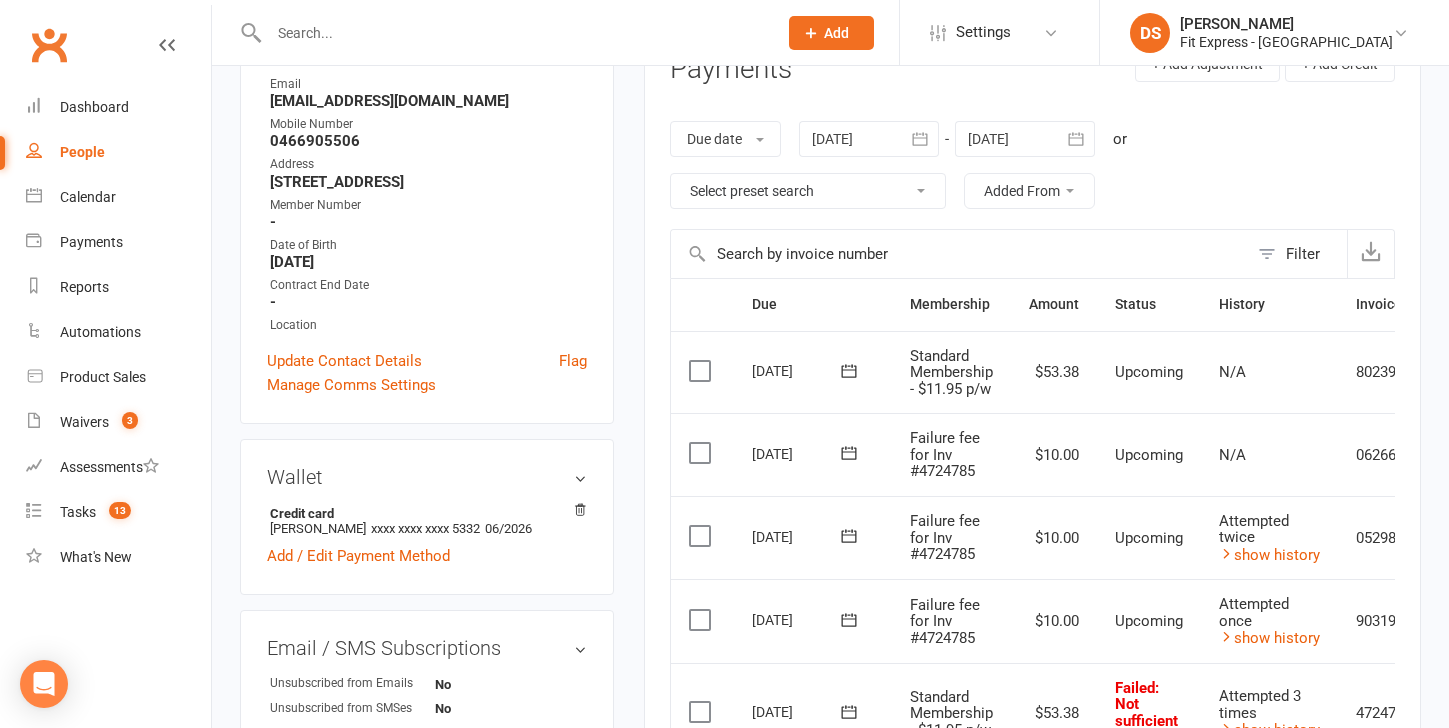 click at bounding box center [869, 139] 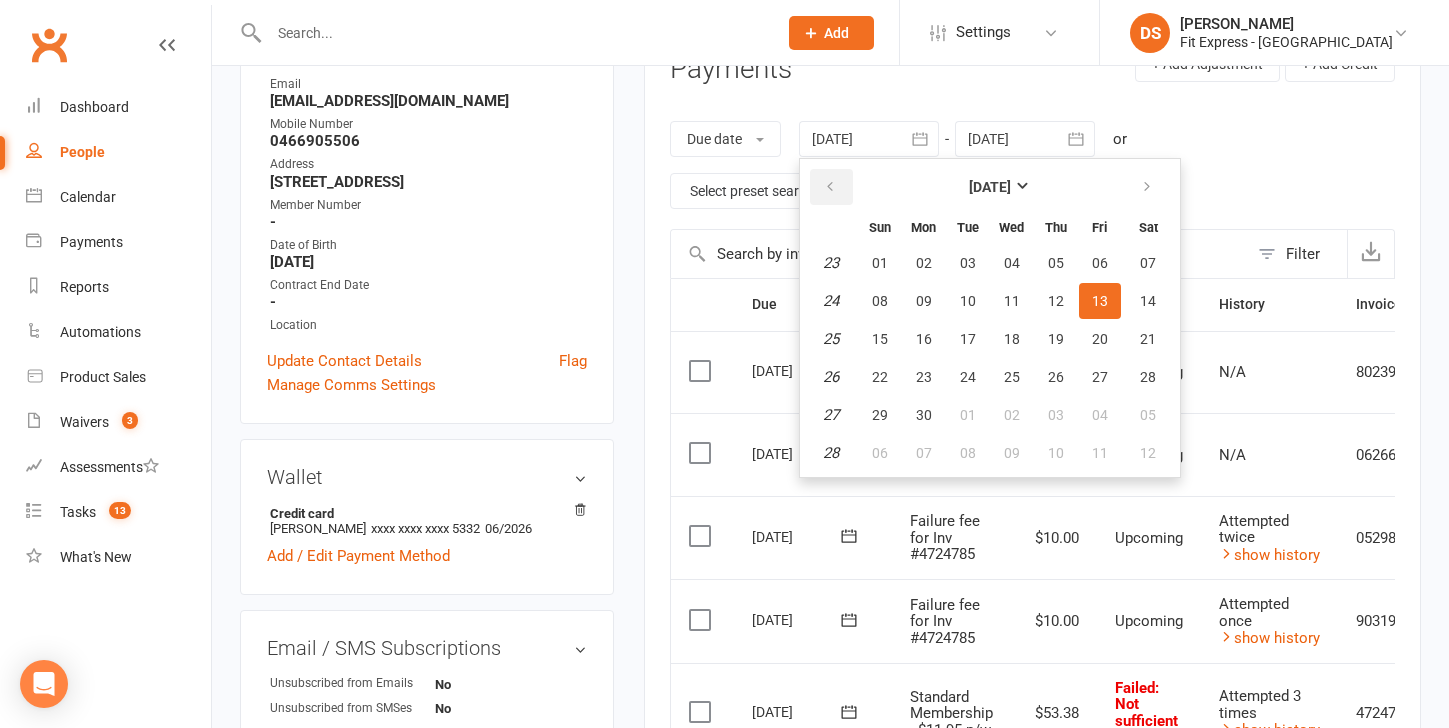 click at bounding box center [830, 187] 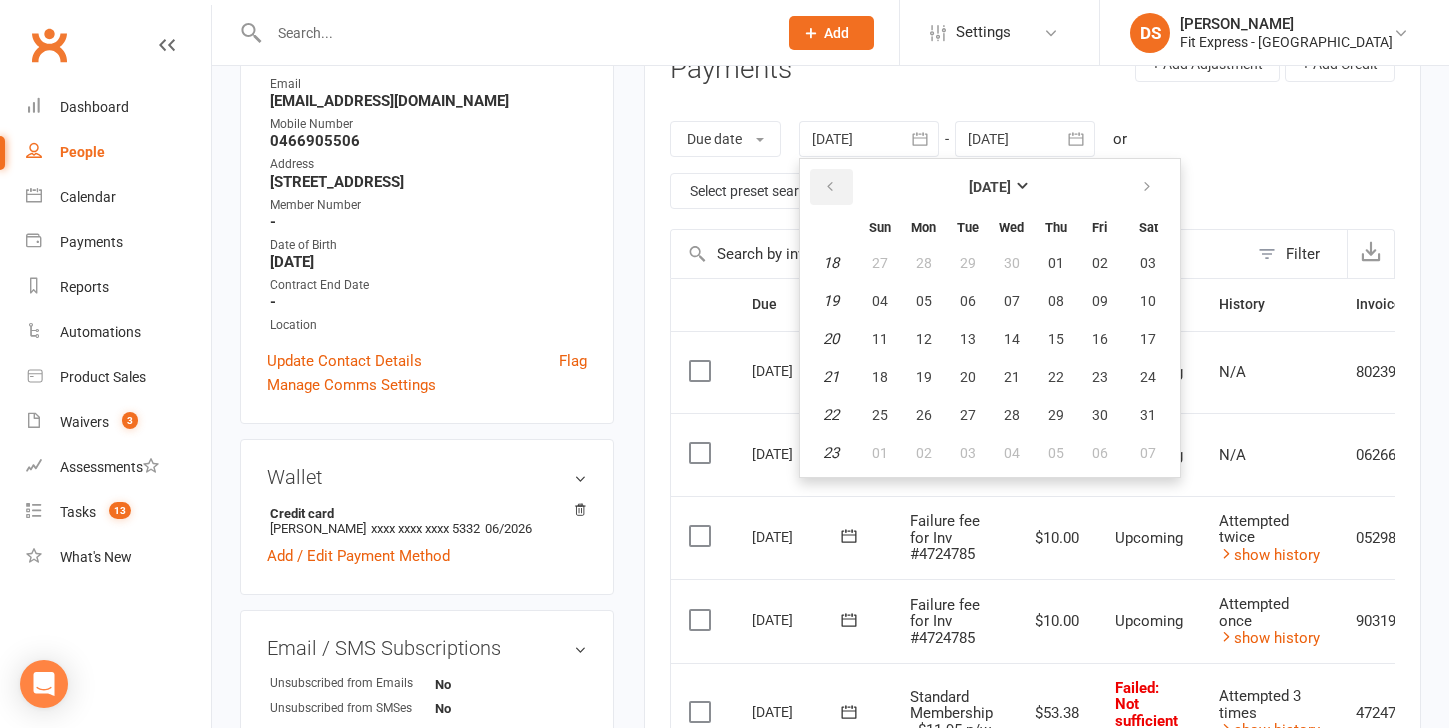 click at bounding box center (830, 187) 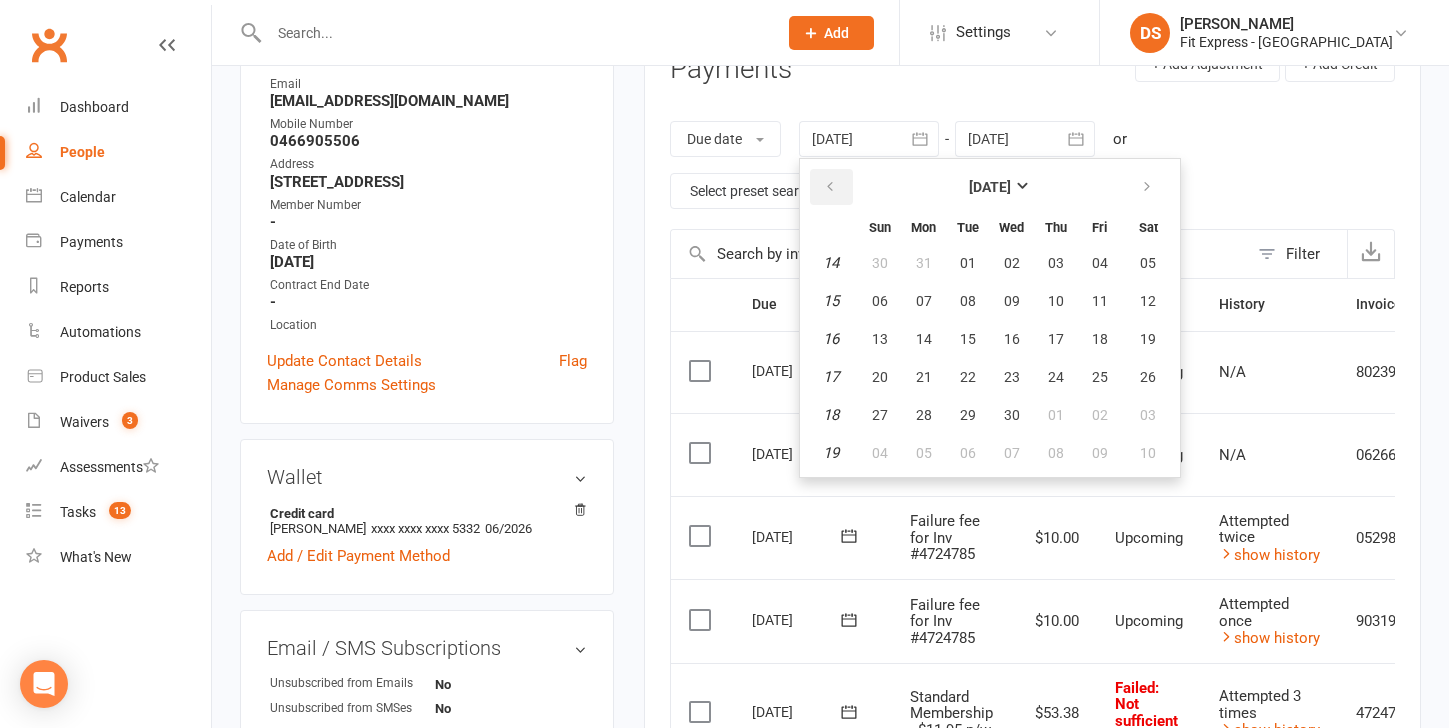 click at bounding box center (830, 187) 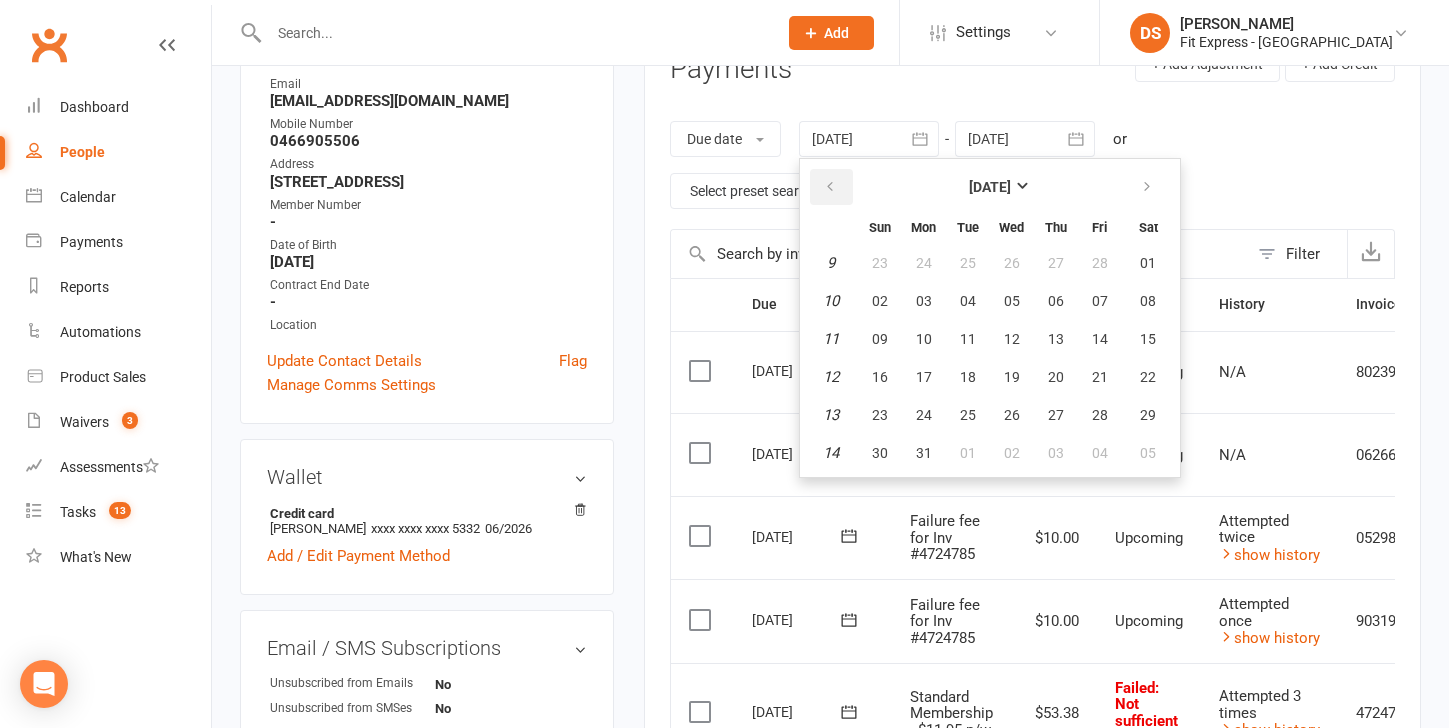 click at bounding box center (830, 187) 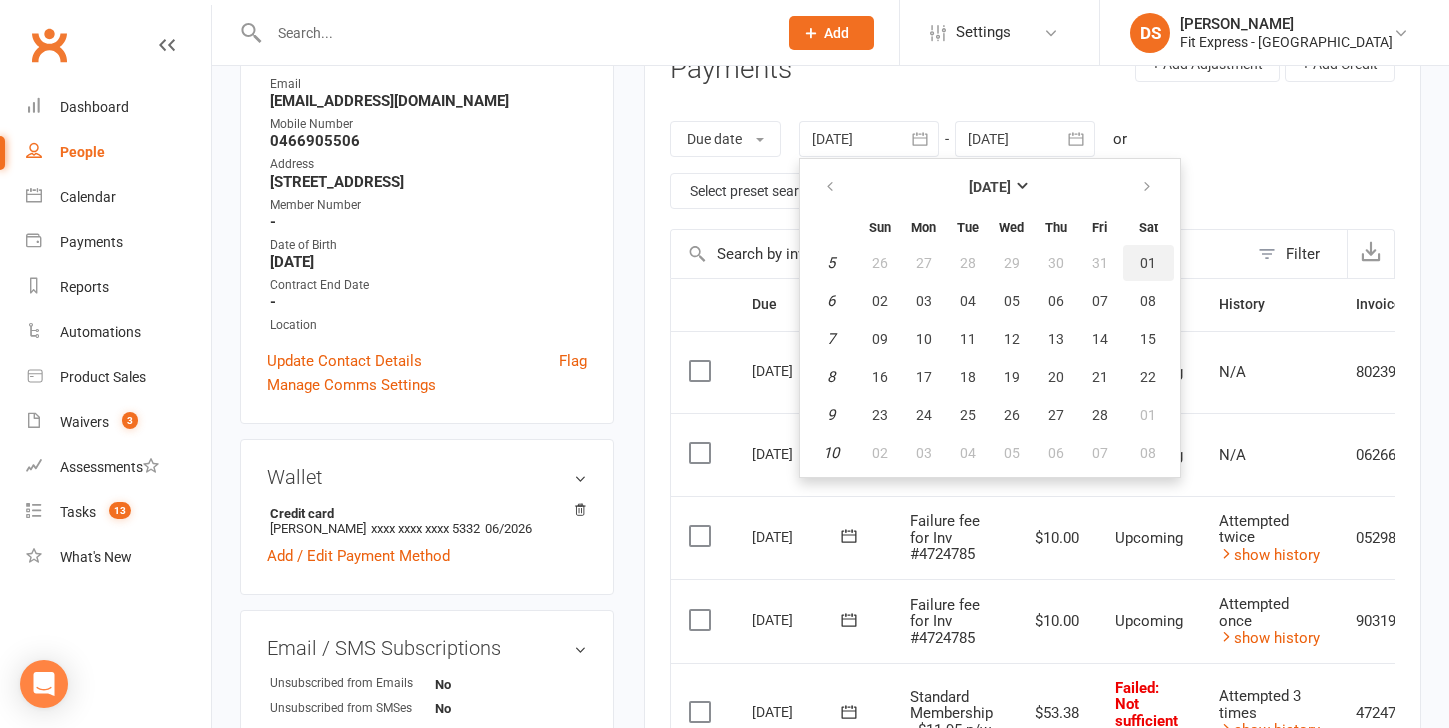 click on "01" at bounding box center [1148, 263] 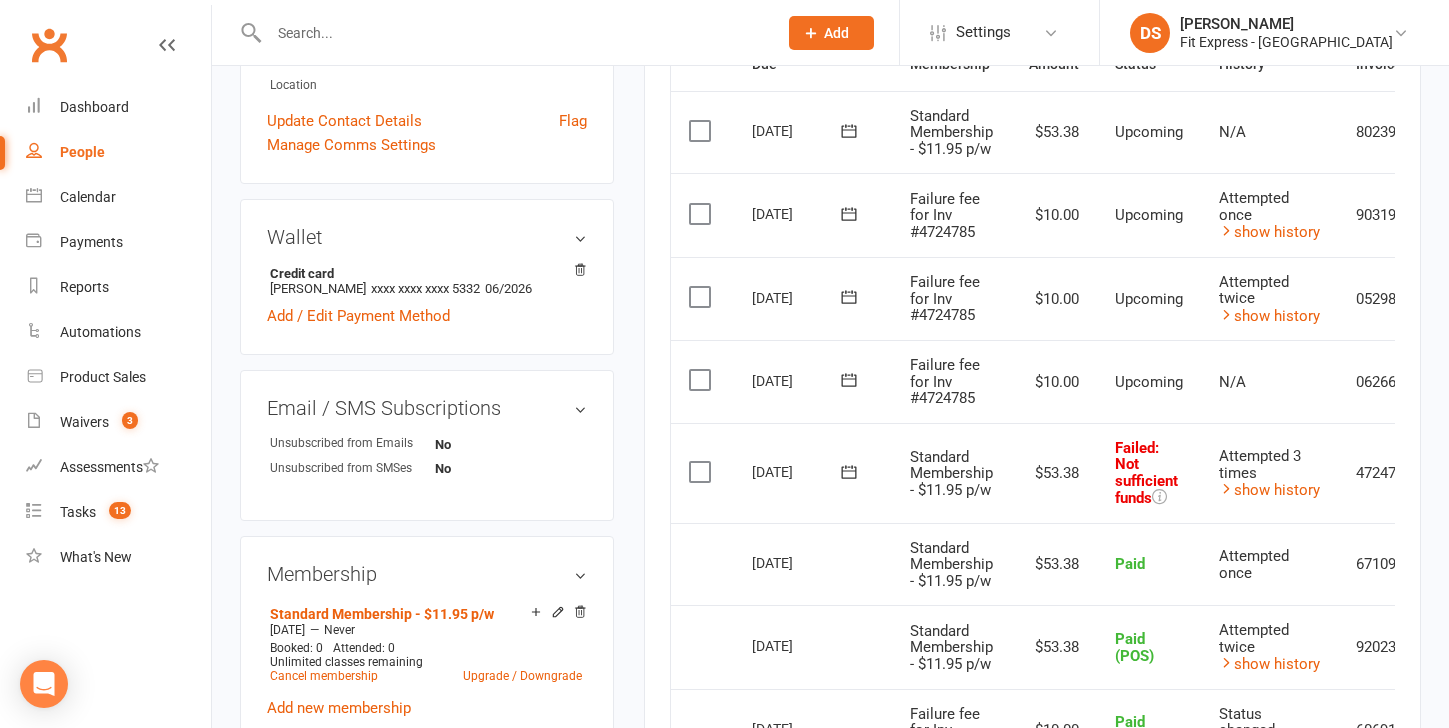 scroll, scrollTop: 503, scrollLeft: 0, axis: vertical 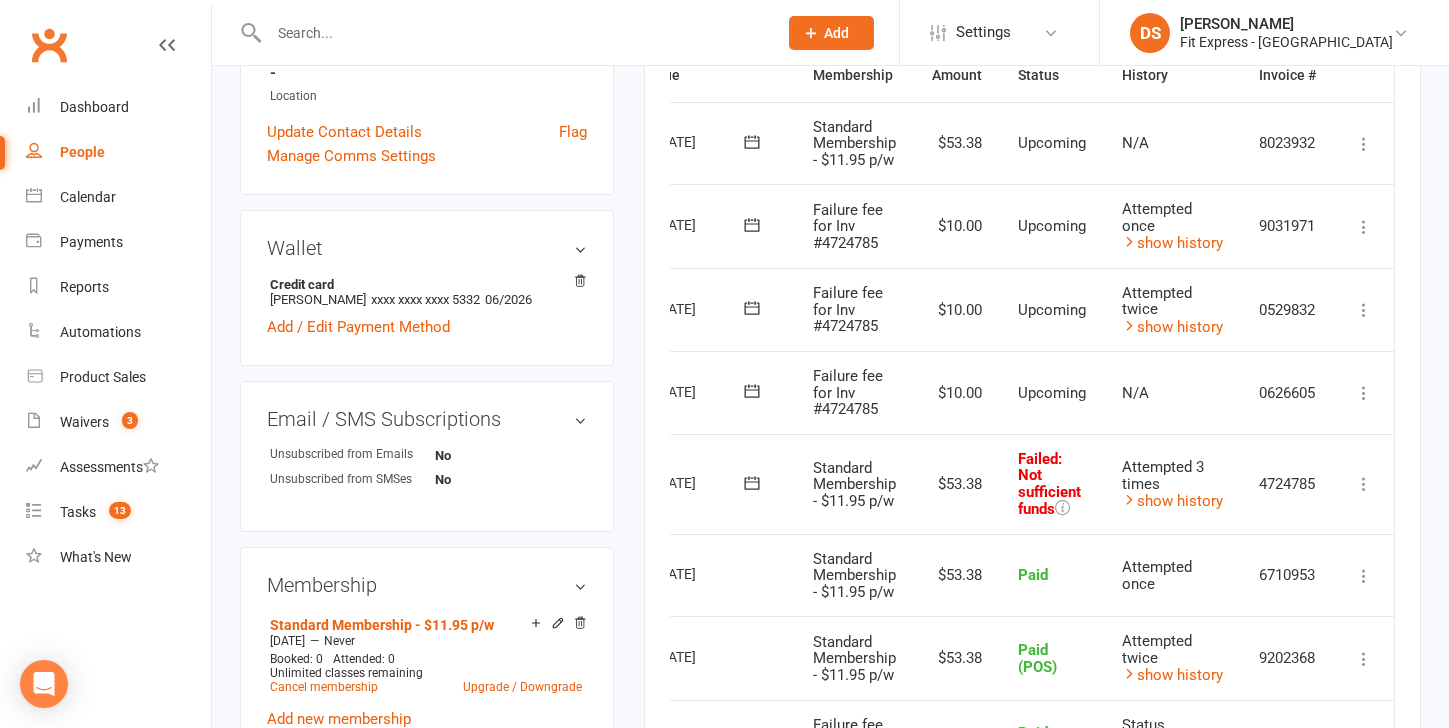 click at bounding box center [1364, 484] 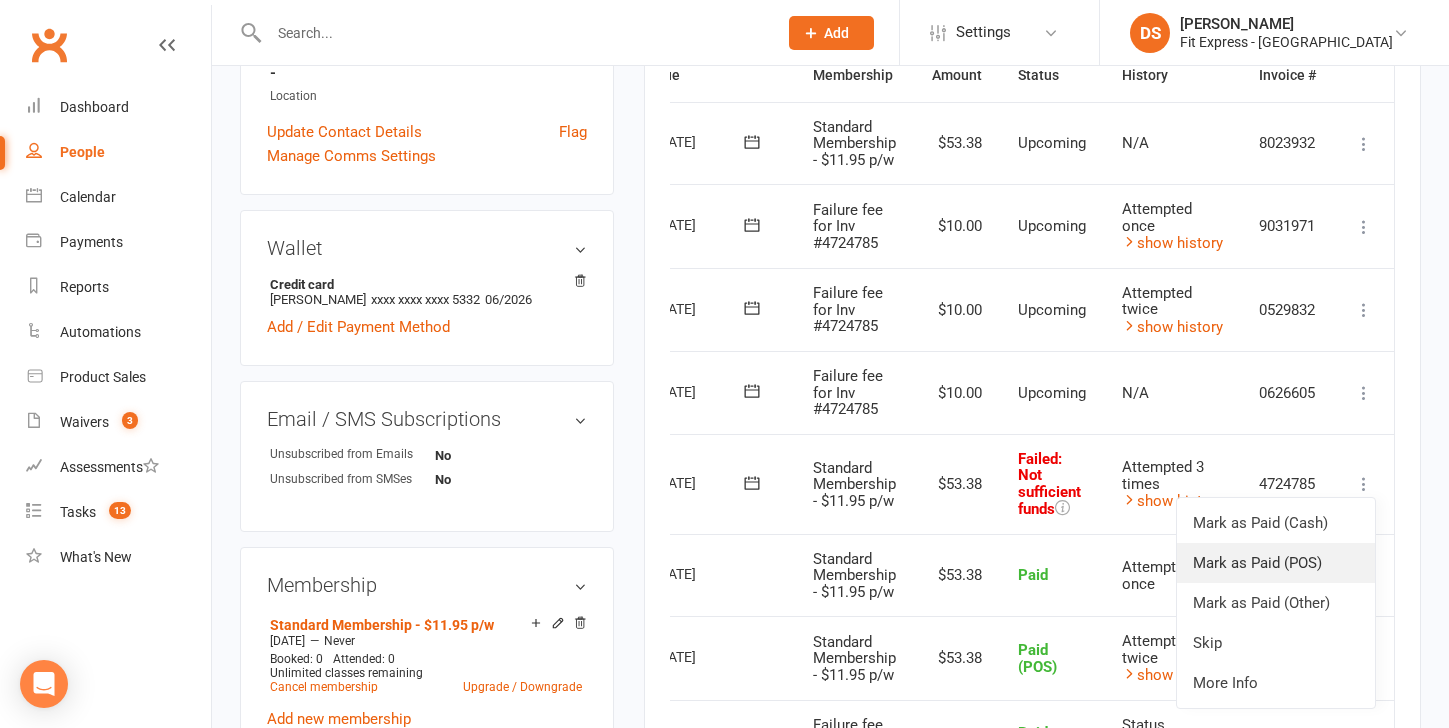 click on "Mark as Paid (POS)" at bounding box center [1276, 563] 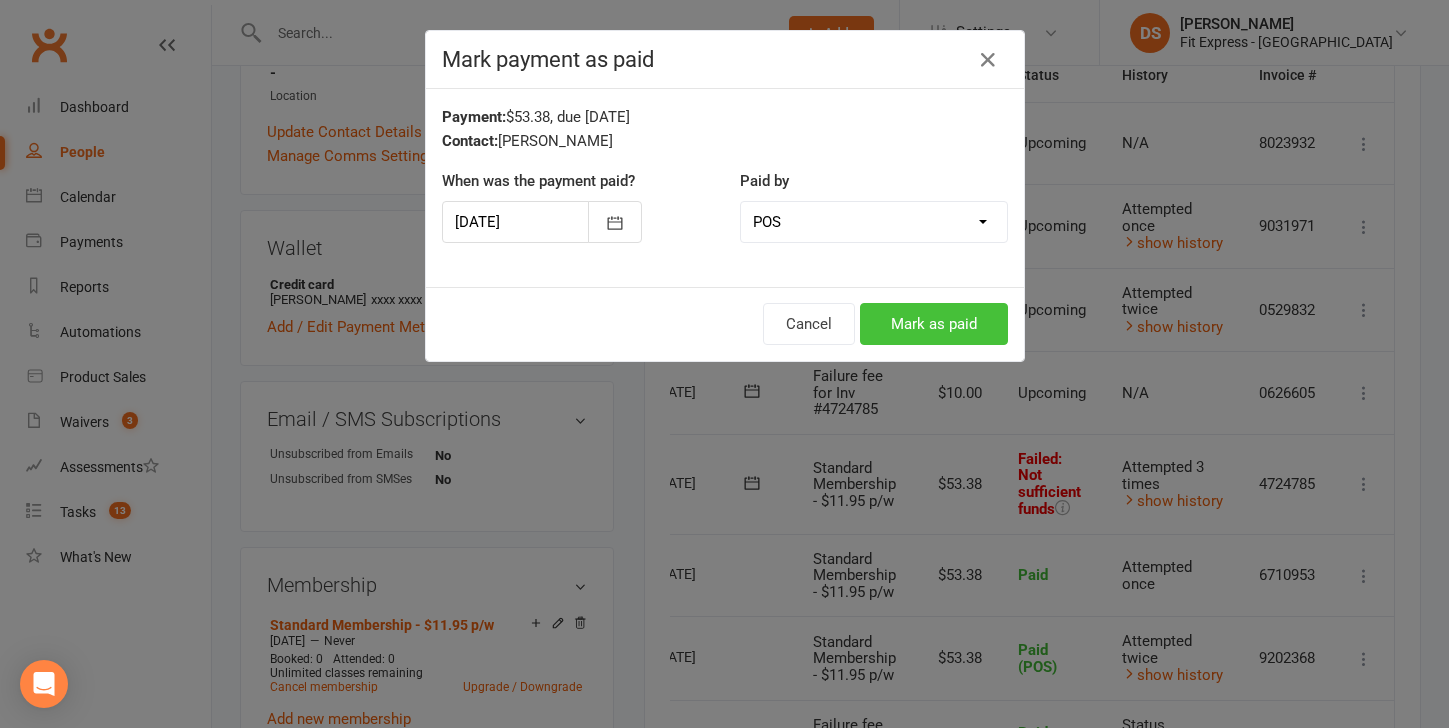 click on "Mark as paid" at bounding box center (934, 324) 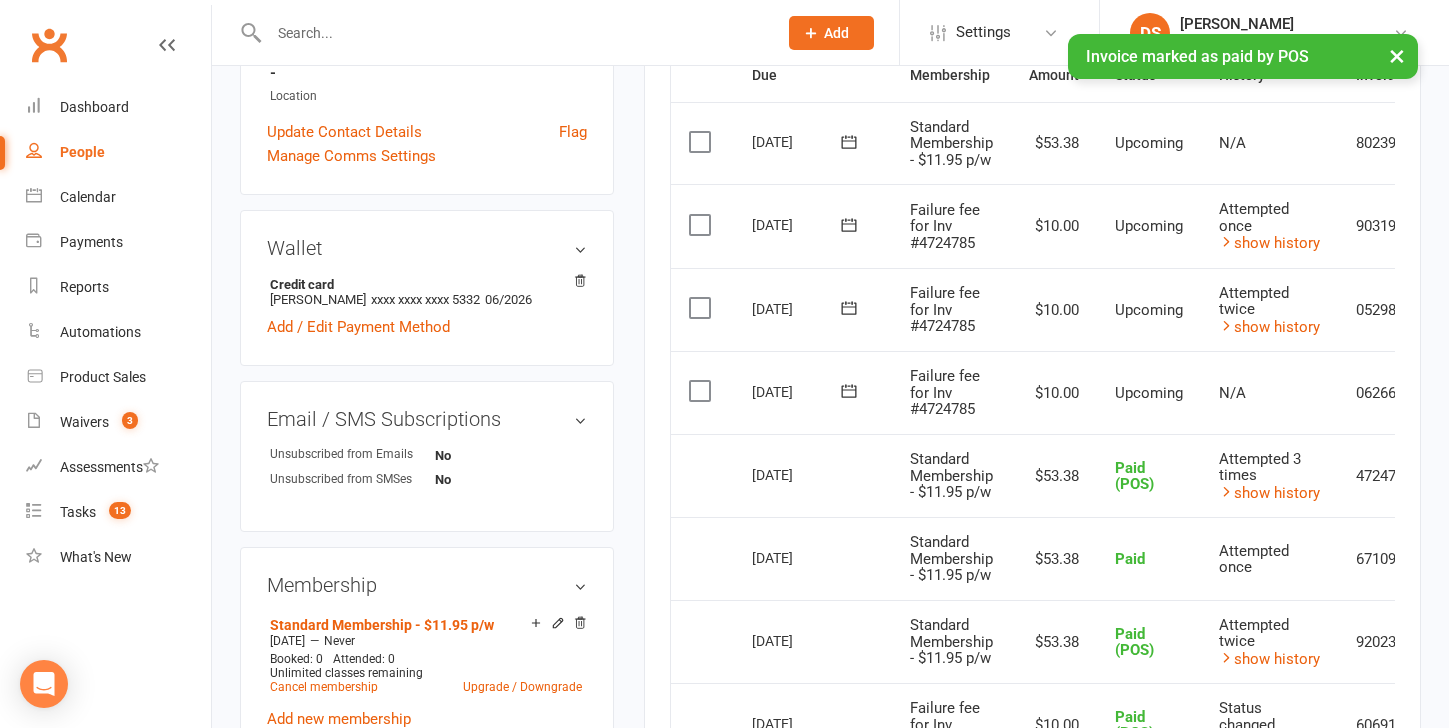 scroll, scrollTop: 0, scrollLeft: 0, axis: both 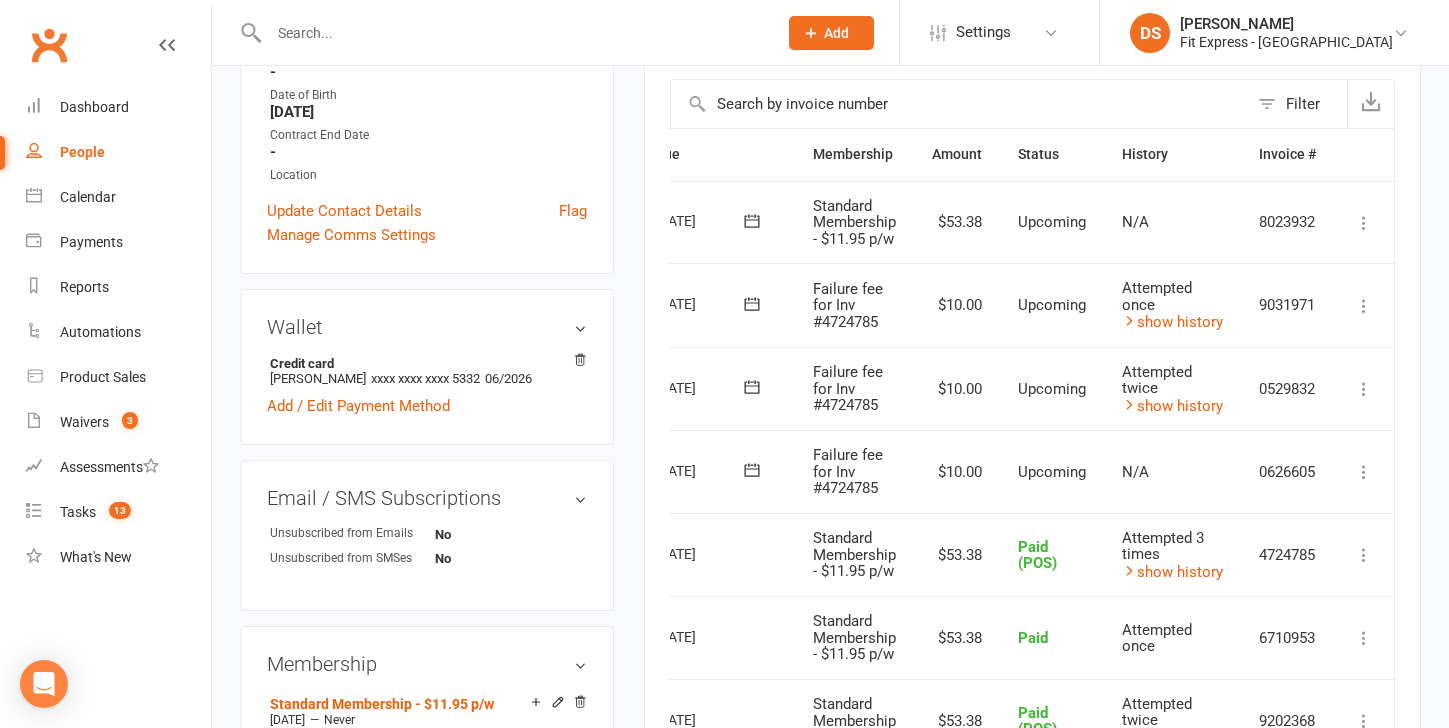 click at bounding box center [1364, 389] 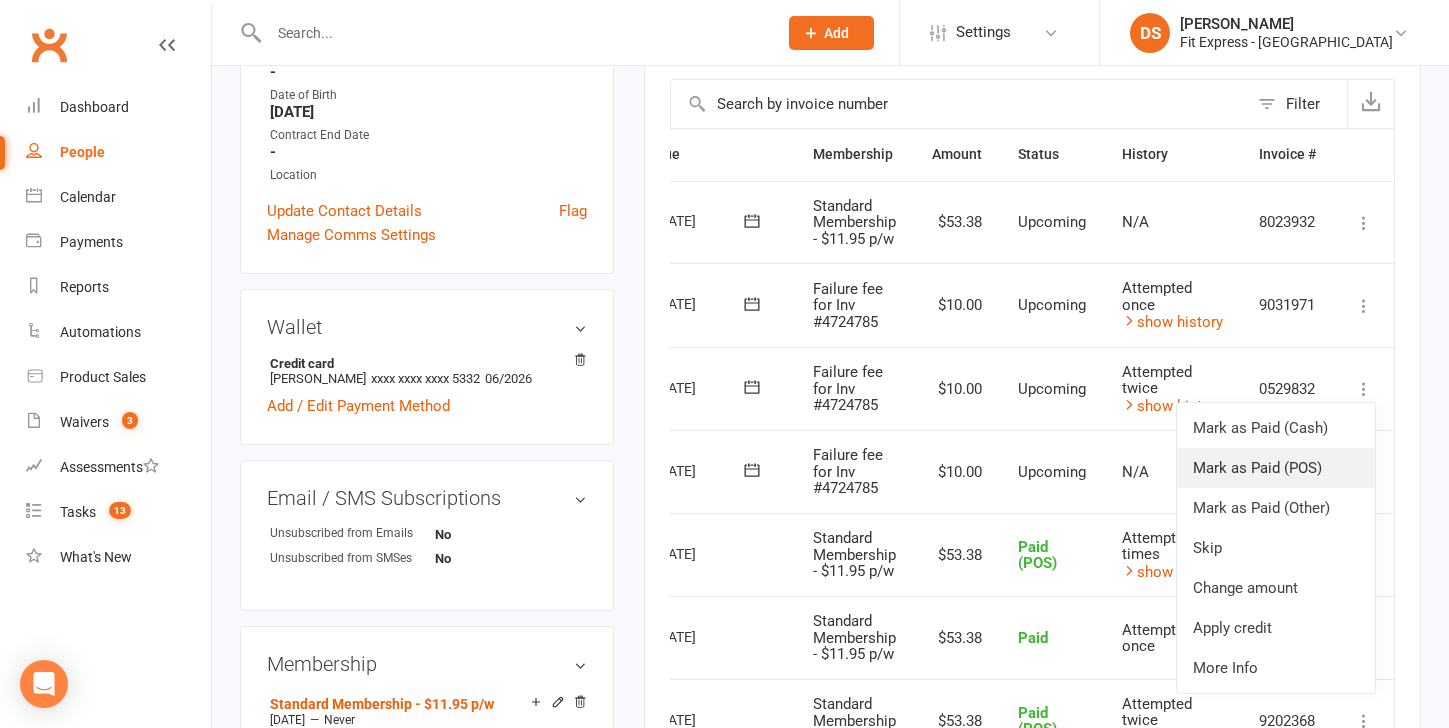 click on "Mark as Paid (POS)" at bounding box center (1276, 468) 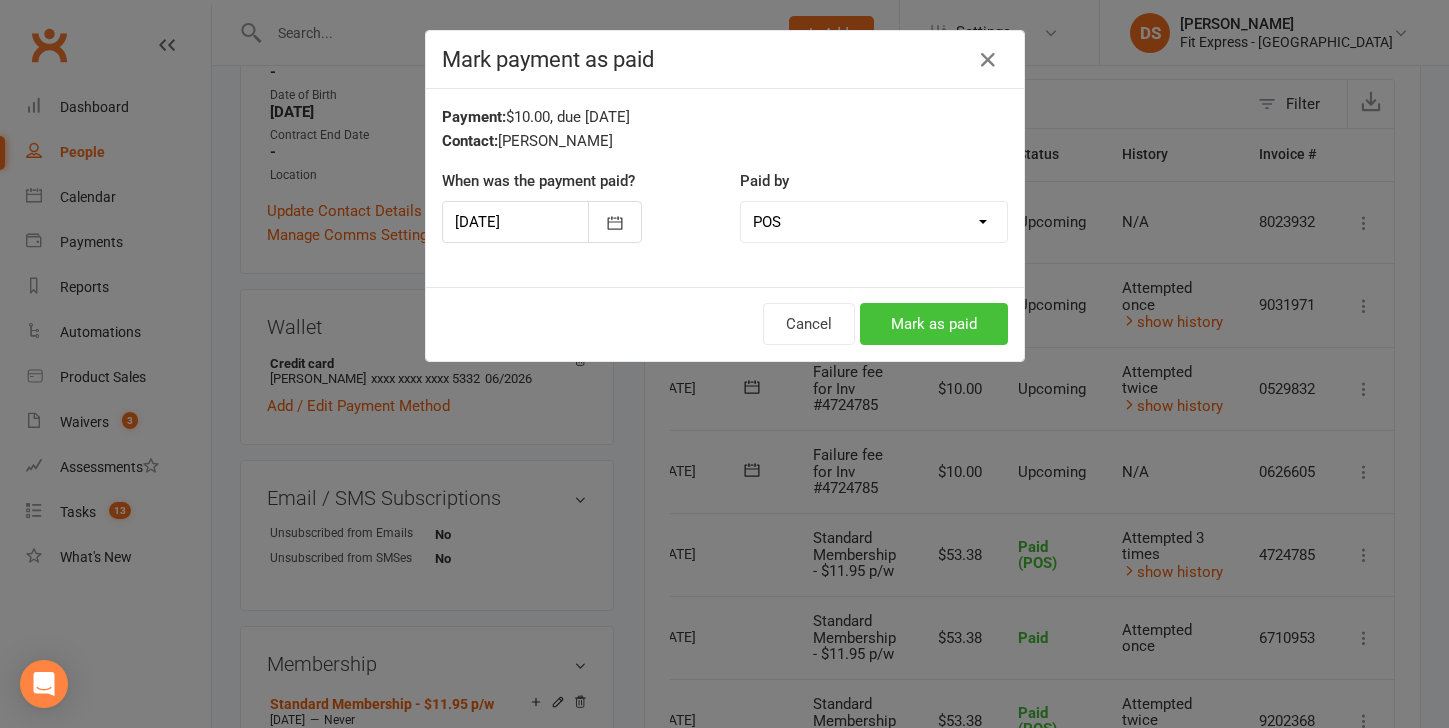 click on "Mark as paid" at bounding box center (934, 324) 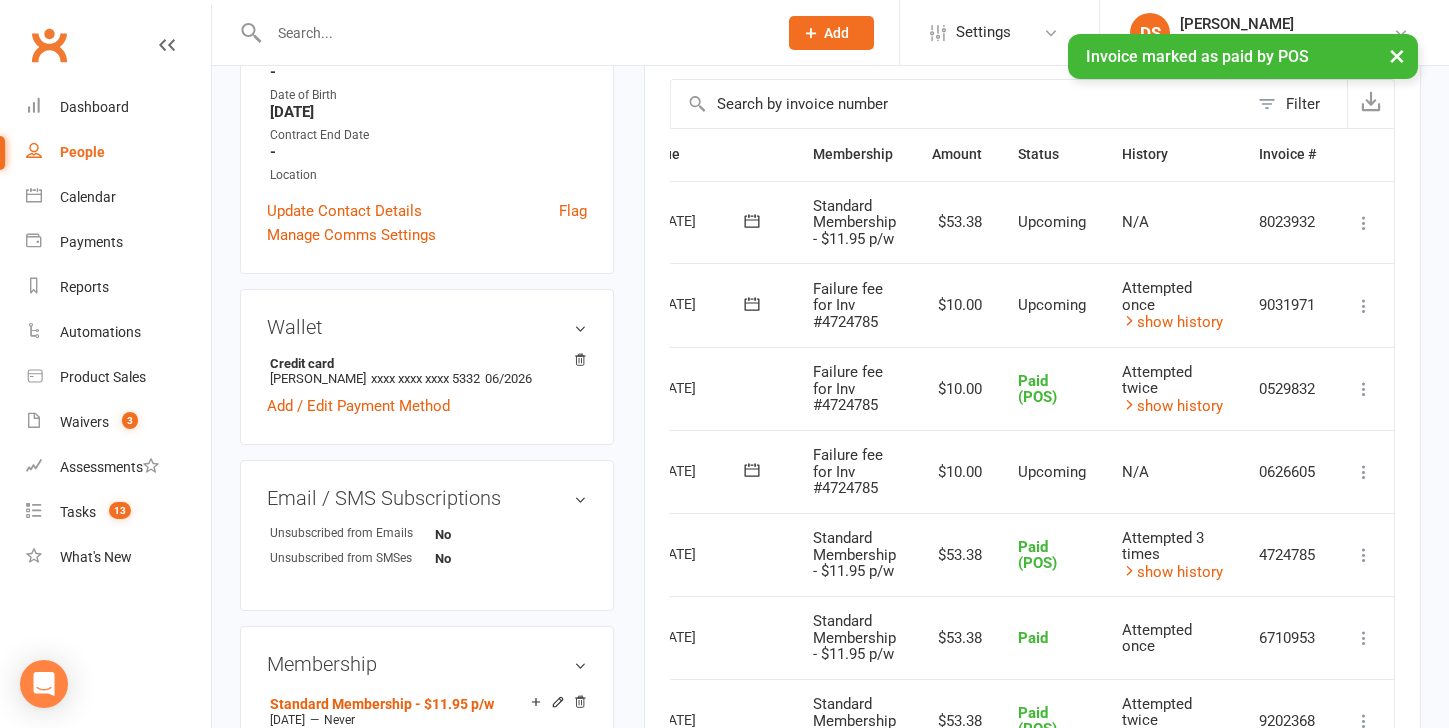 click at bounding box center [1364, 306] 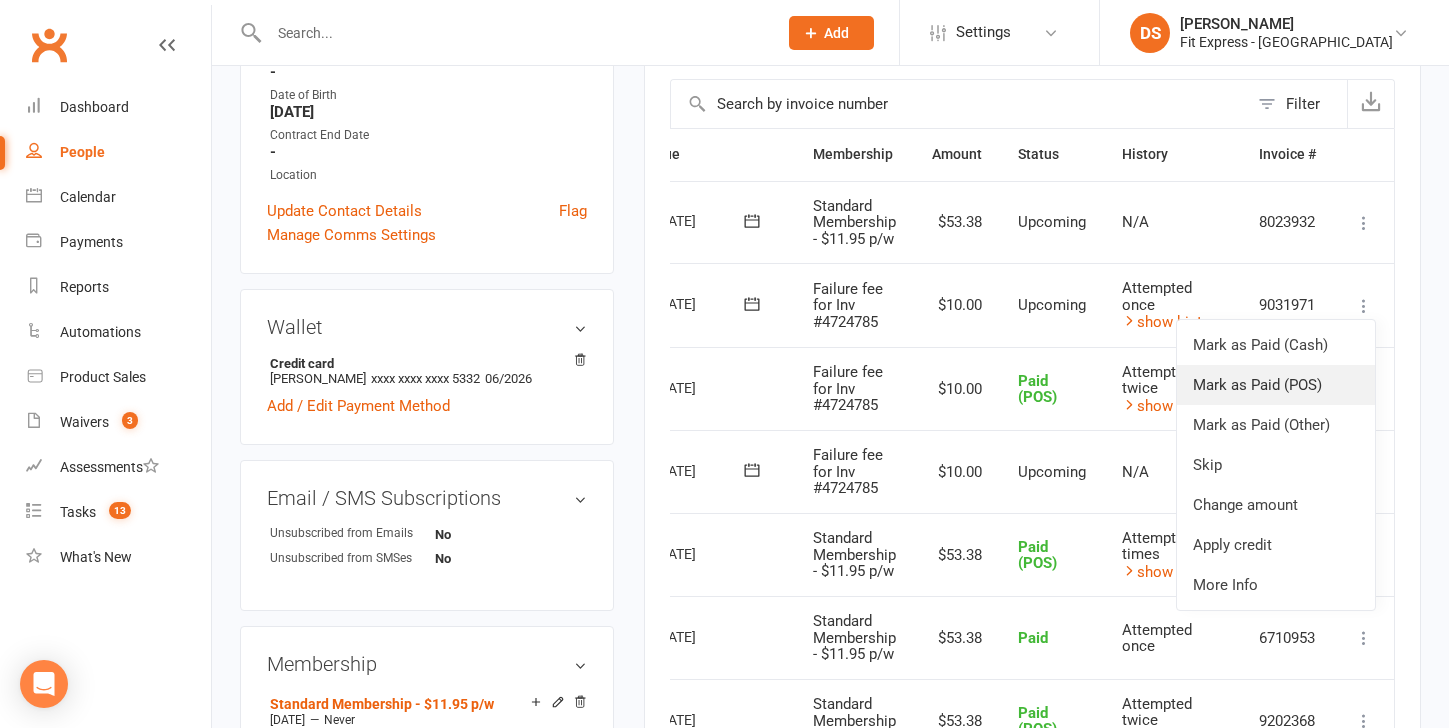 click on "Mark as Paid (POS)" at bounding box center [1276, 385] 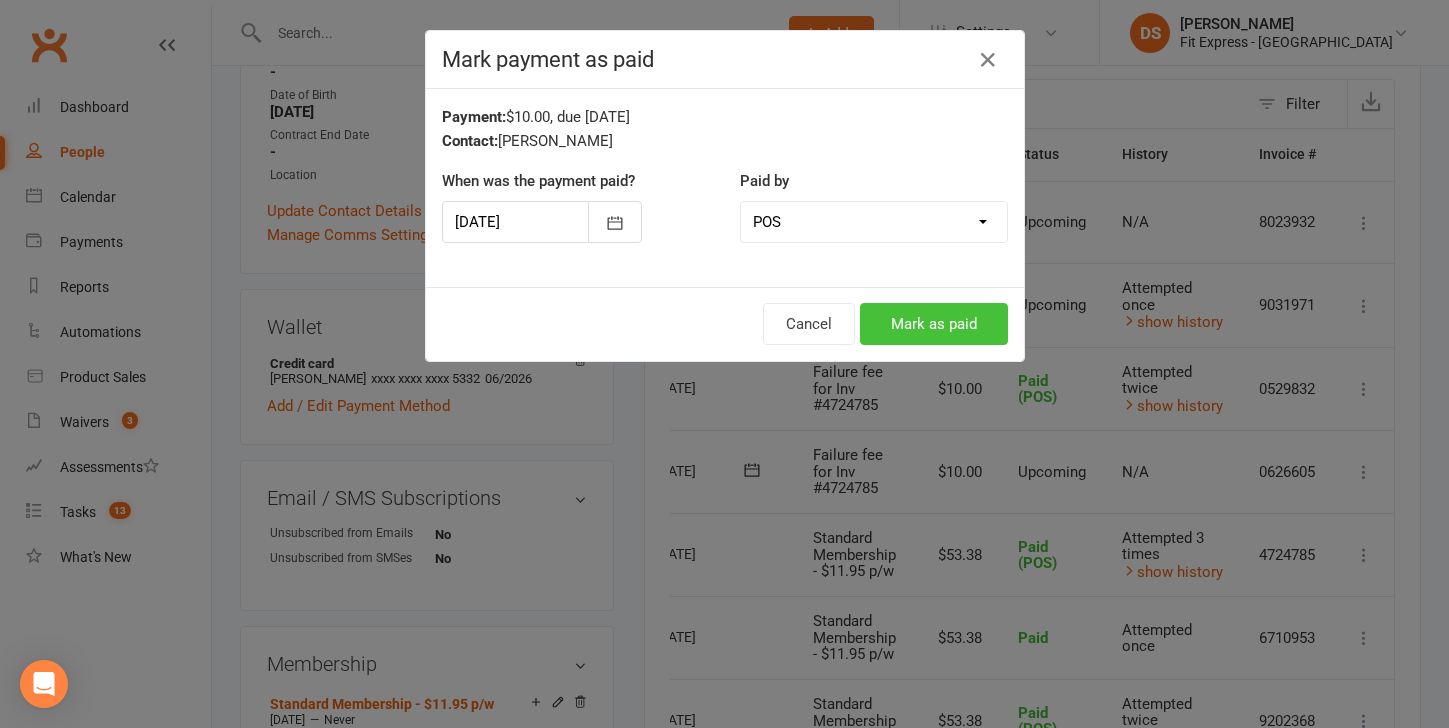 click on "Mark as paid" at bounding box center (934, 324) 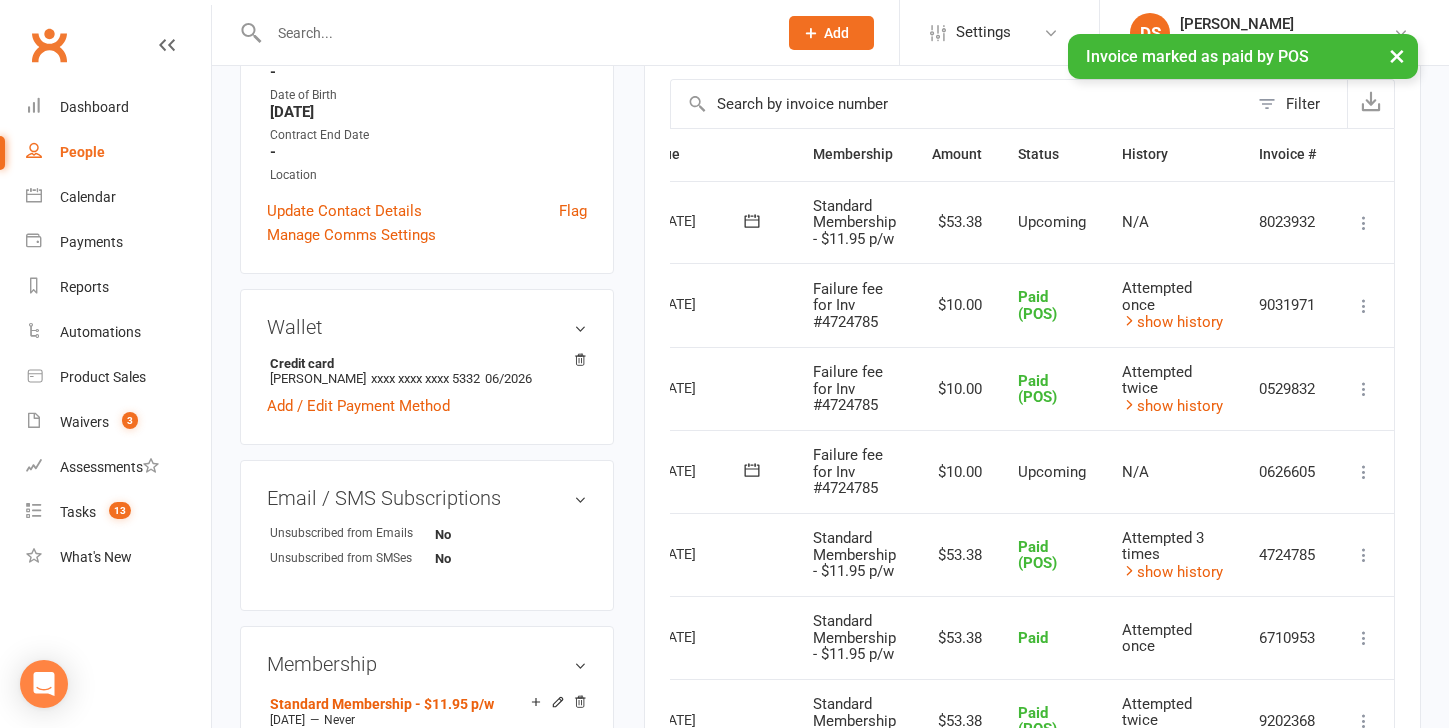 click at bounding box center (1364, 472) 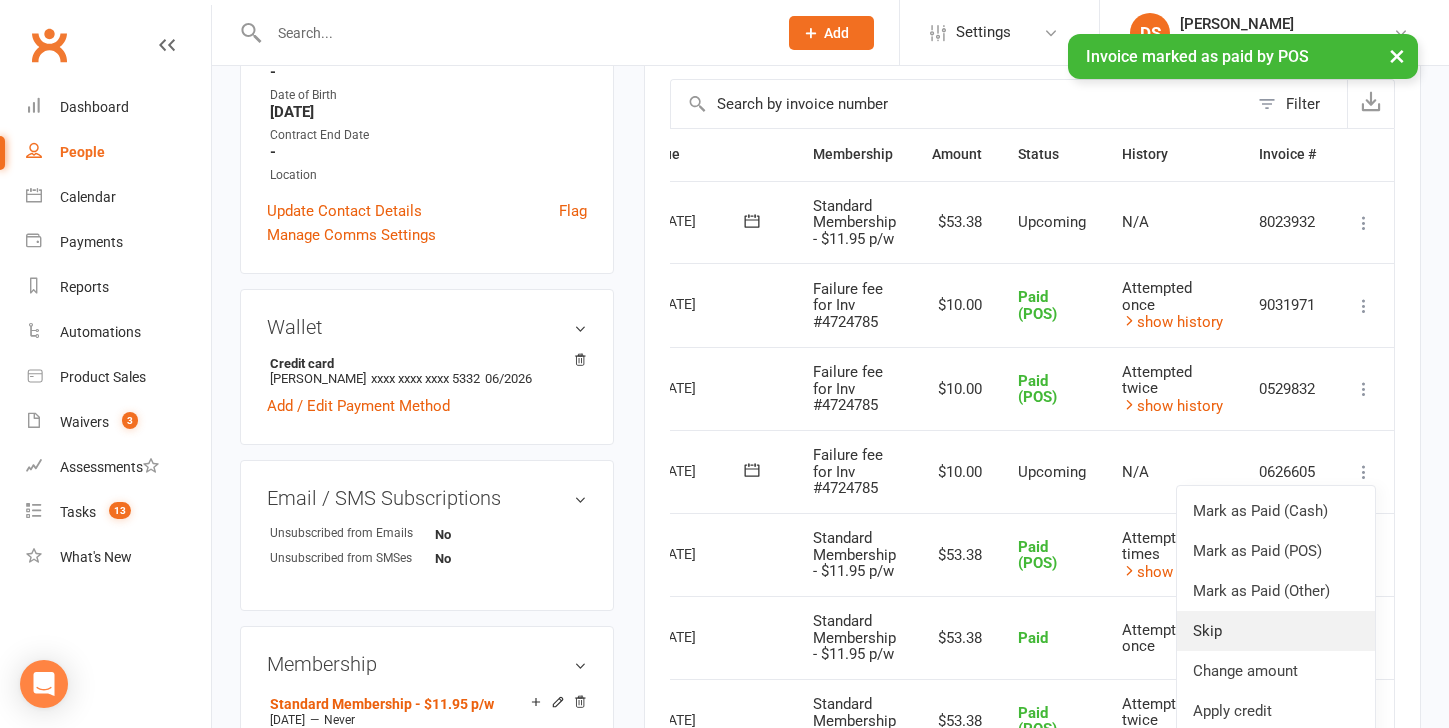 click on "Skip" at bounding box center (1276, 631) 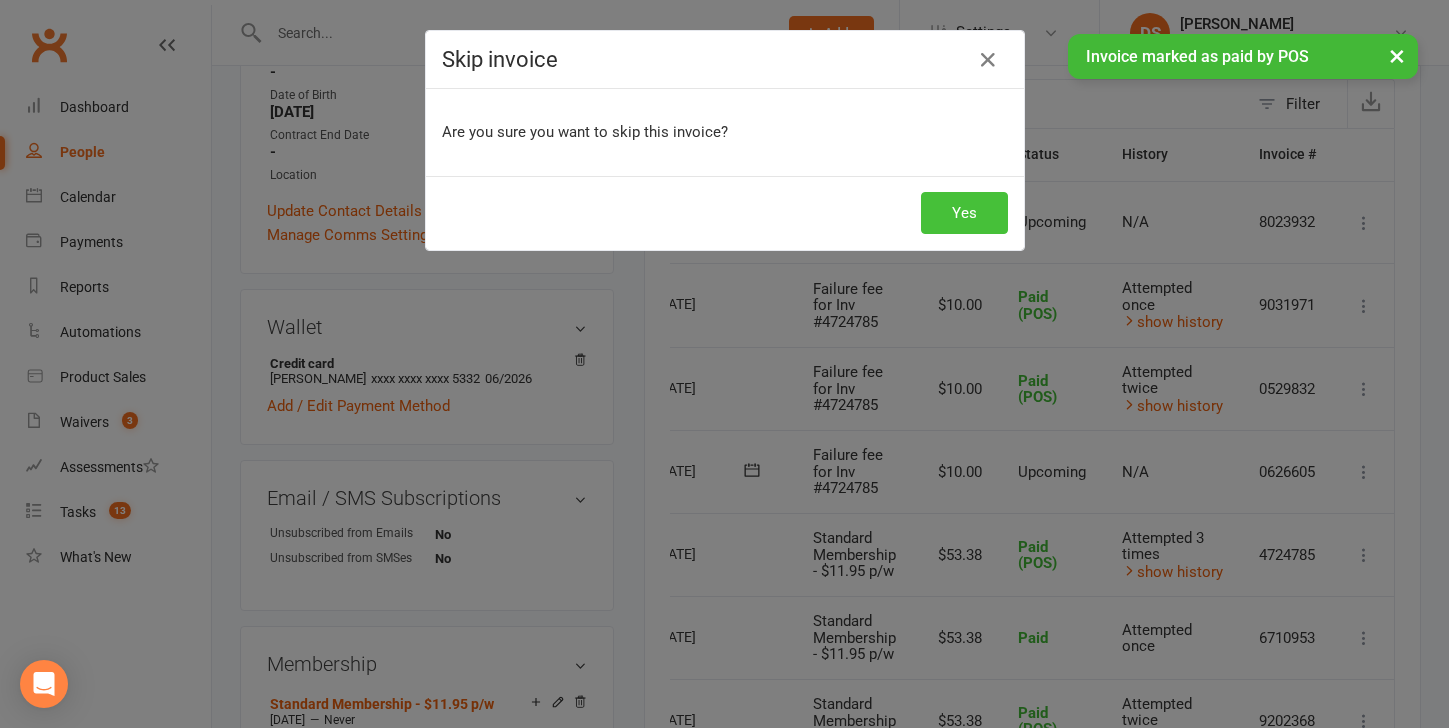 click on "Yes" at bounding box center (964, 213) 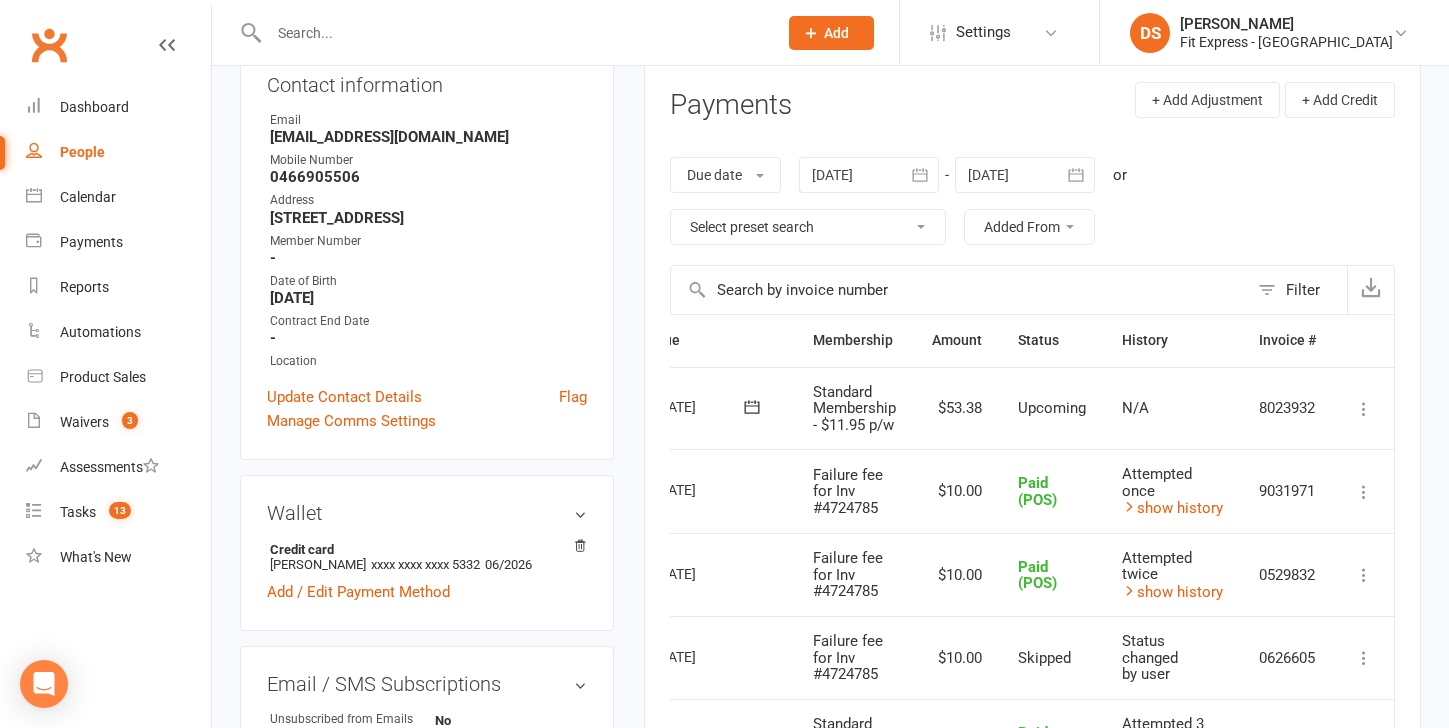 scroll, scrollTop: 0, scrollLeft: 0, axis: both 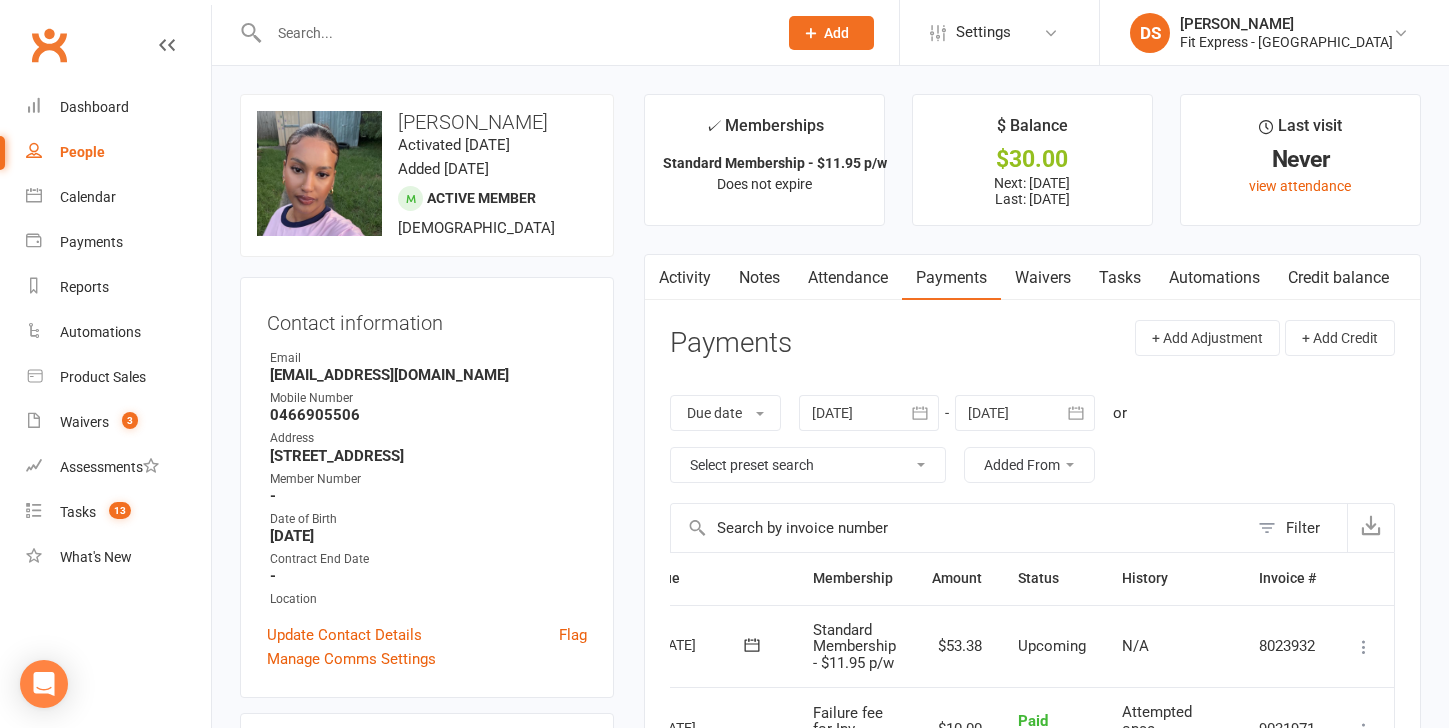 click on "Notes" at bounding box center (759, 278) 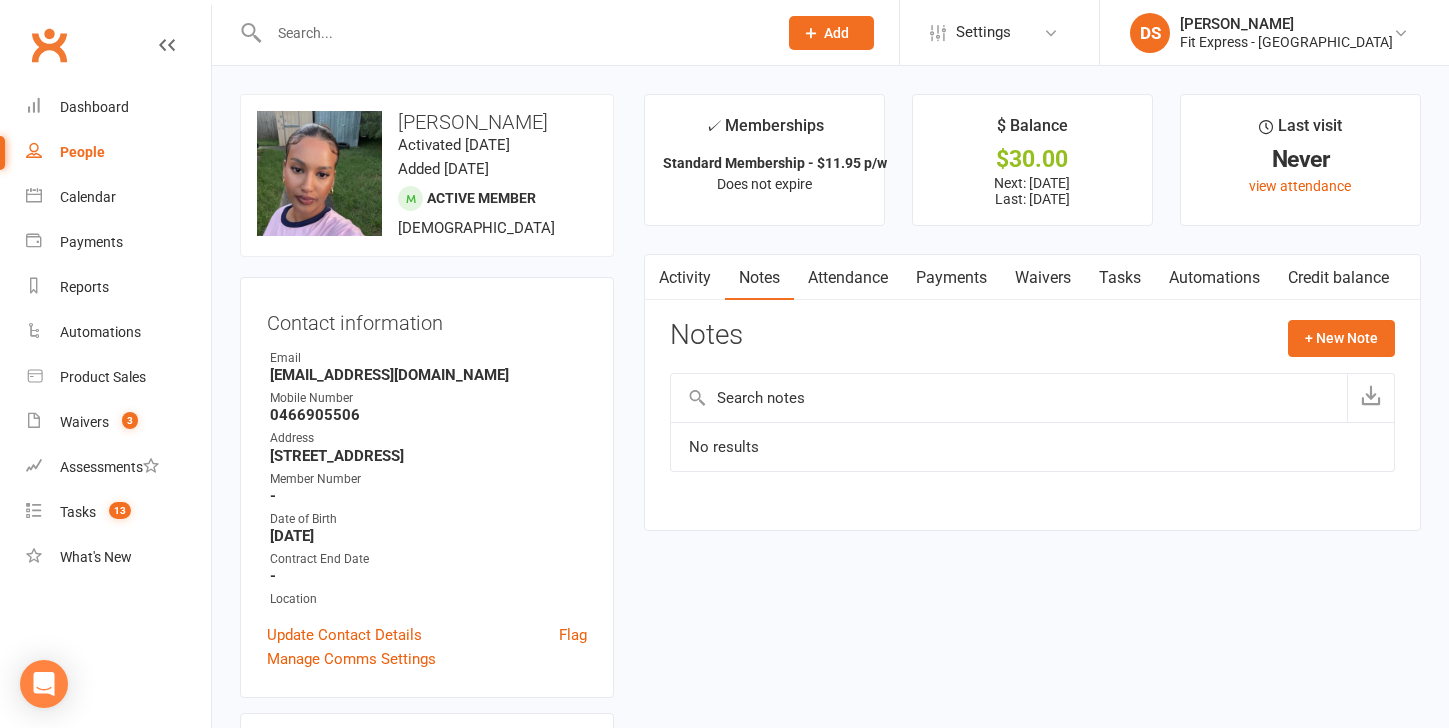 click on "Activity" at bounding box center (685, 278) 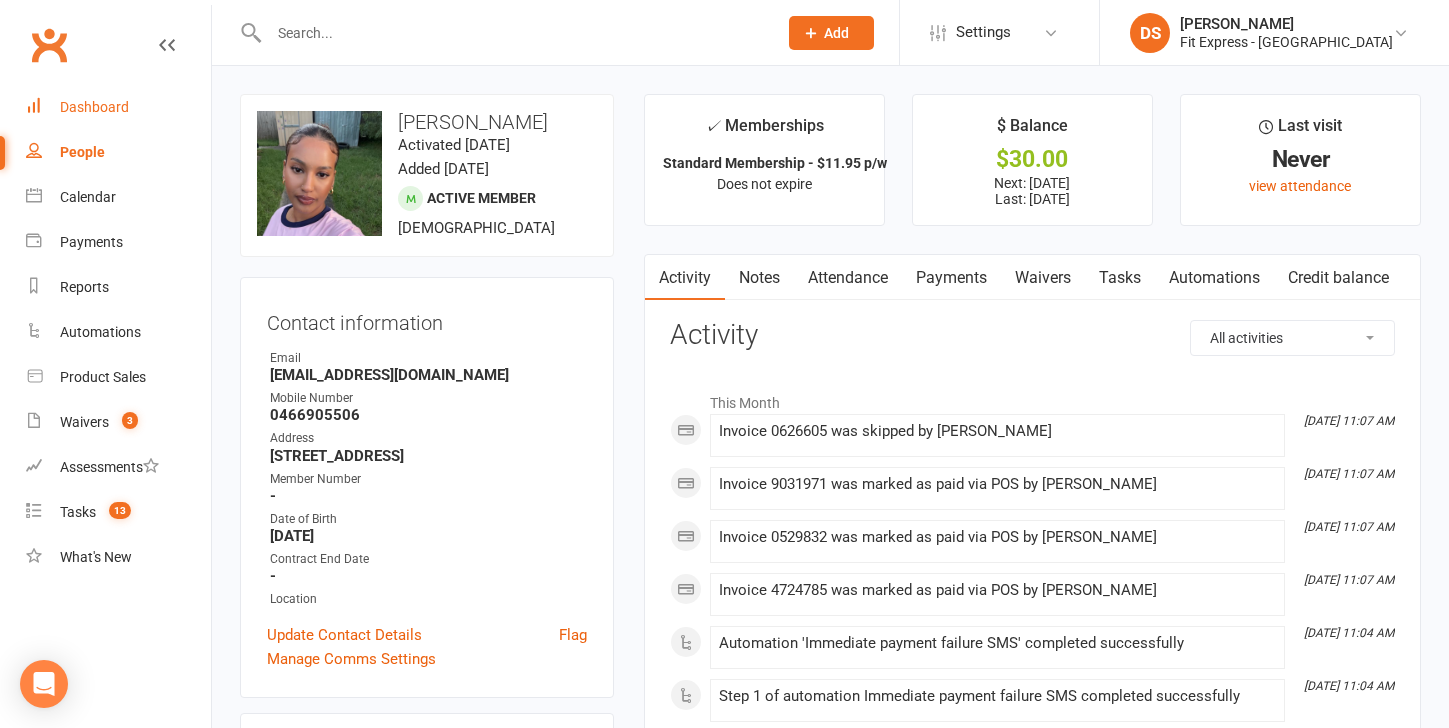 click on "Dashboard" at bounding box center [118, 107] 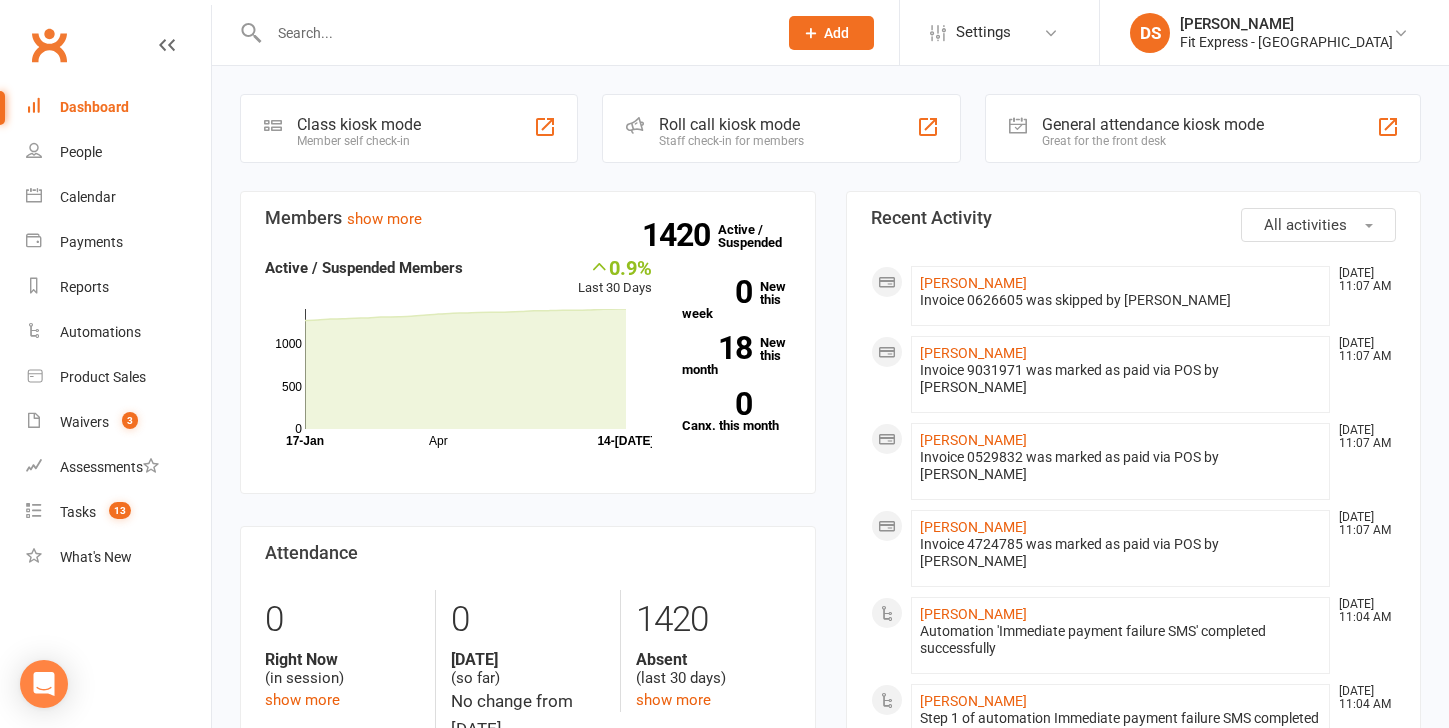 click on "Clubworx" at bounding box center [49, 45] 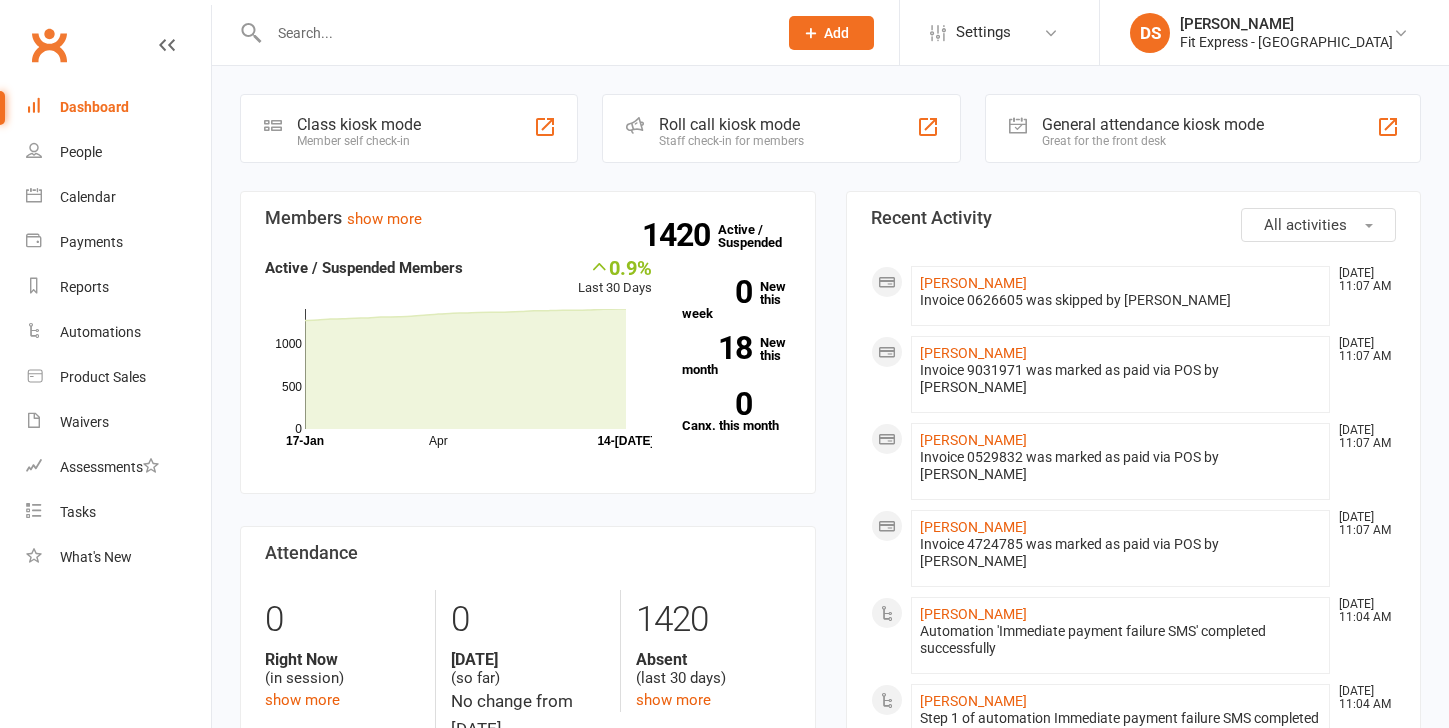 scroll, scrollTop: 0, scrollLeft: 0, axis: both 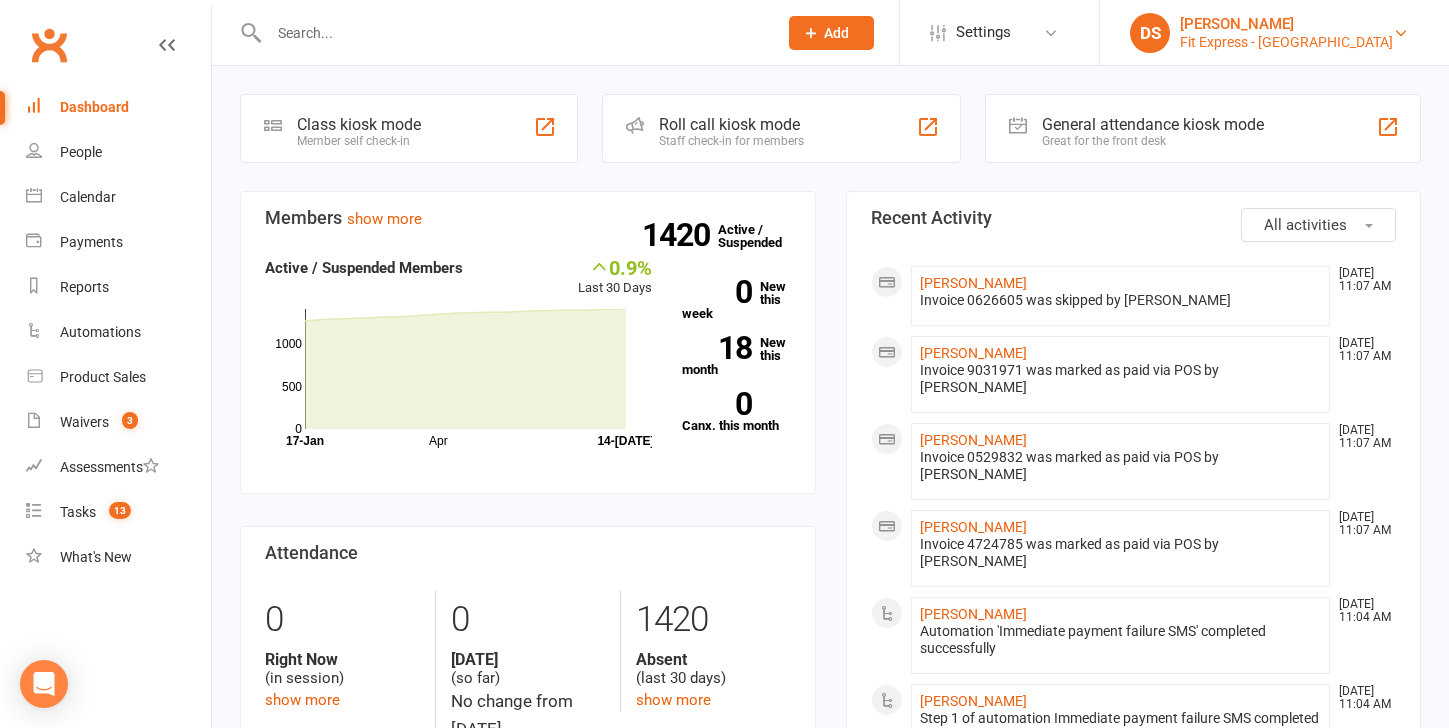 click on "[PERSON_NAME]" at bounding box center (1286, 24) 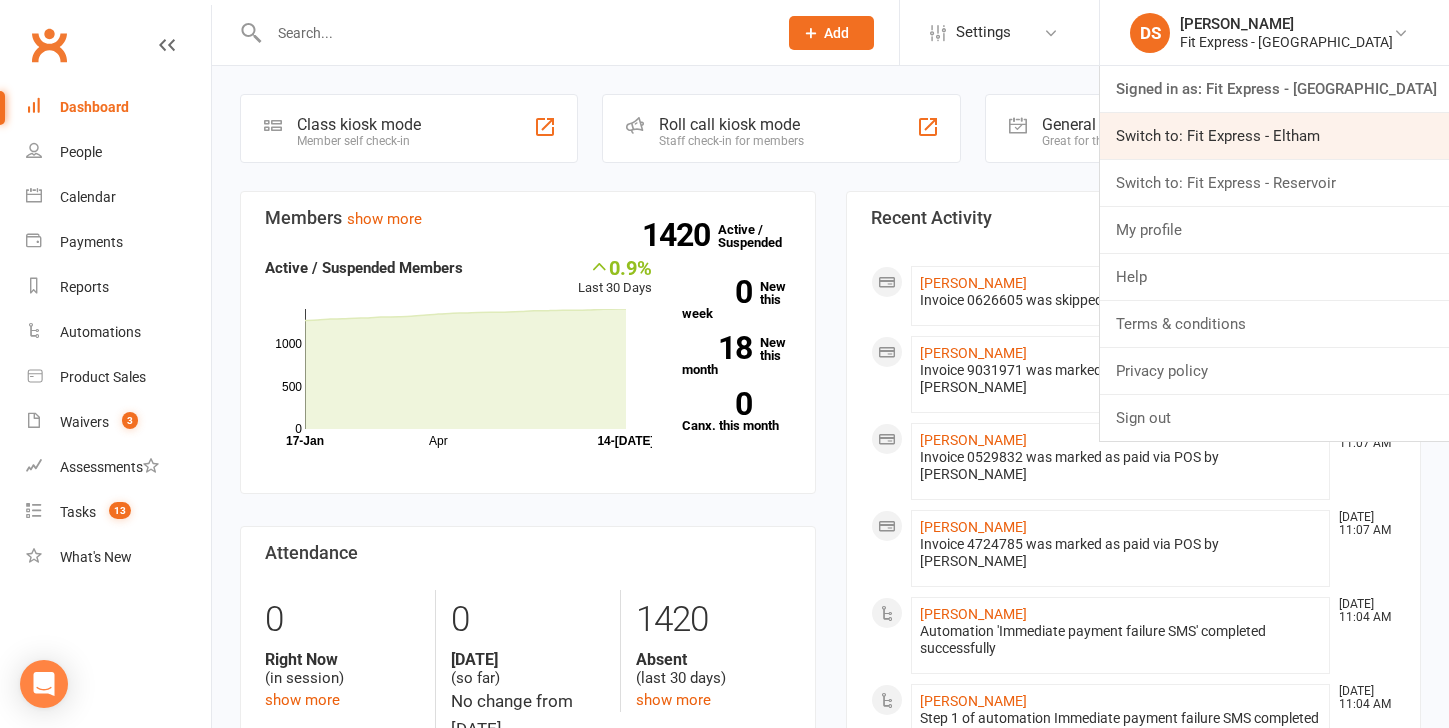 click on "Switch to: Fit Express - Eltham" at bounding box center [1274, 136] 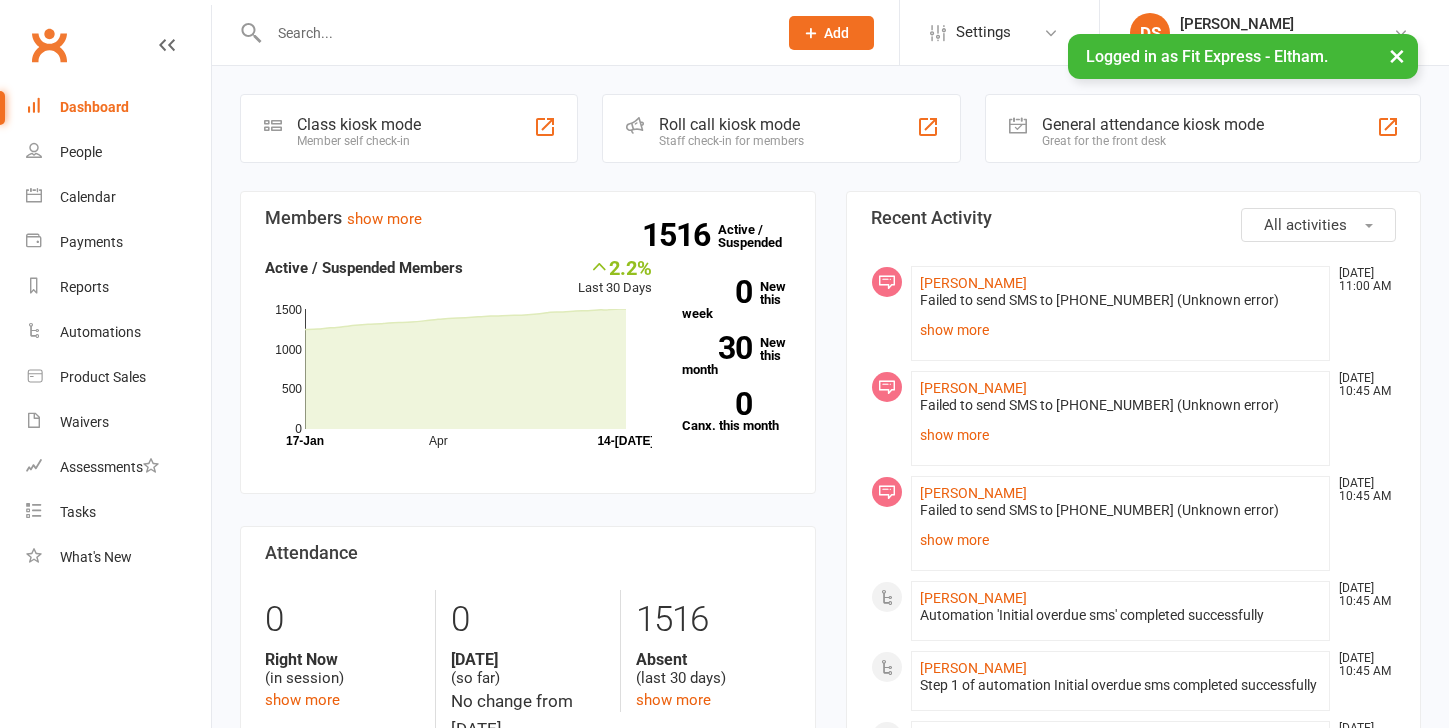 scroll, scrollTop: 0, scrollLeft: 0, axis: both 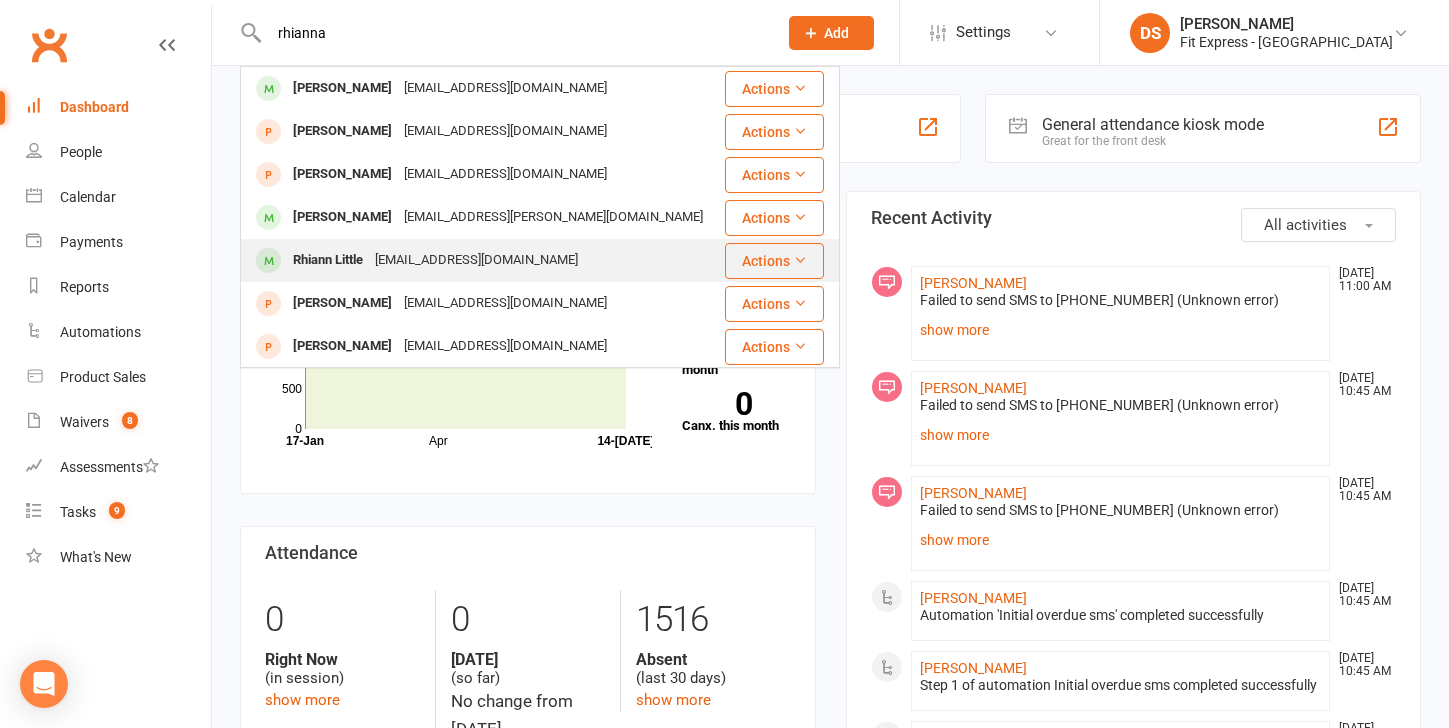 type on "rhianna" 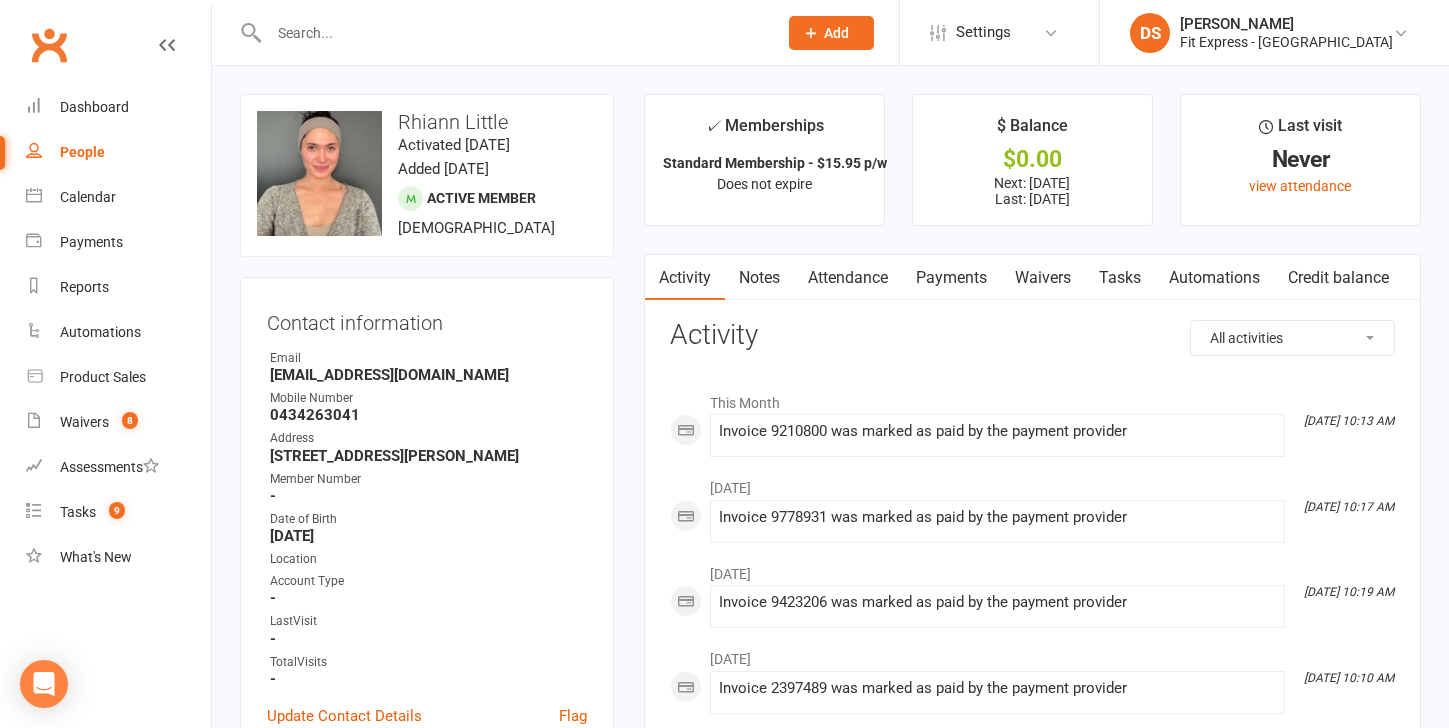 click on "Notes" at bounding box center [759, 278] 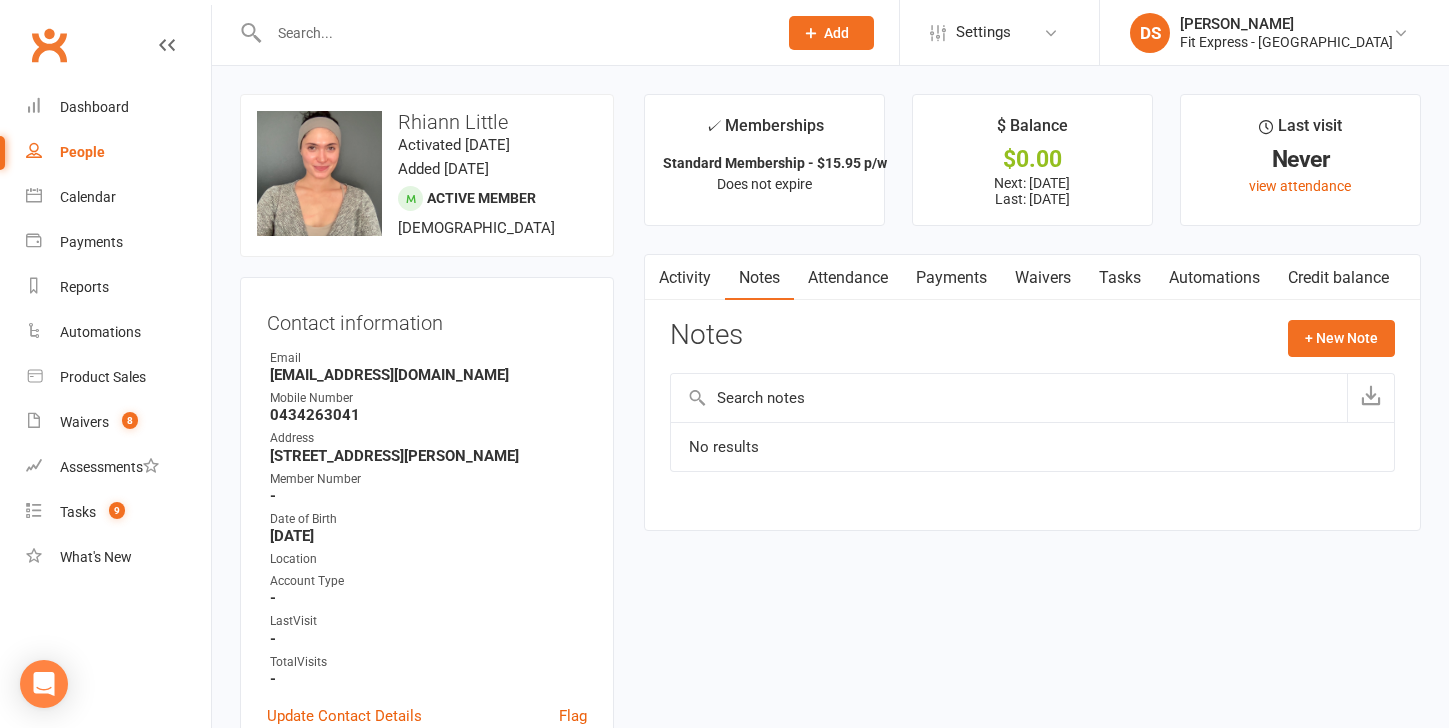 click on "Payments" at bounding box center [951, 278] 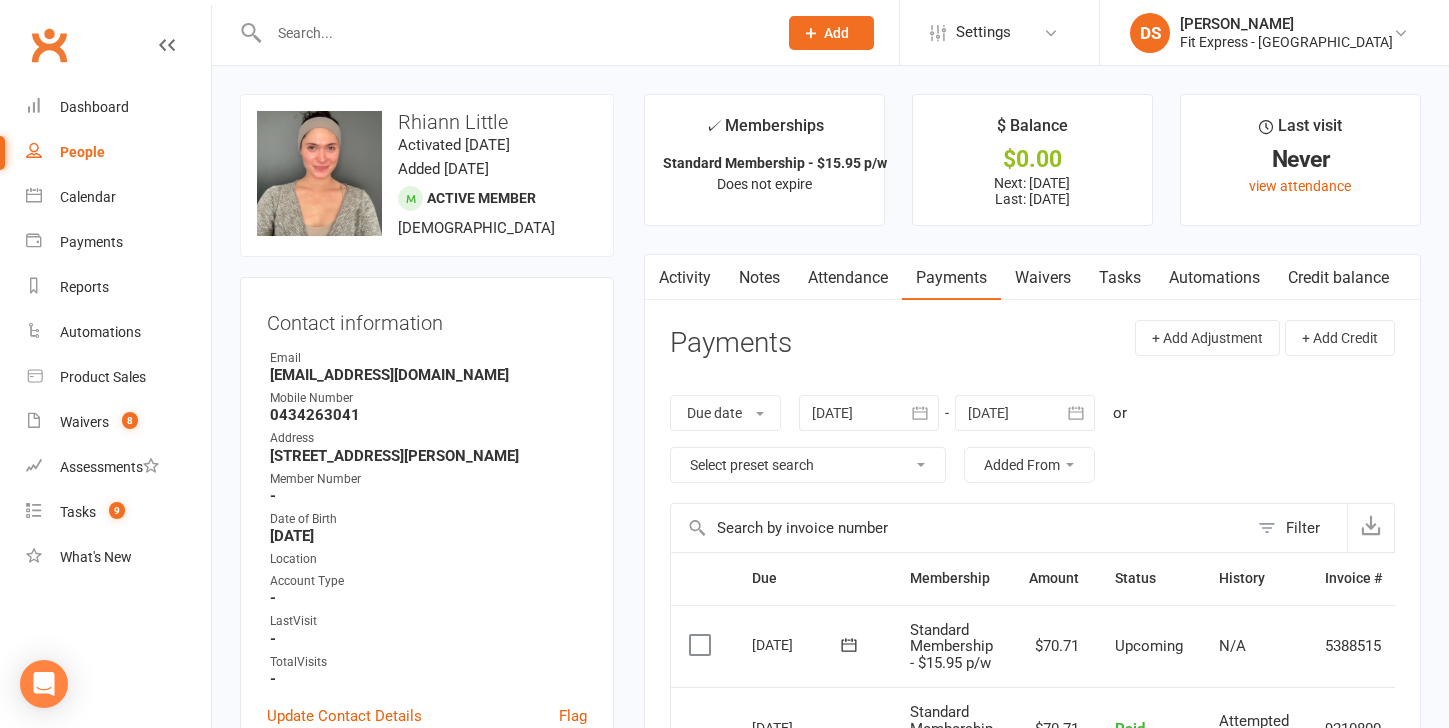 click at bounding box center [513, 33] 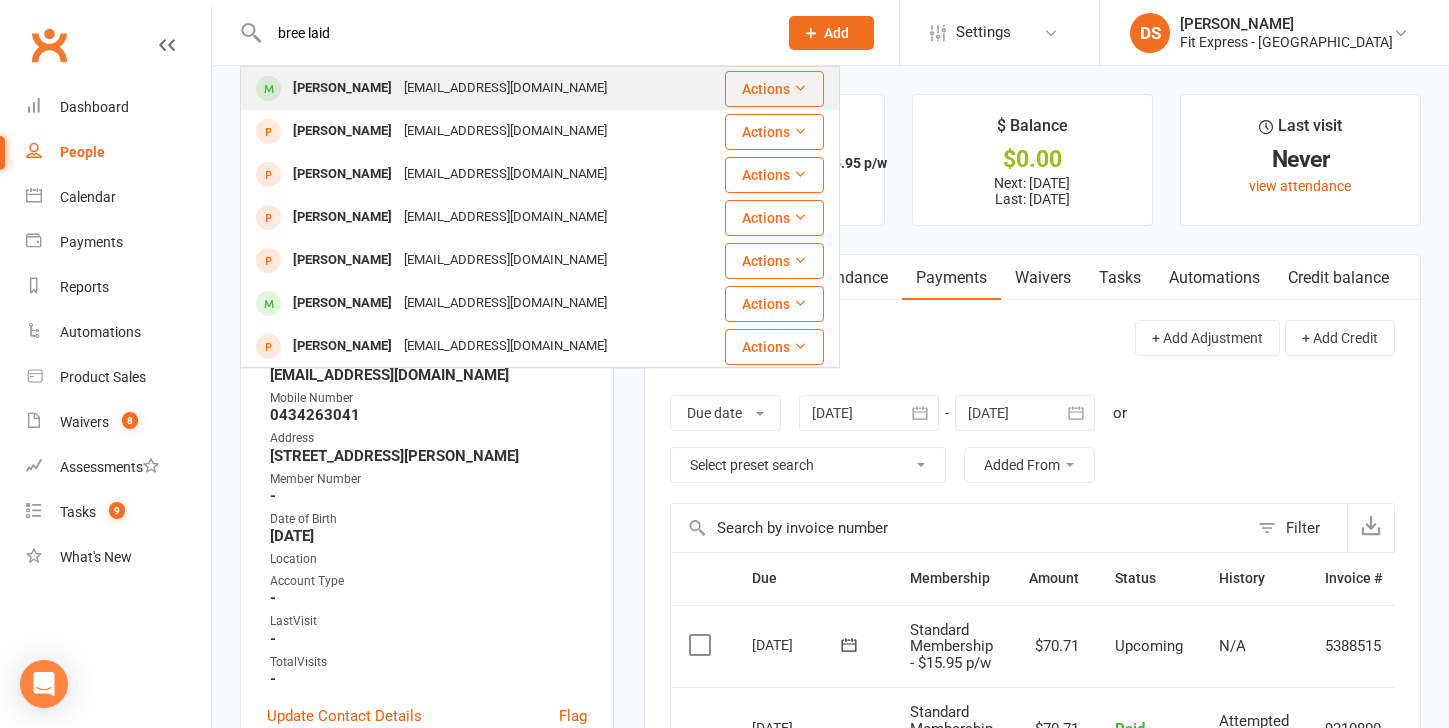type on "bree laid" 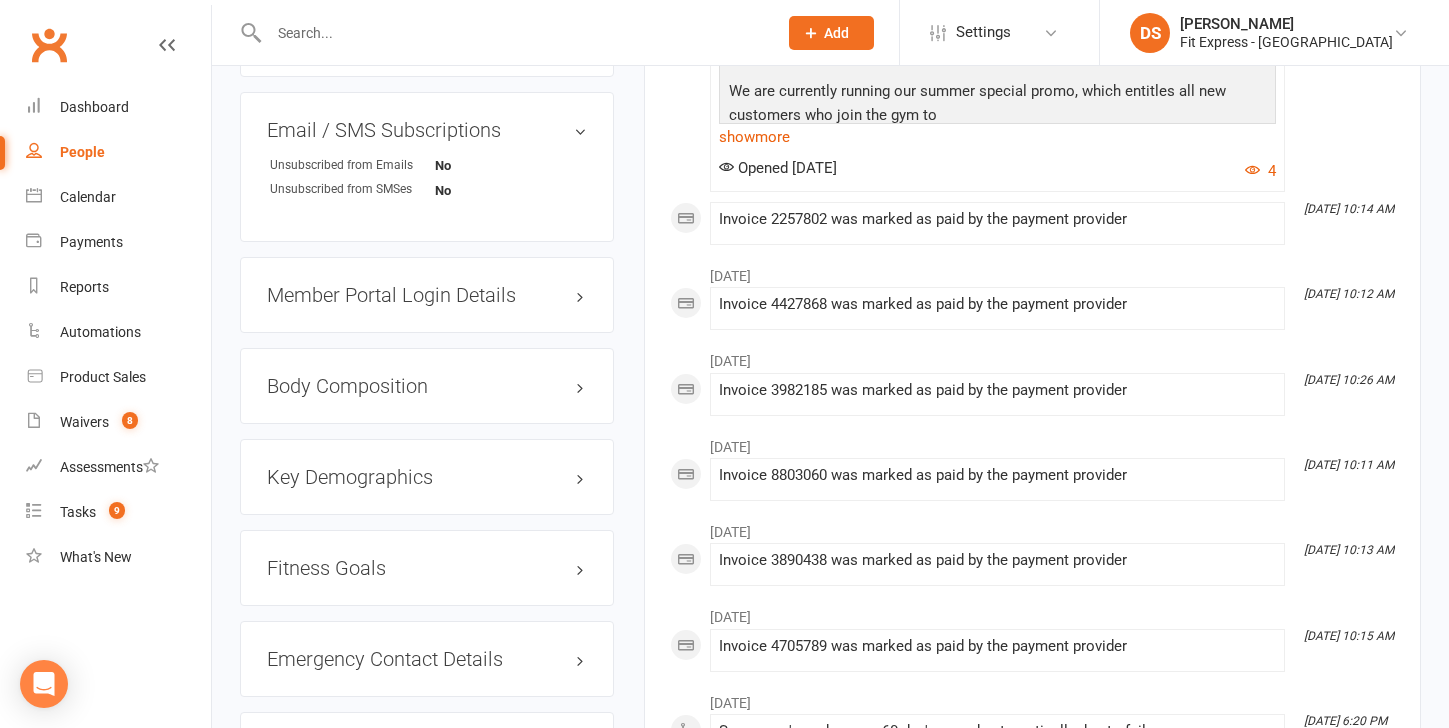 scroll, scrollTop: 1523, scrollLeft: 0, axis: vertical 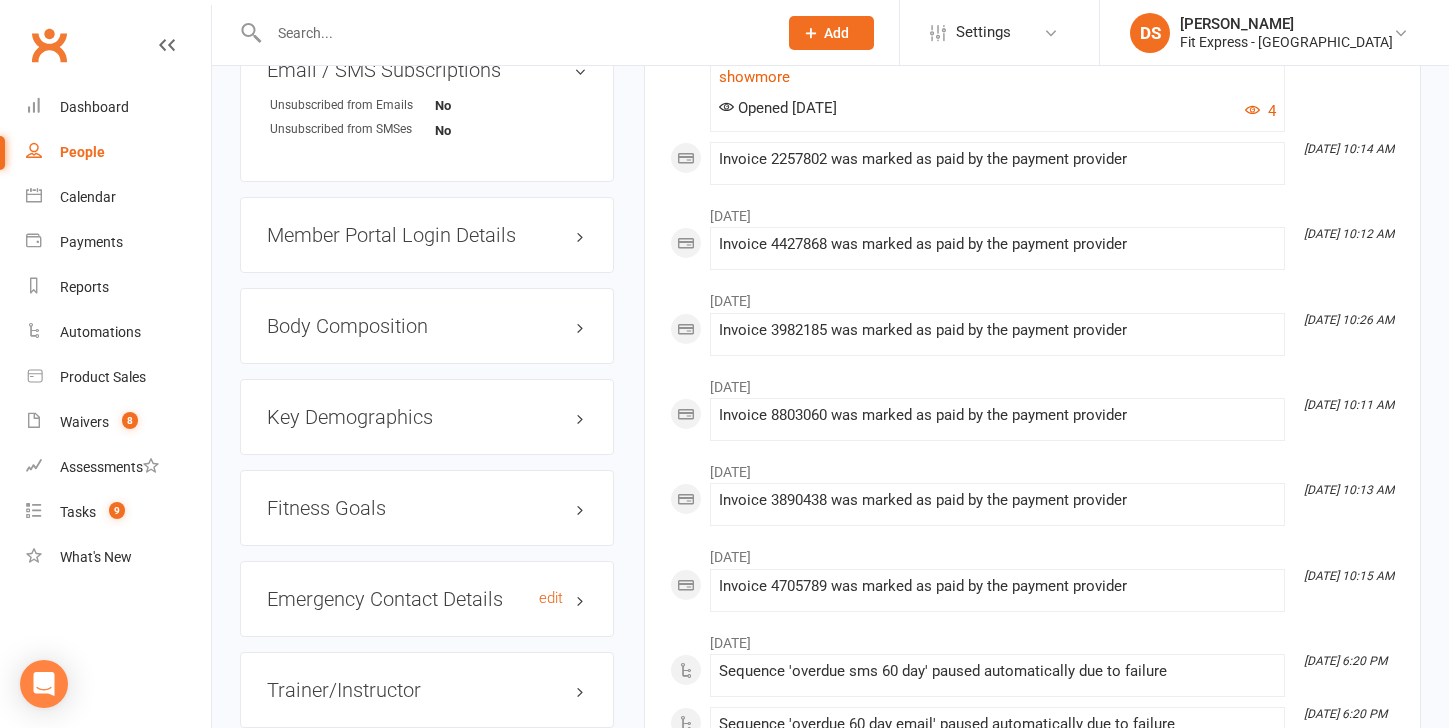 click on "Emergency Contact Details  edit" at bounding box center (427, 599) 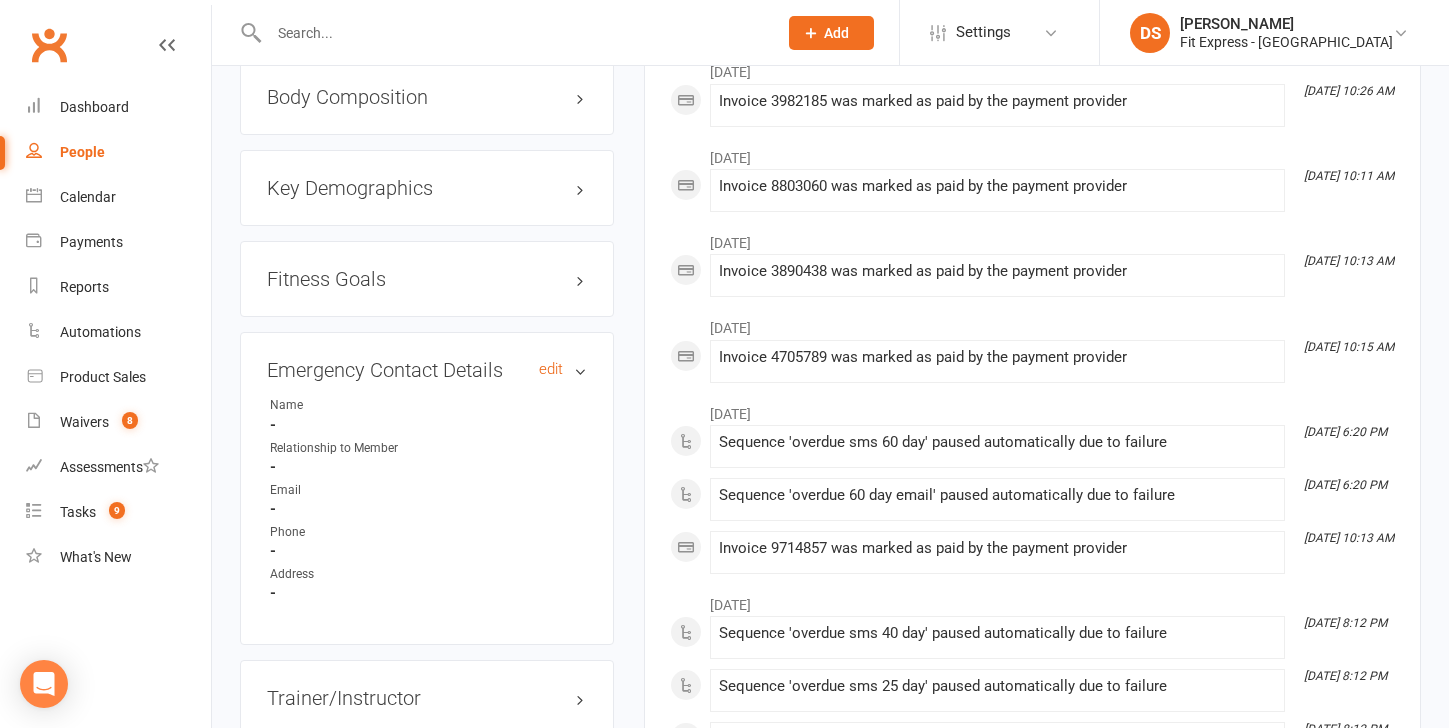 scroll, scrollTop: 1760, scrollLeft: 0, axis: vertical 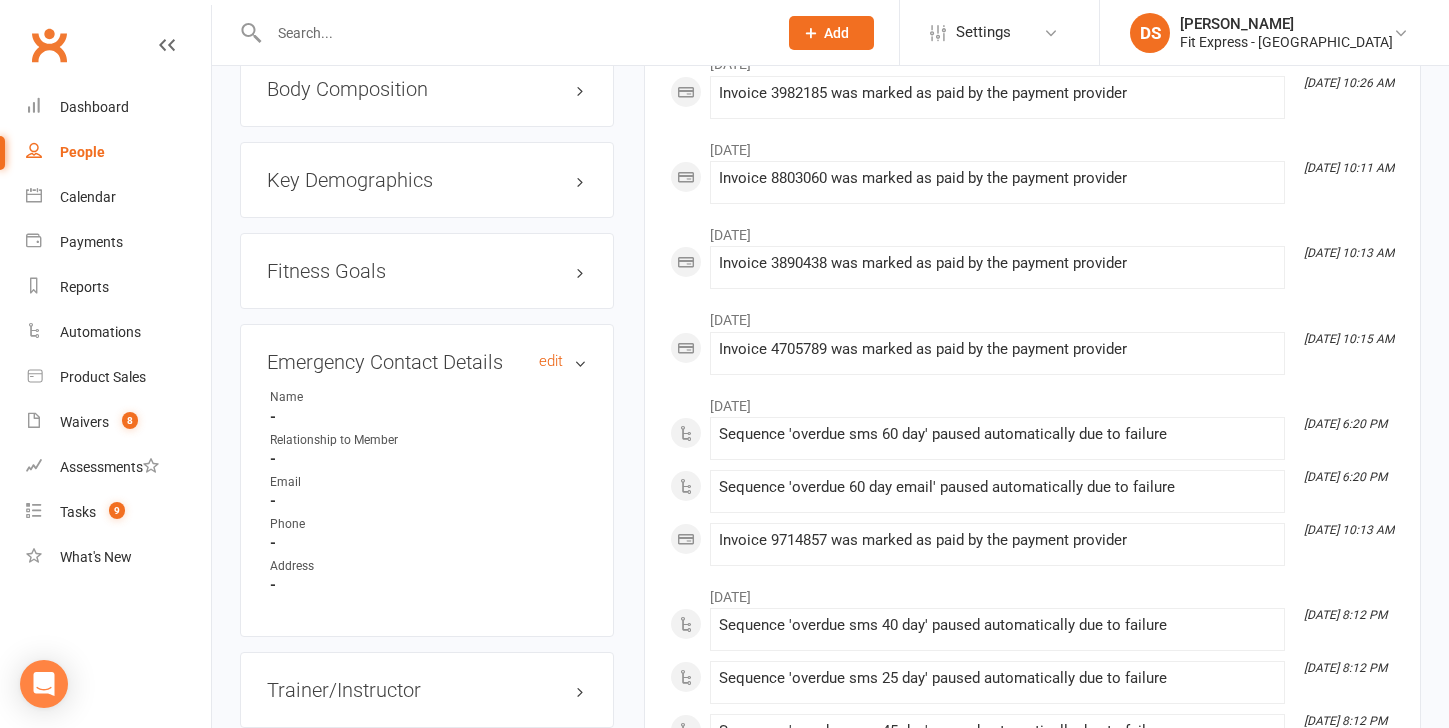 click on "Emergency Contact Details  edit" at bounding box center (427, 362) 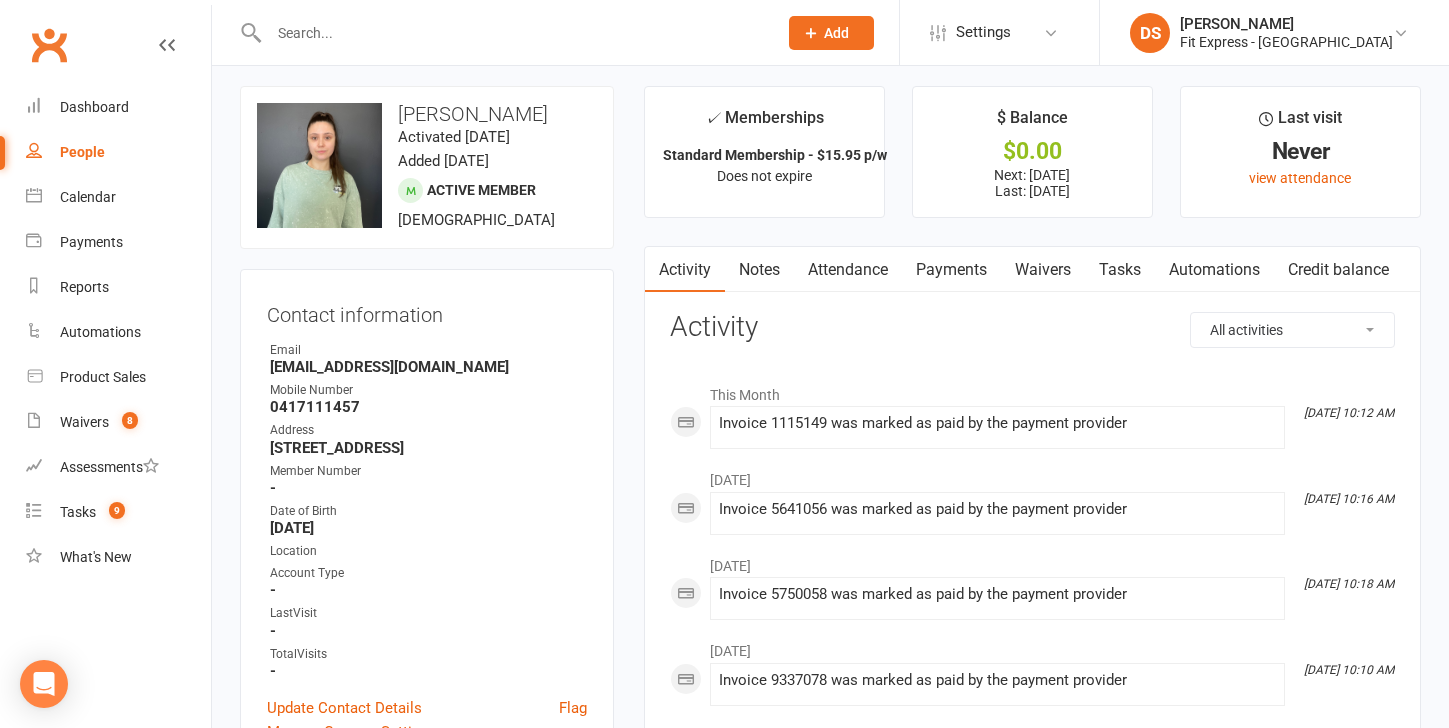 scroll, scrollTop: 0, scrollLeft: 0, axis: both 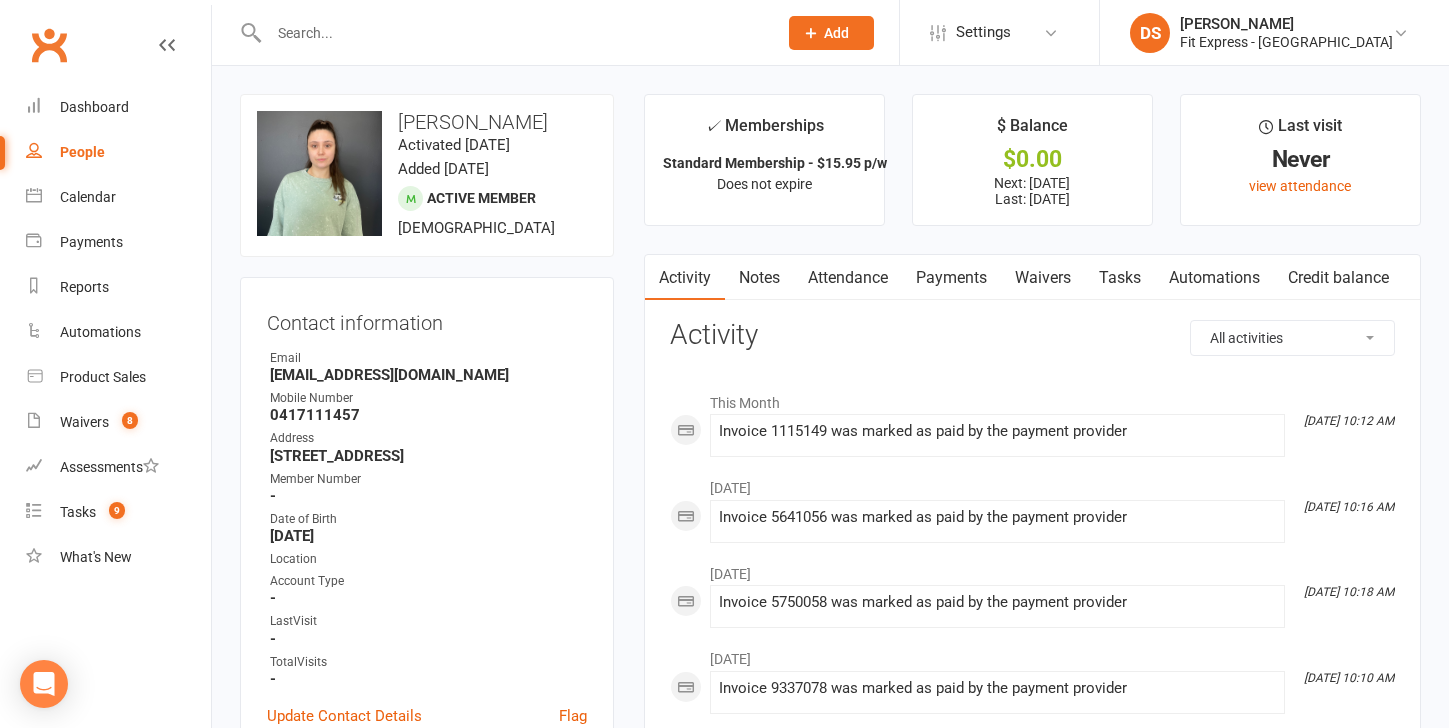 click at bounding box center [513, 33] 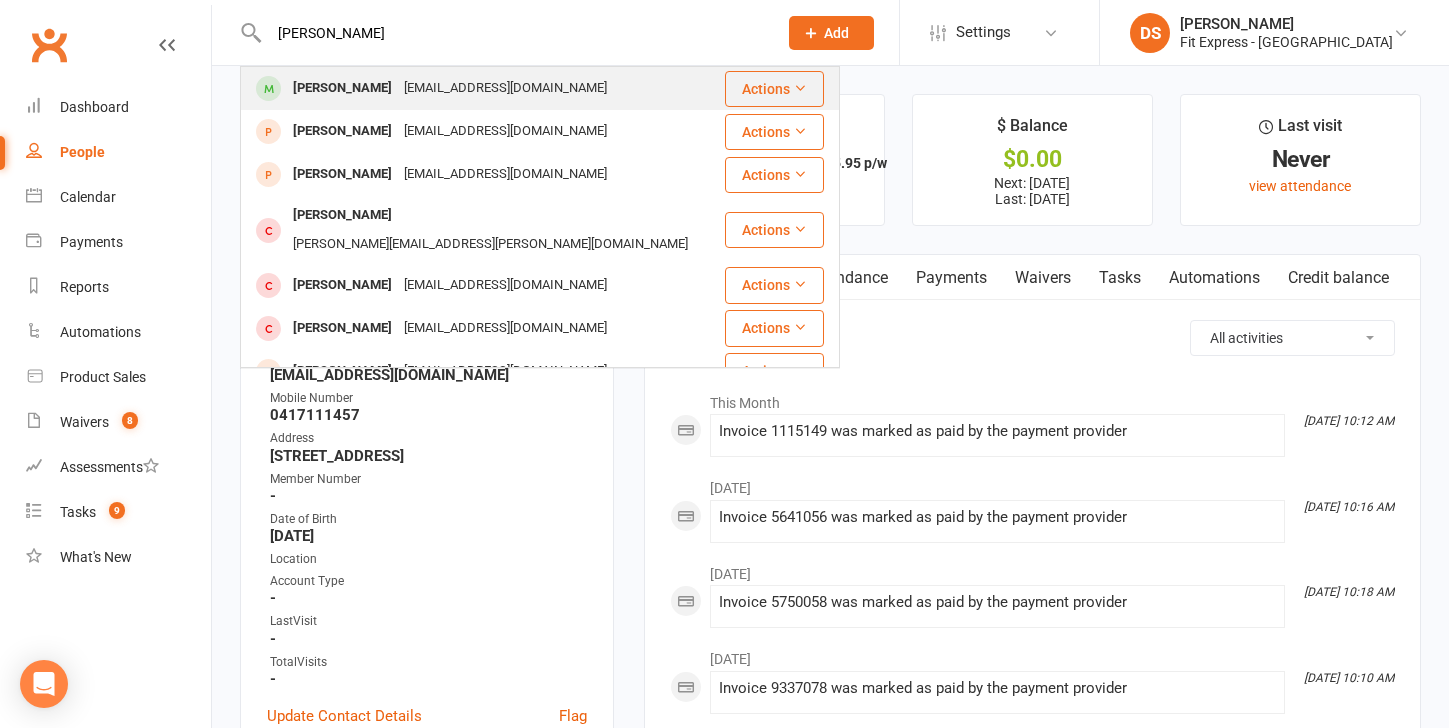 type on "tony jan" 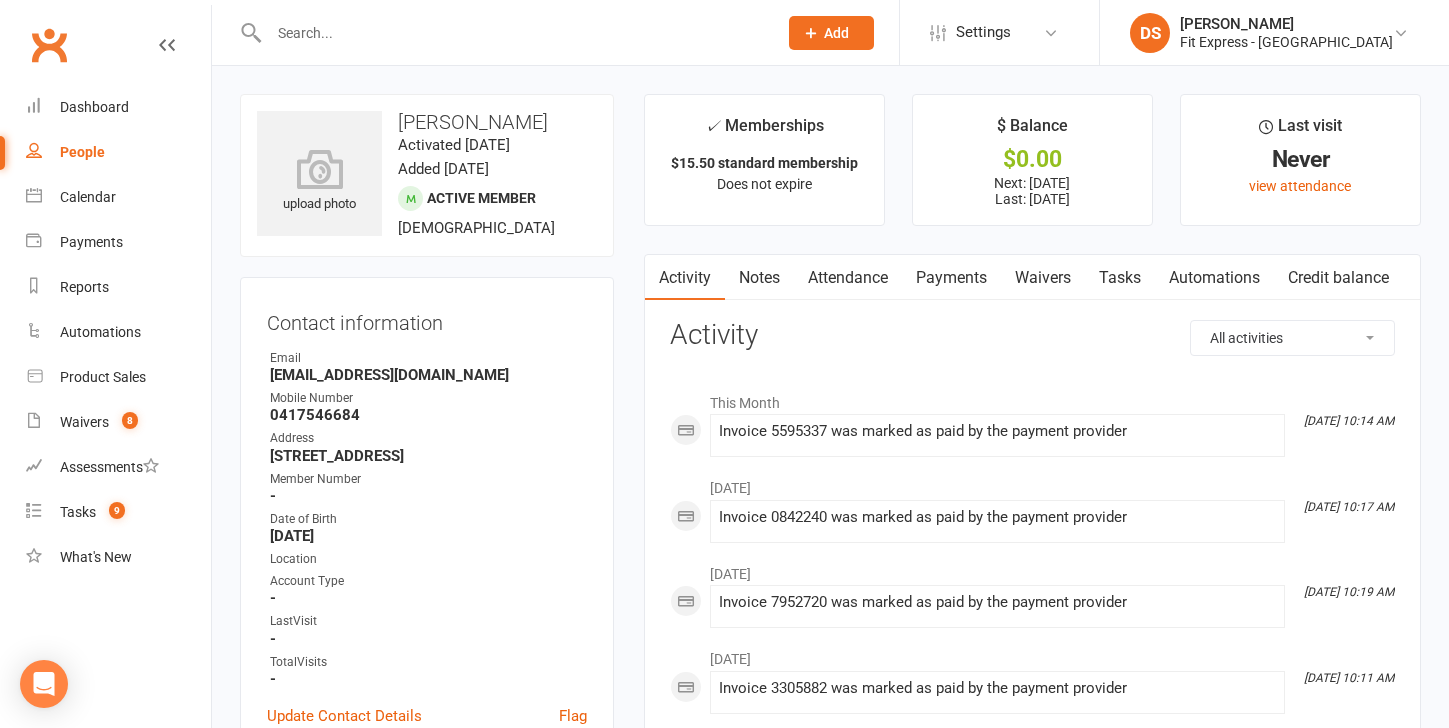 click on "Waivers" at bounding box center [1043, 278] 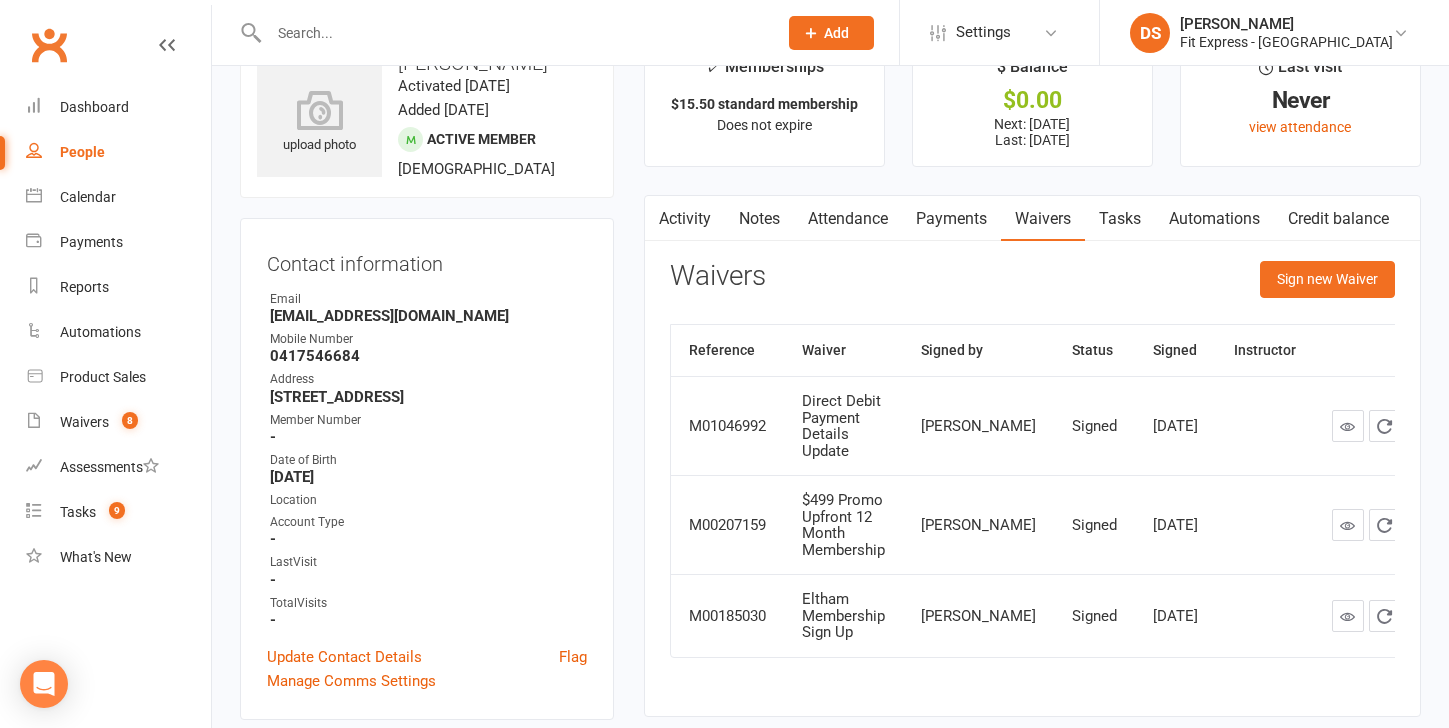 scroll, scrollTop: 52, scrollLeft: 0, axis: vertical 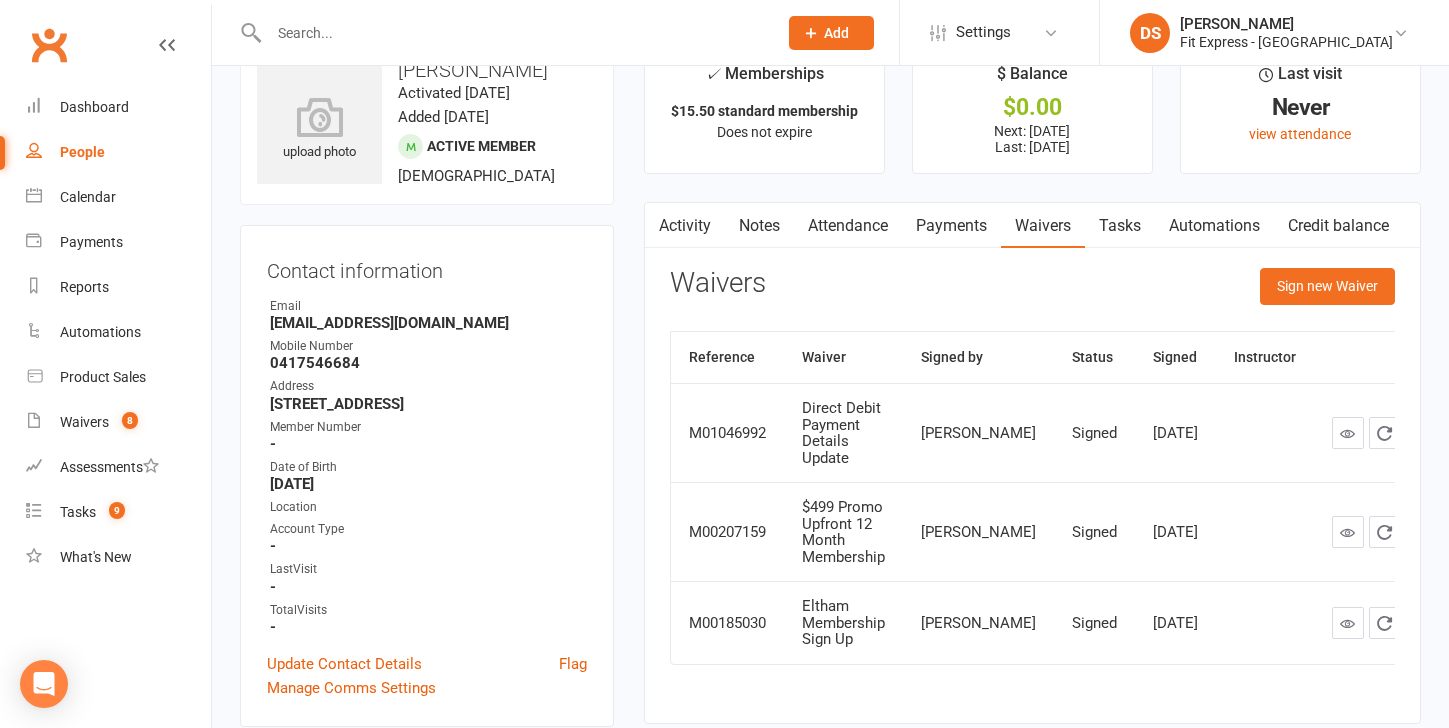 click at bounding box center [501, 32] 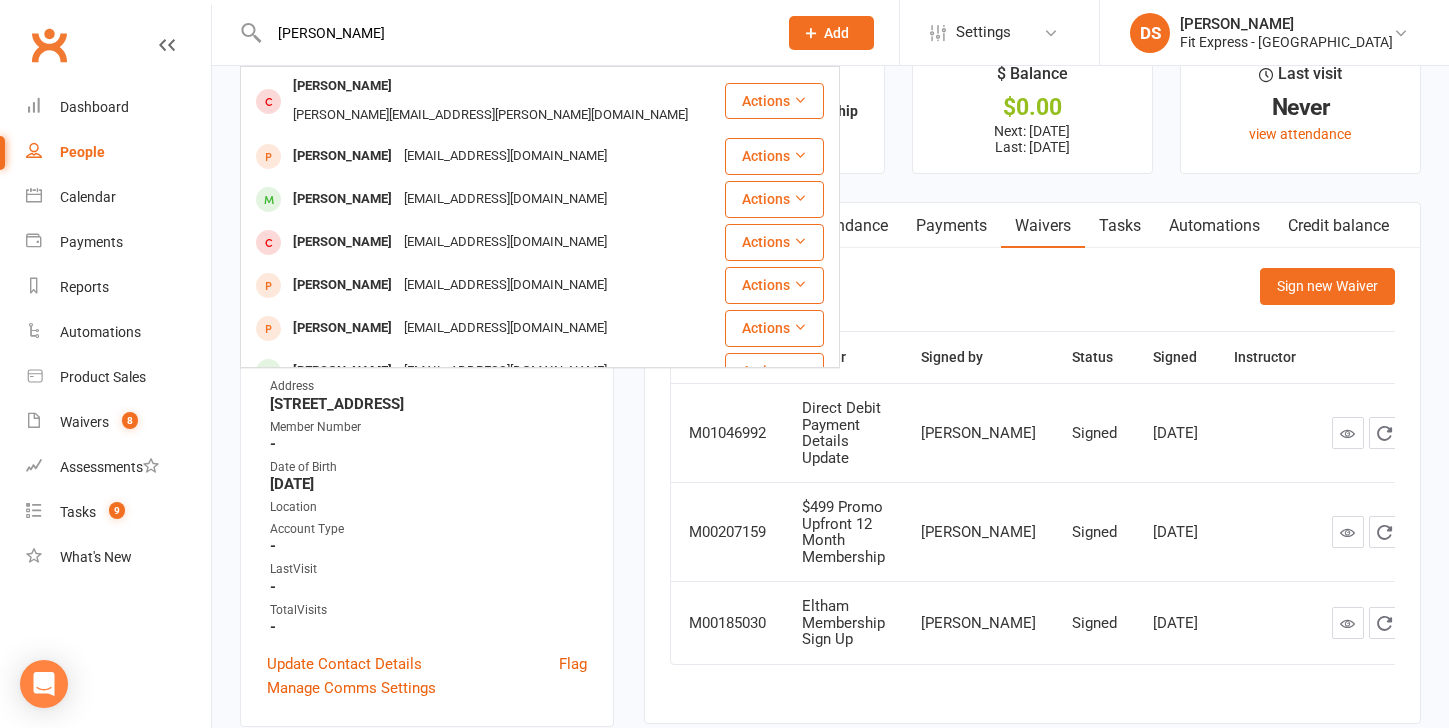 type on "tony" 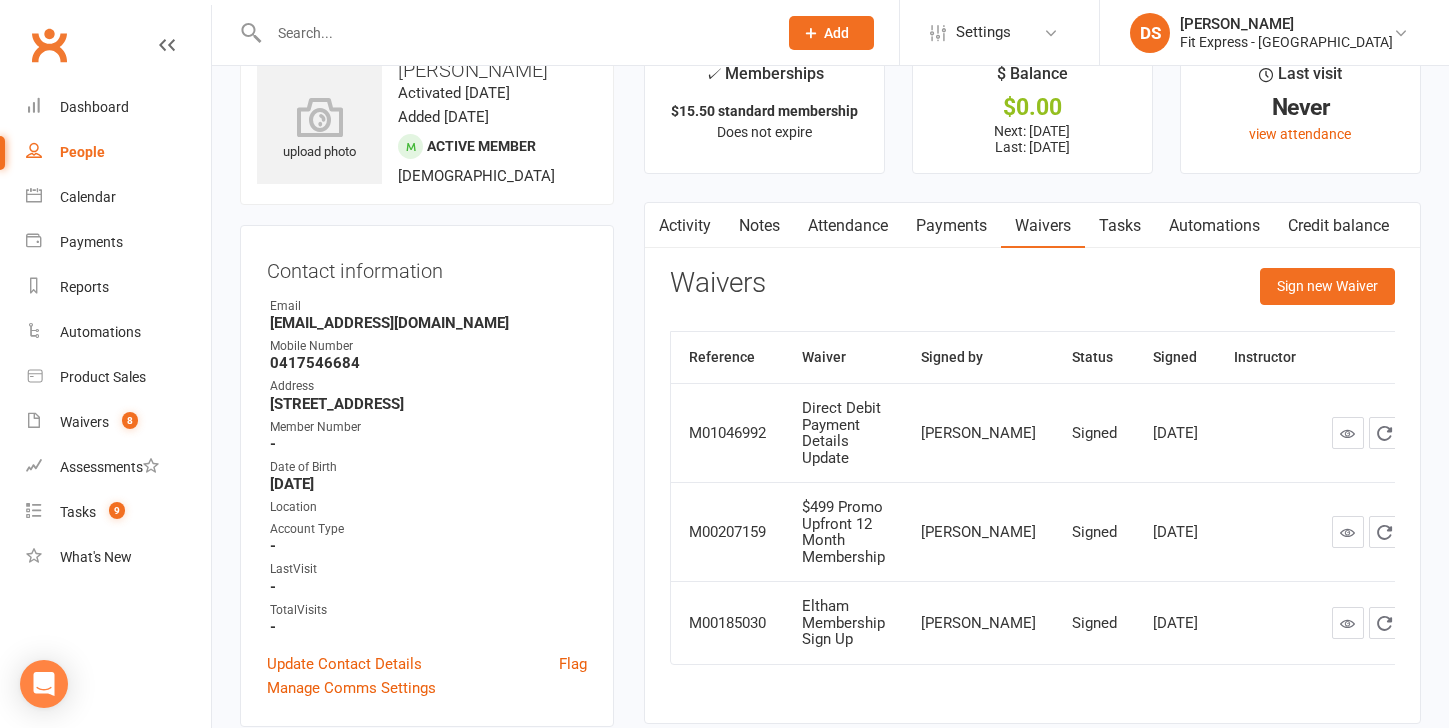 scroll, scrollTop: 0, scrollLeft: 0, axis: both 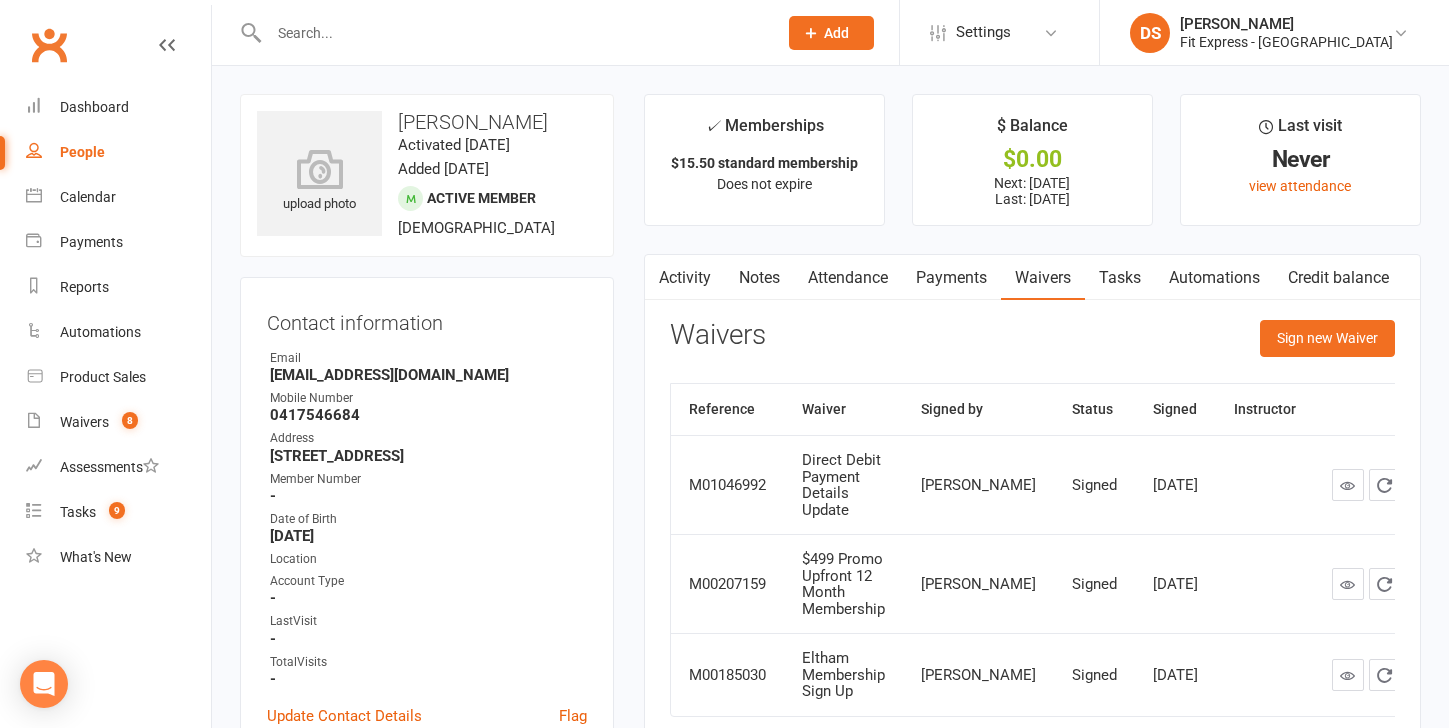 click at bounding box center [513, 33] 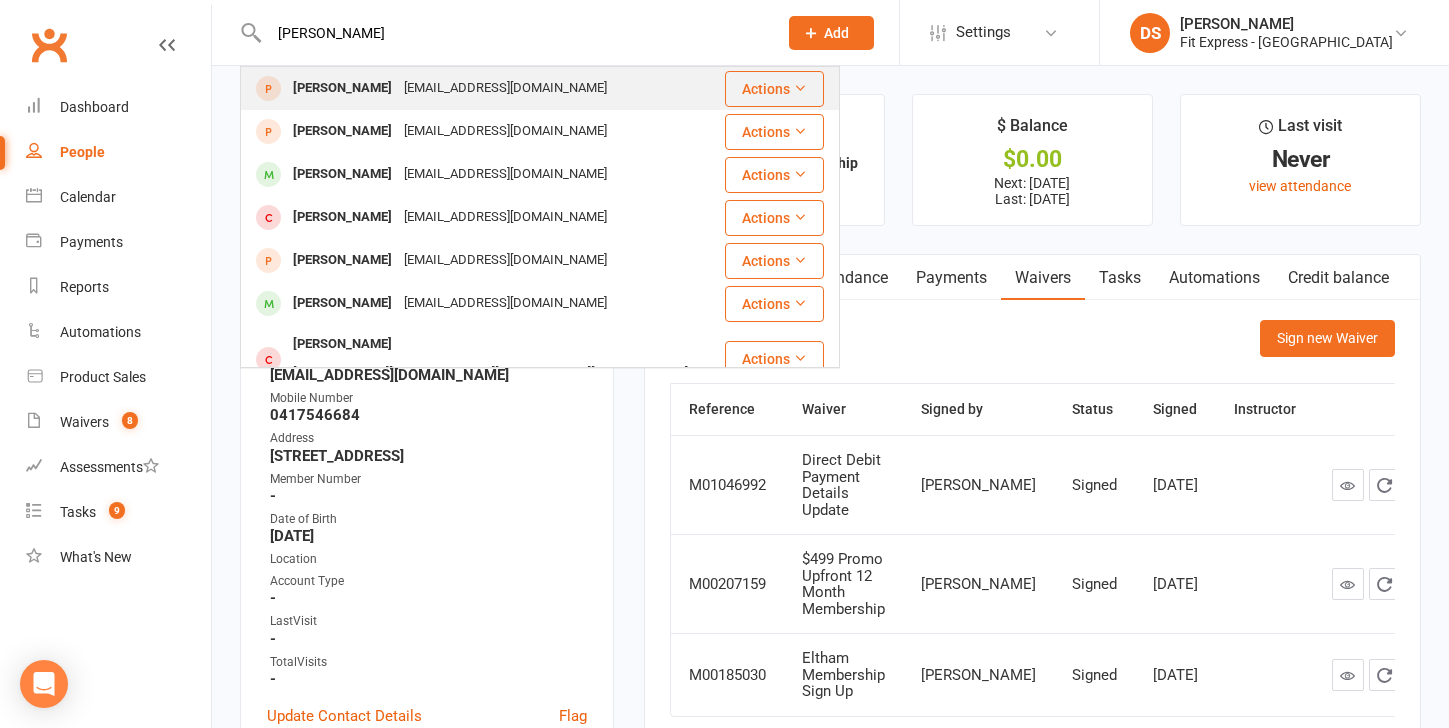 type on "tony janev" 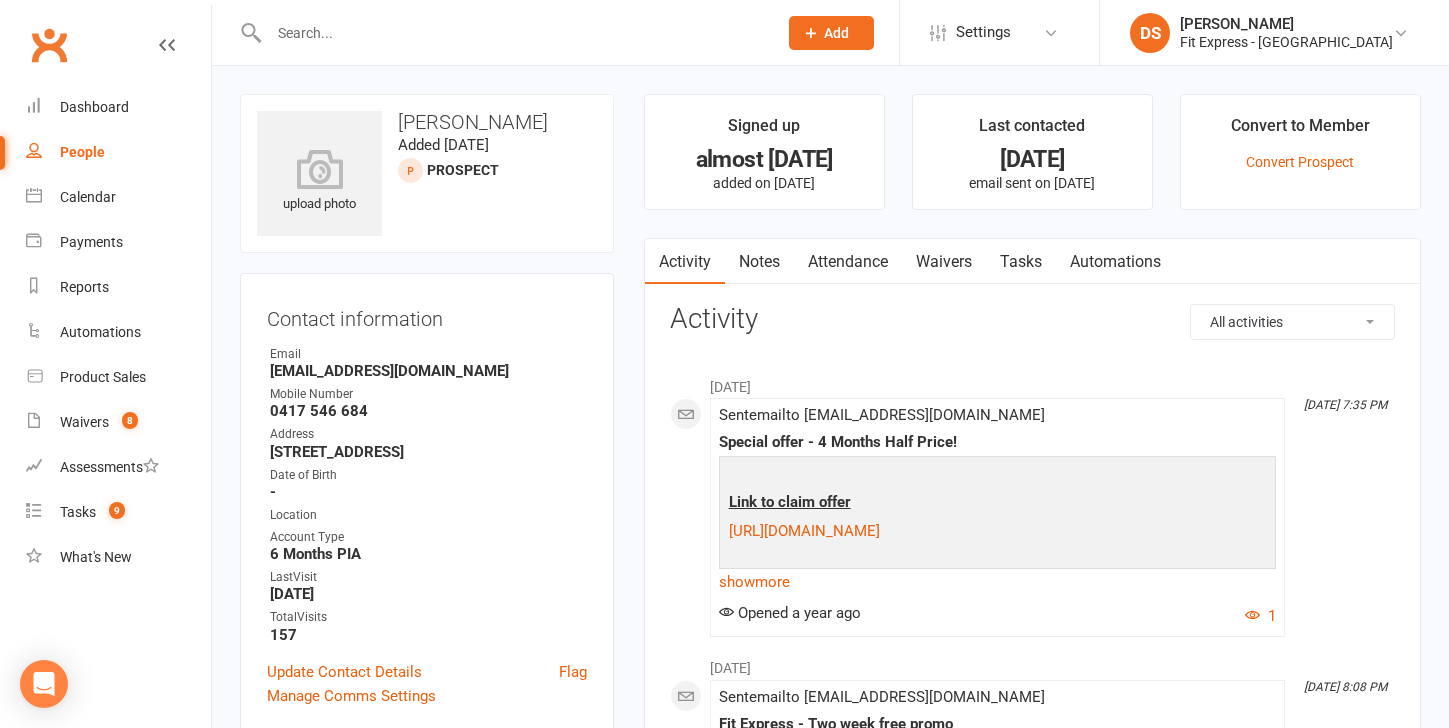 click at bounding box center [513, 33] 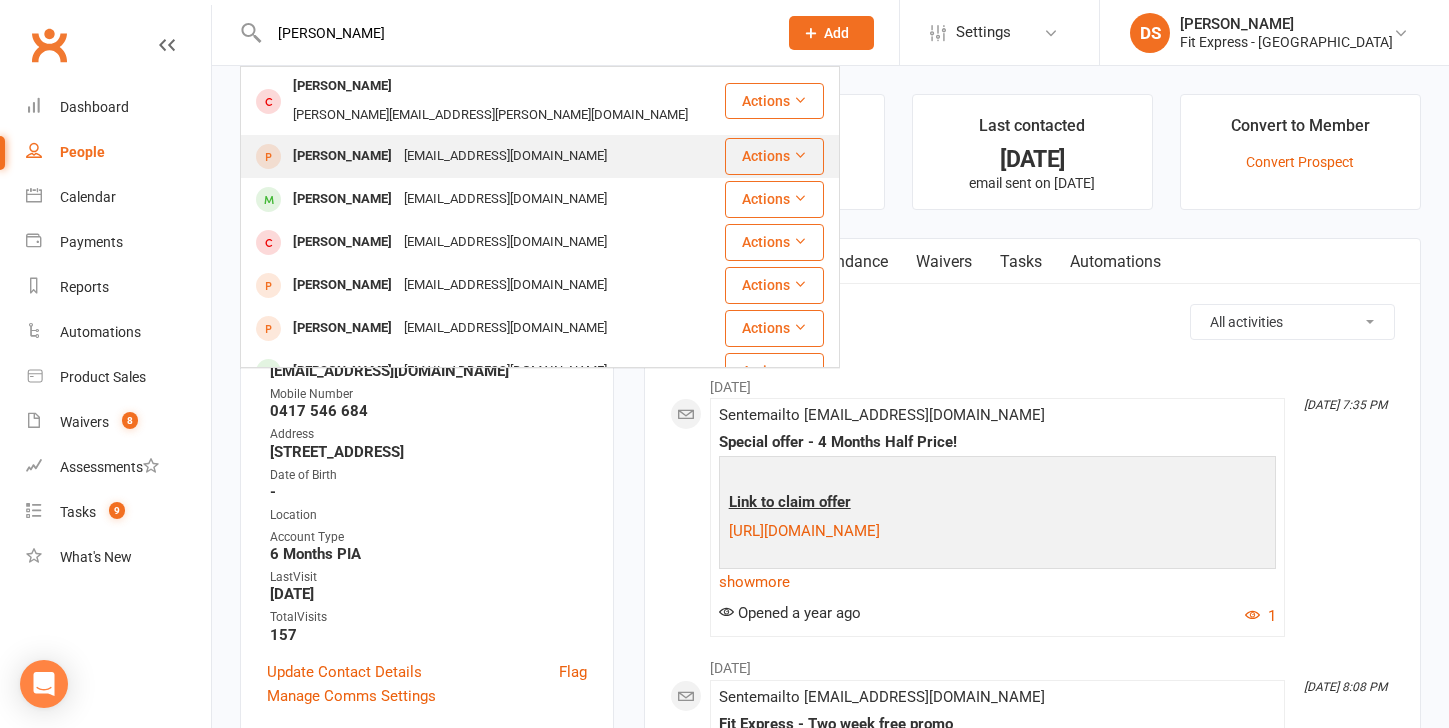 type on "tony" 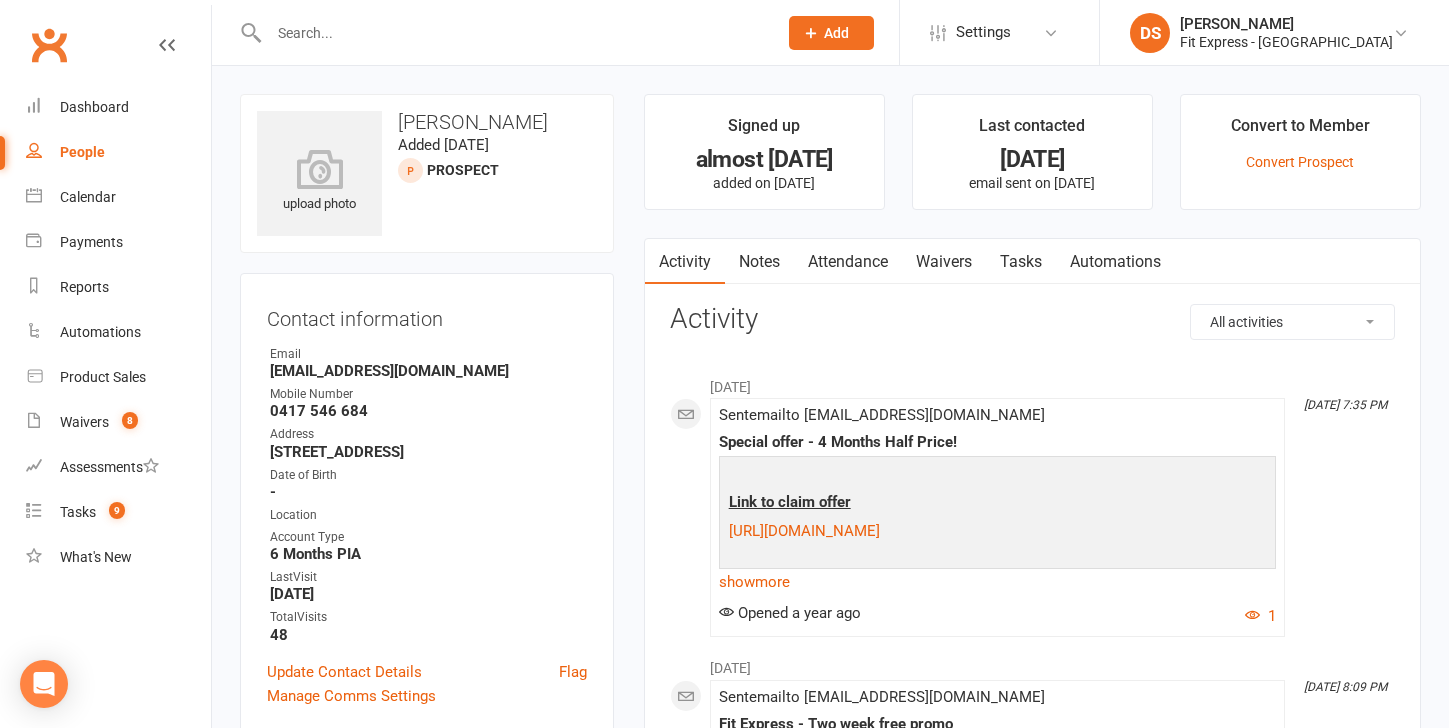 click on "Waivers" at bounding box center [944, 262] 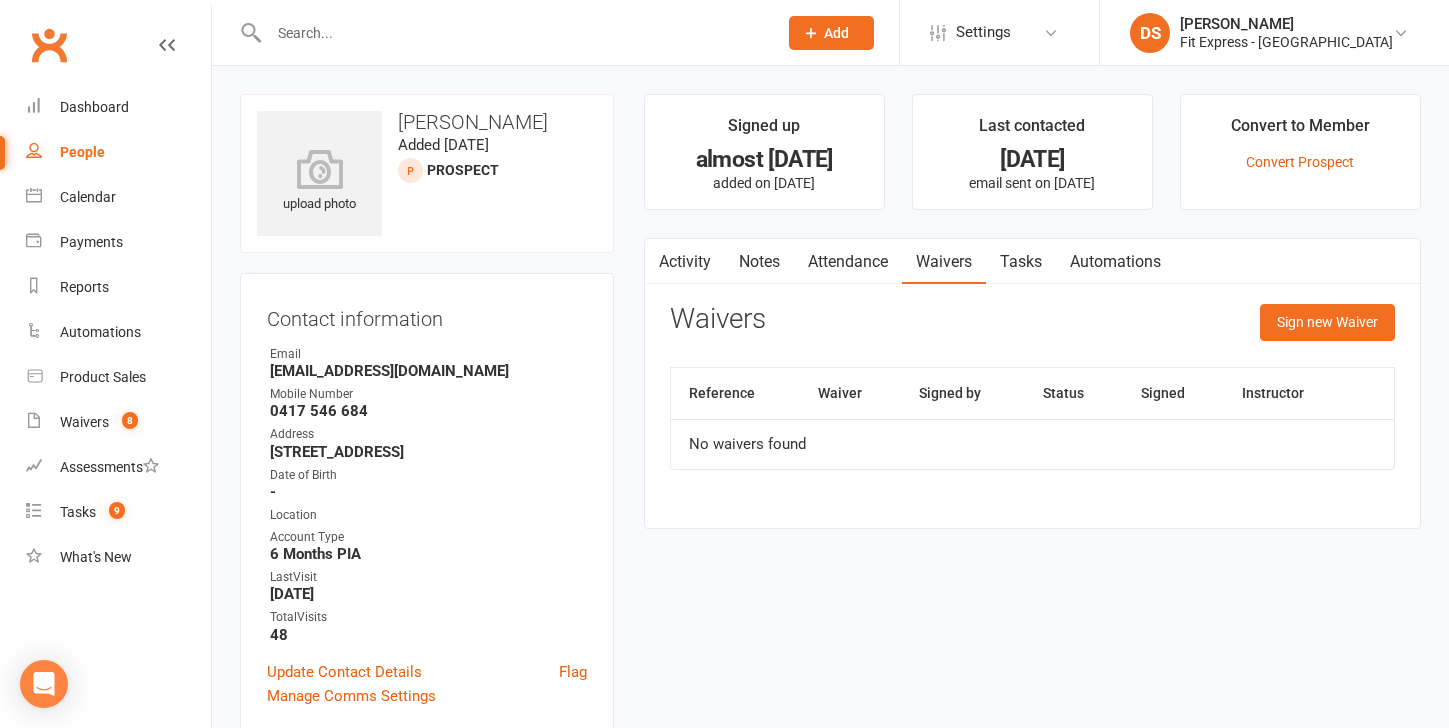 click on "Clubworx" at bounding box center [49, 45] 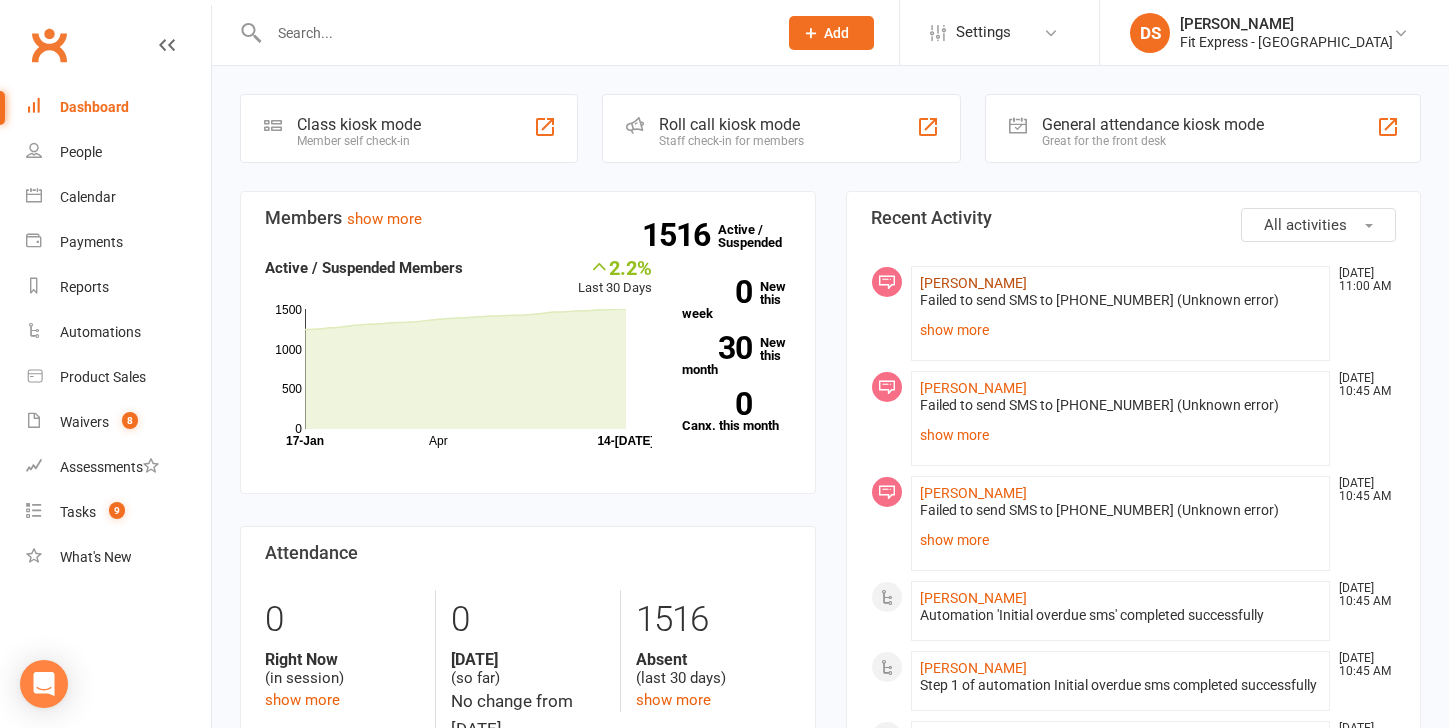 scroll, scrollTop: 0, scrollLeft: 0, axis: both 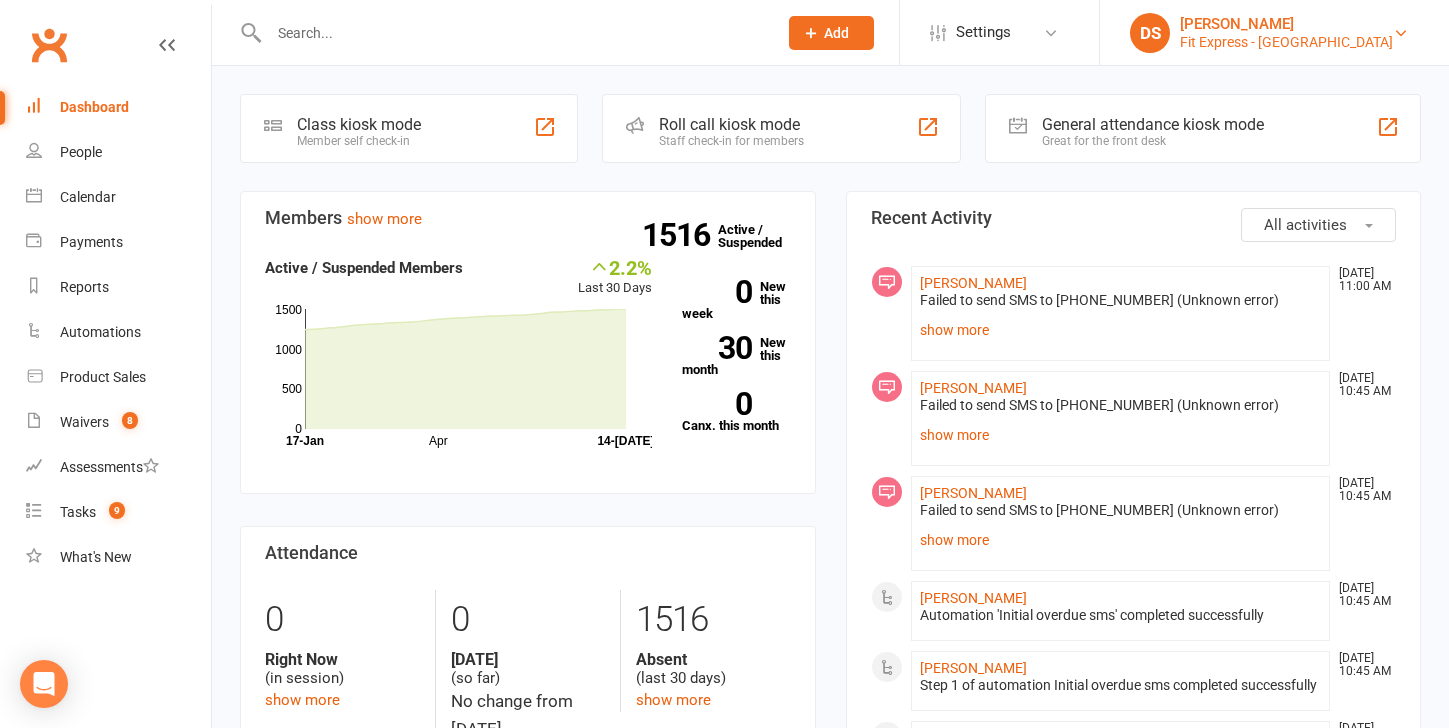 click on "Fit Express - [GEOGRAPHIC_DATA]" at bounding box center [1286, 42] 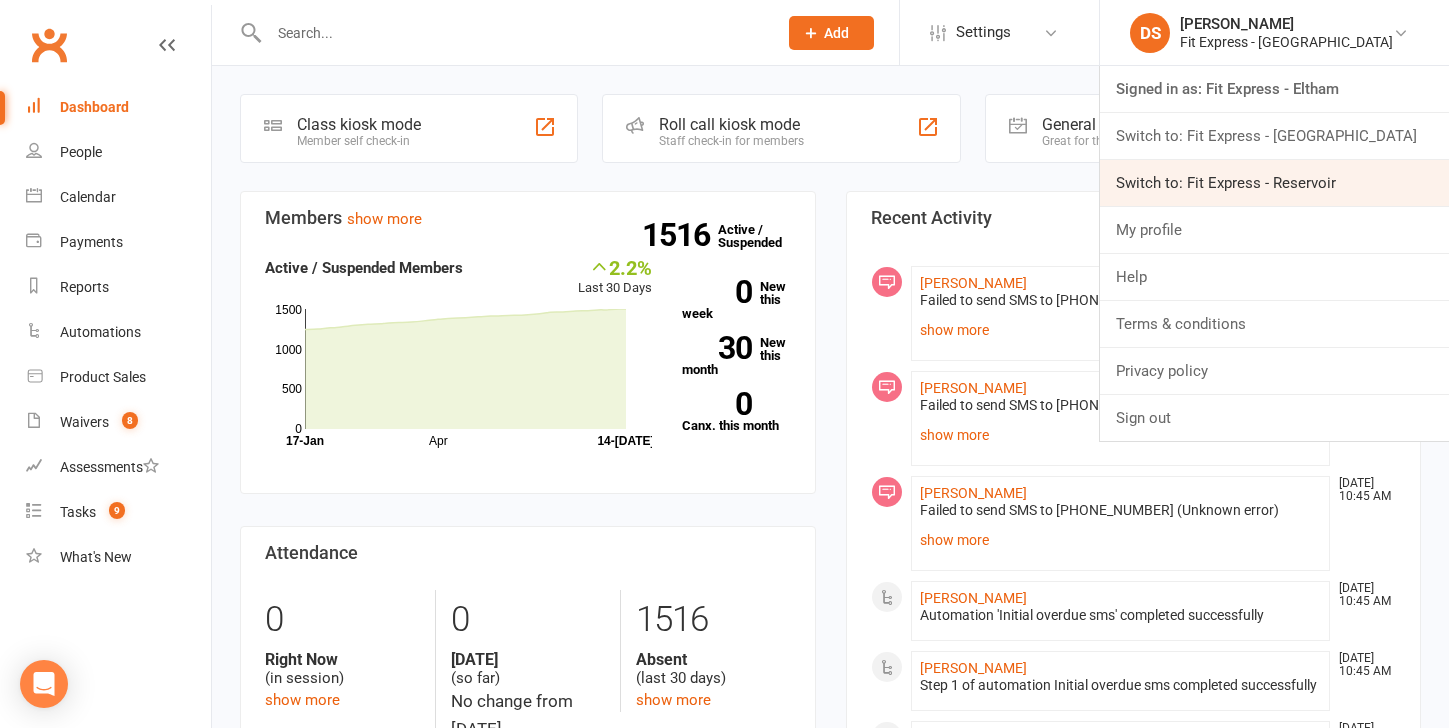click on "Switch to: Fit Express - Reservoir" at bounding box center [1274, 183] 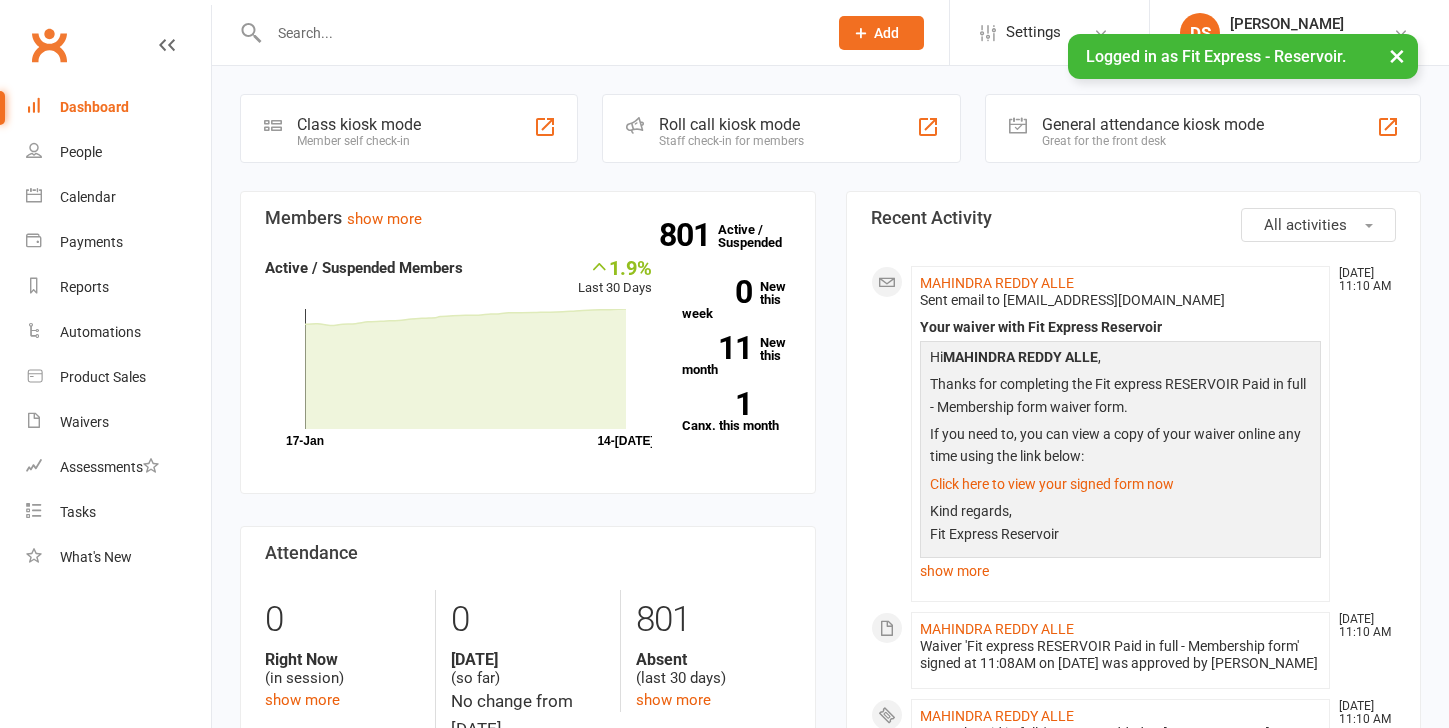 scroll, scrollTop: 0, scrollLeft: 0, axis: both 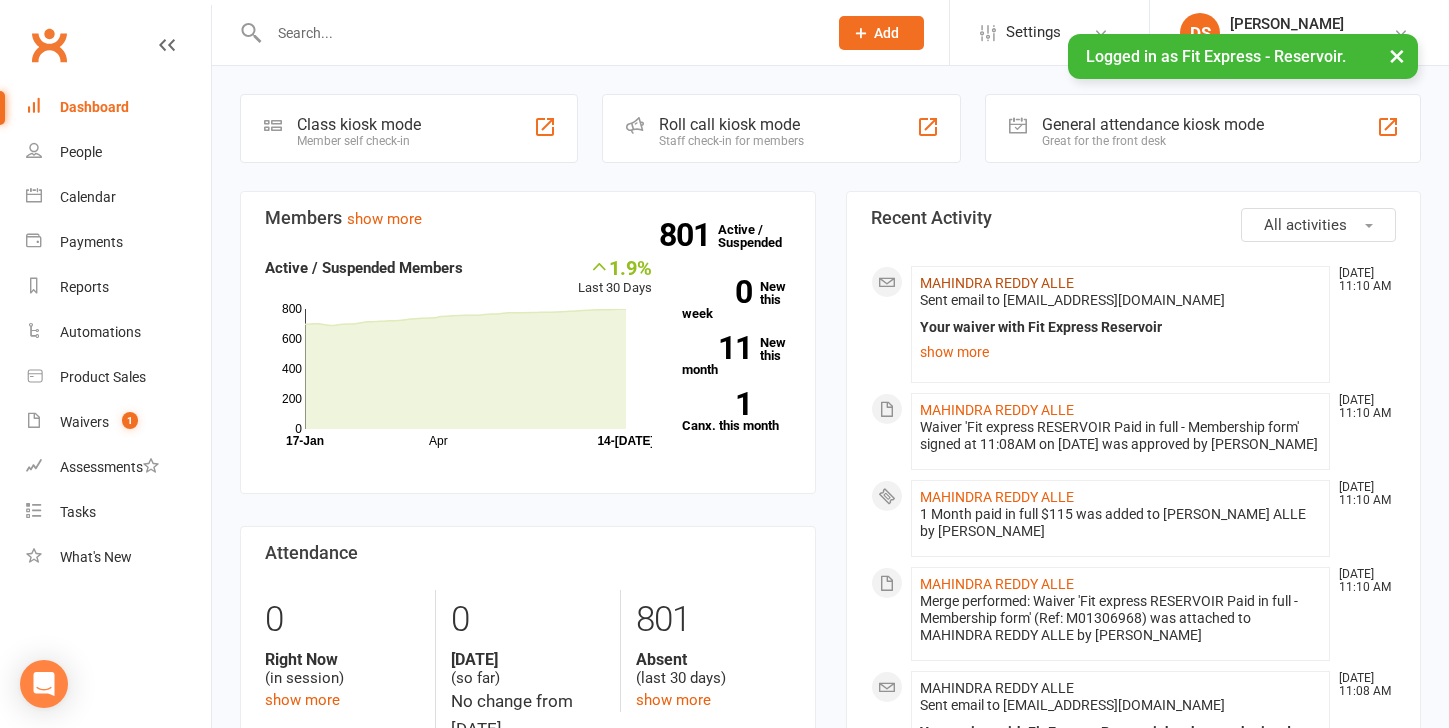 click on "MAHINDRA REDDY ALLE" 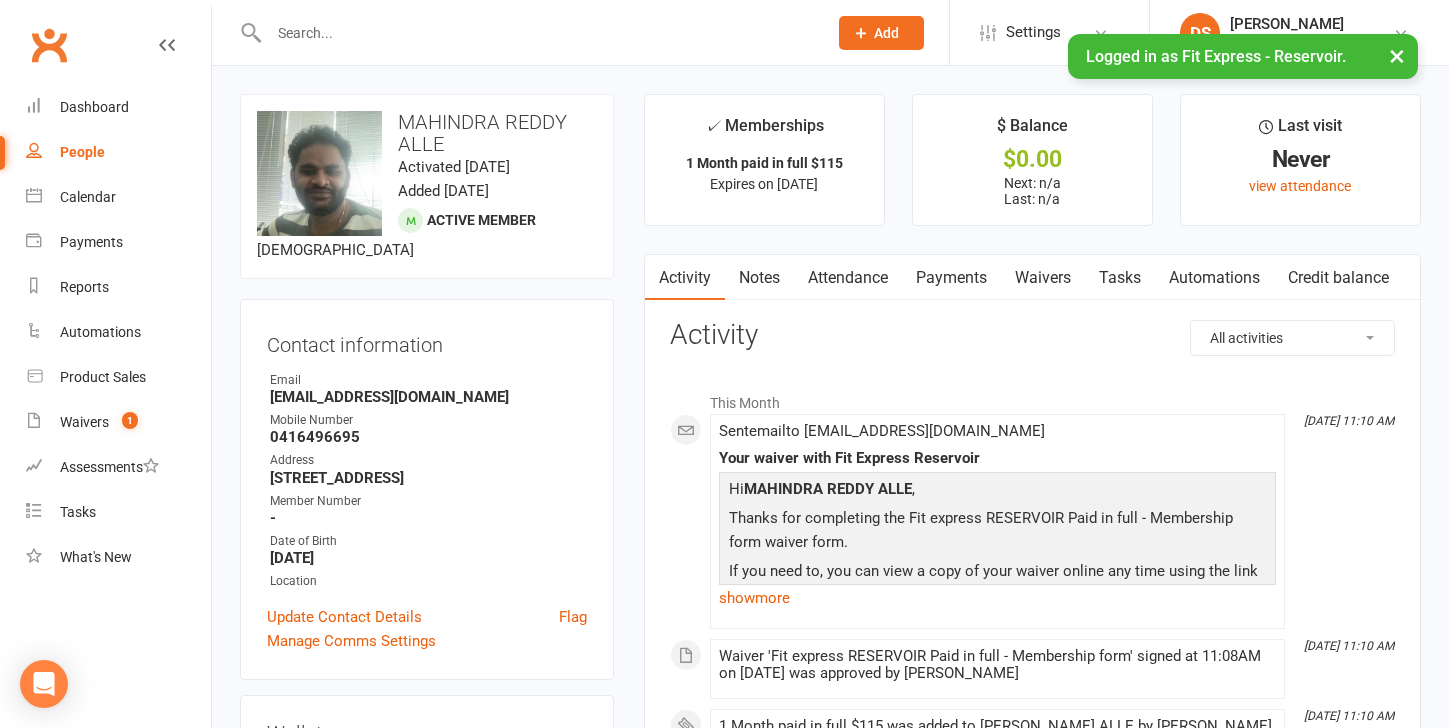 click on "Waivers" at bounding box center (1043, 278) 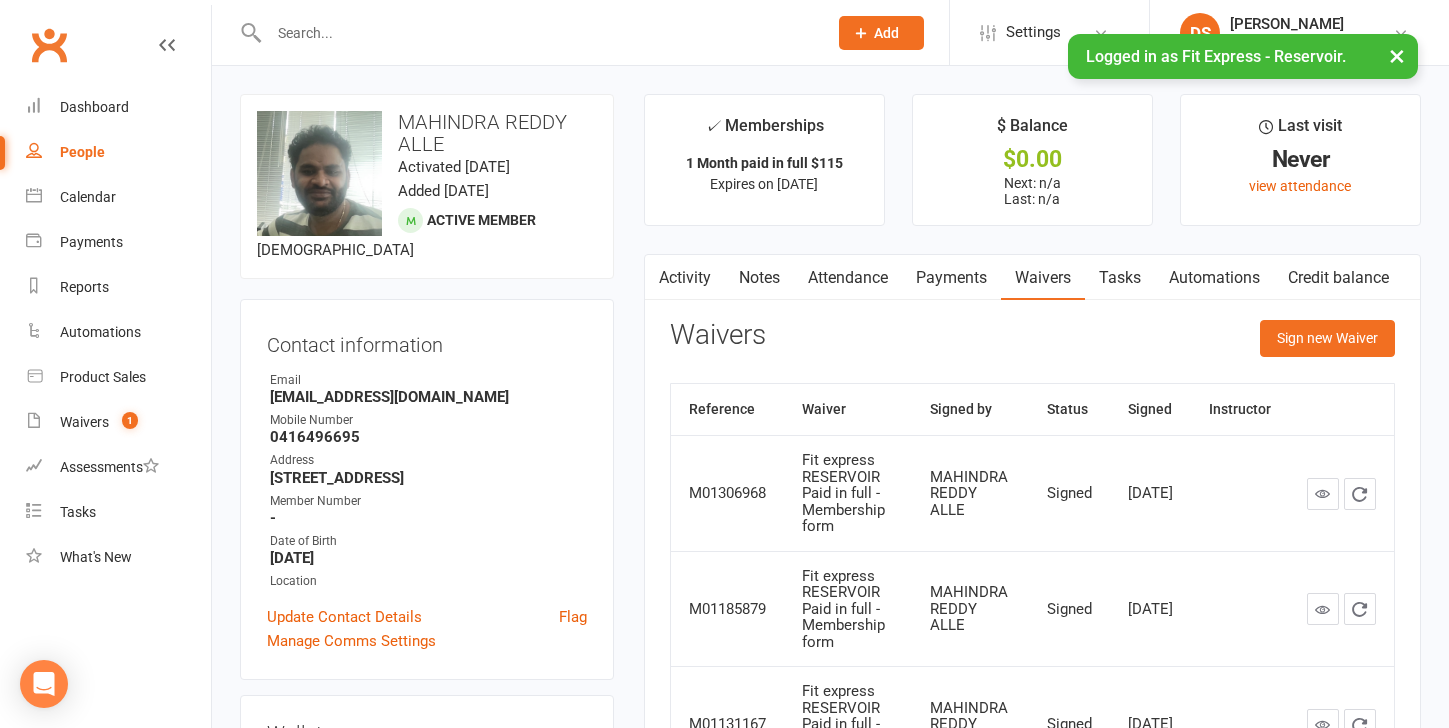 click on "Clubworx" at bounding box center (49, 45) 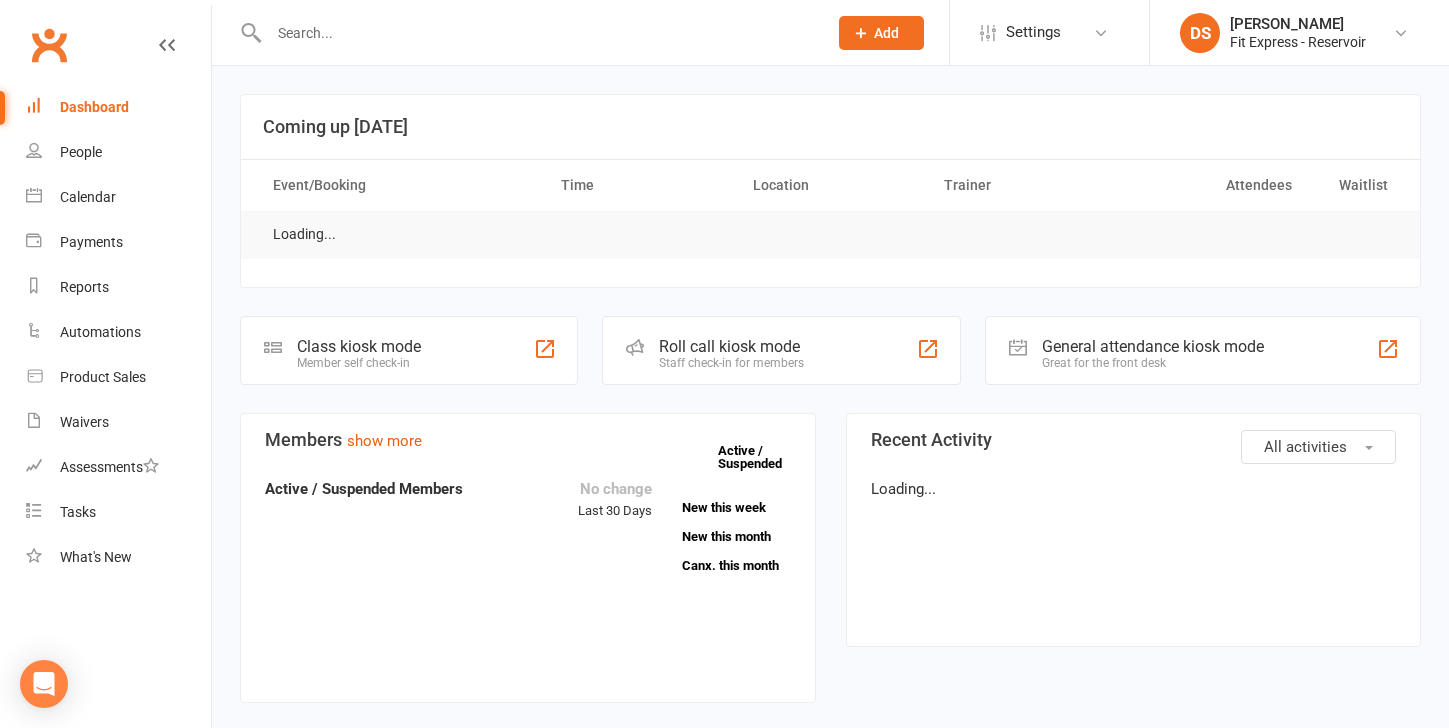 scroll, scrollTop: 0, scrollLeft: 0, axis: both 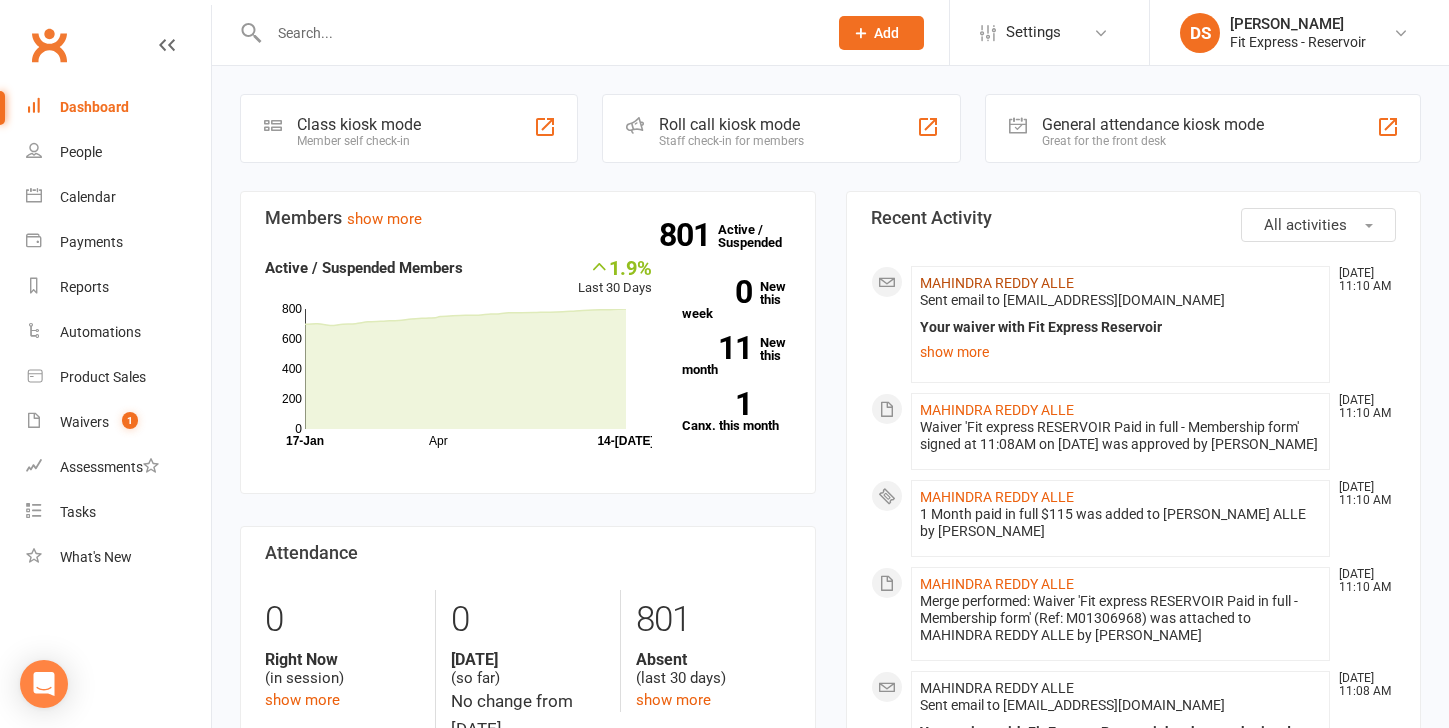 click on "MAHINDRA REDDY ALLE" 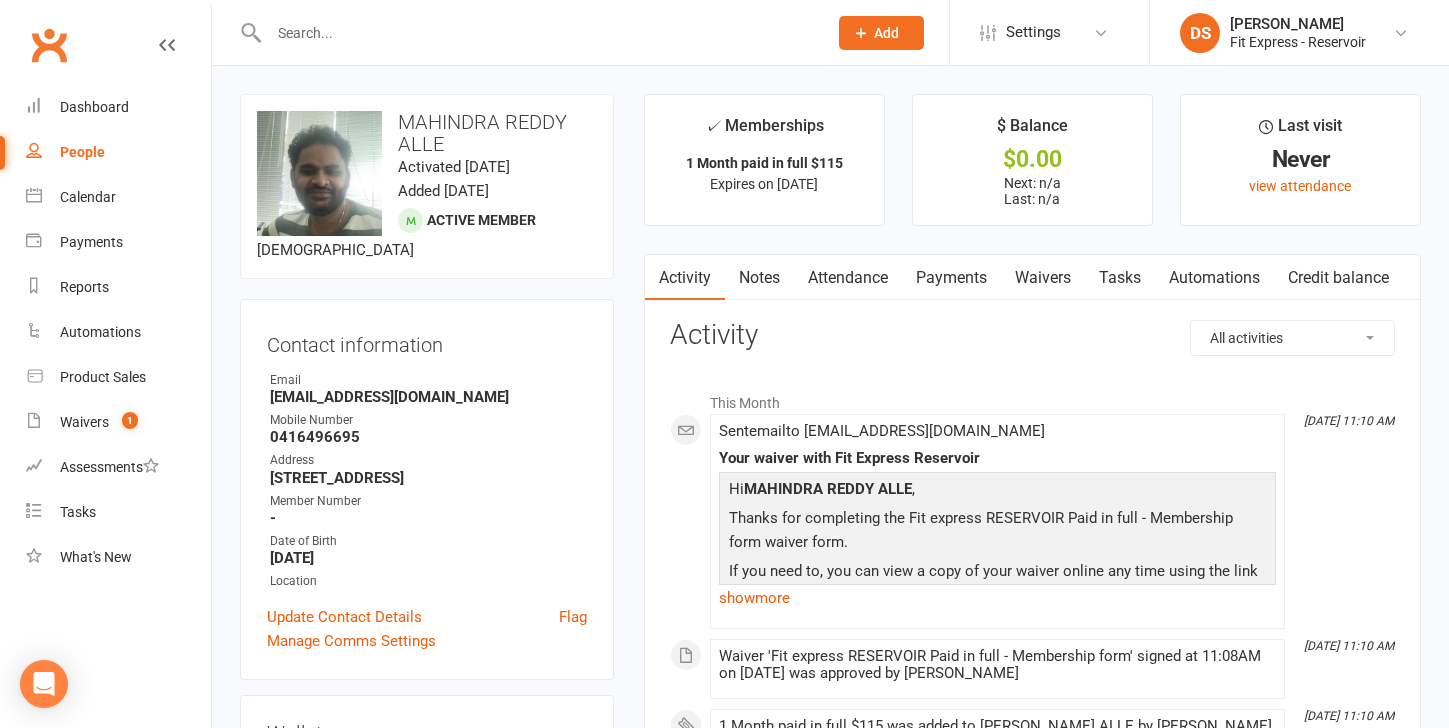 click on "Payments" at bounding box center [951, 278] 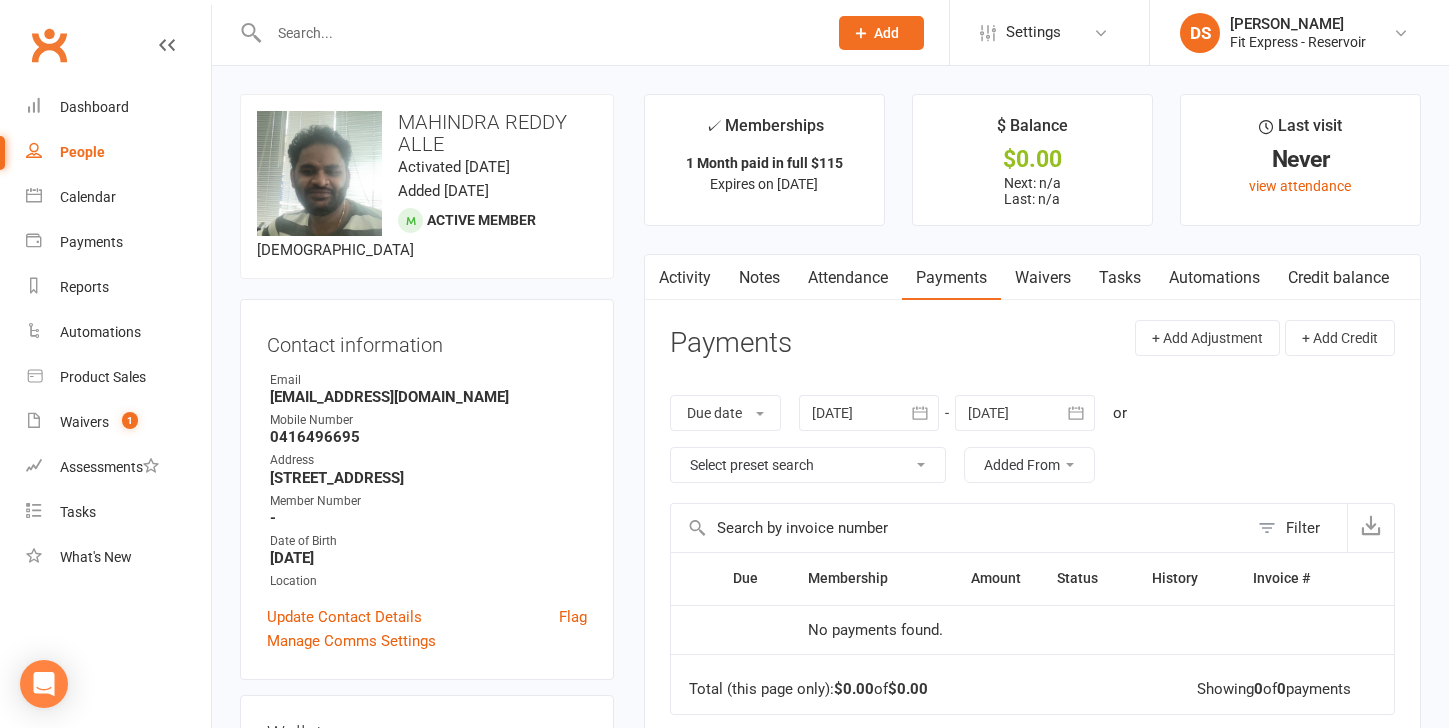 click on "Waivers" at bounding box center [1043, 278] 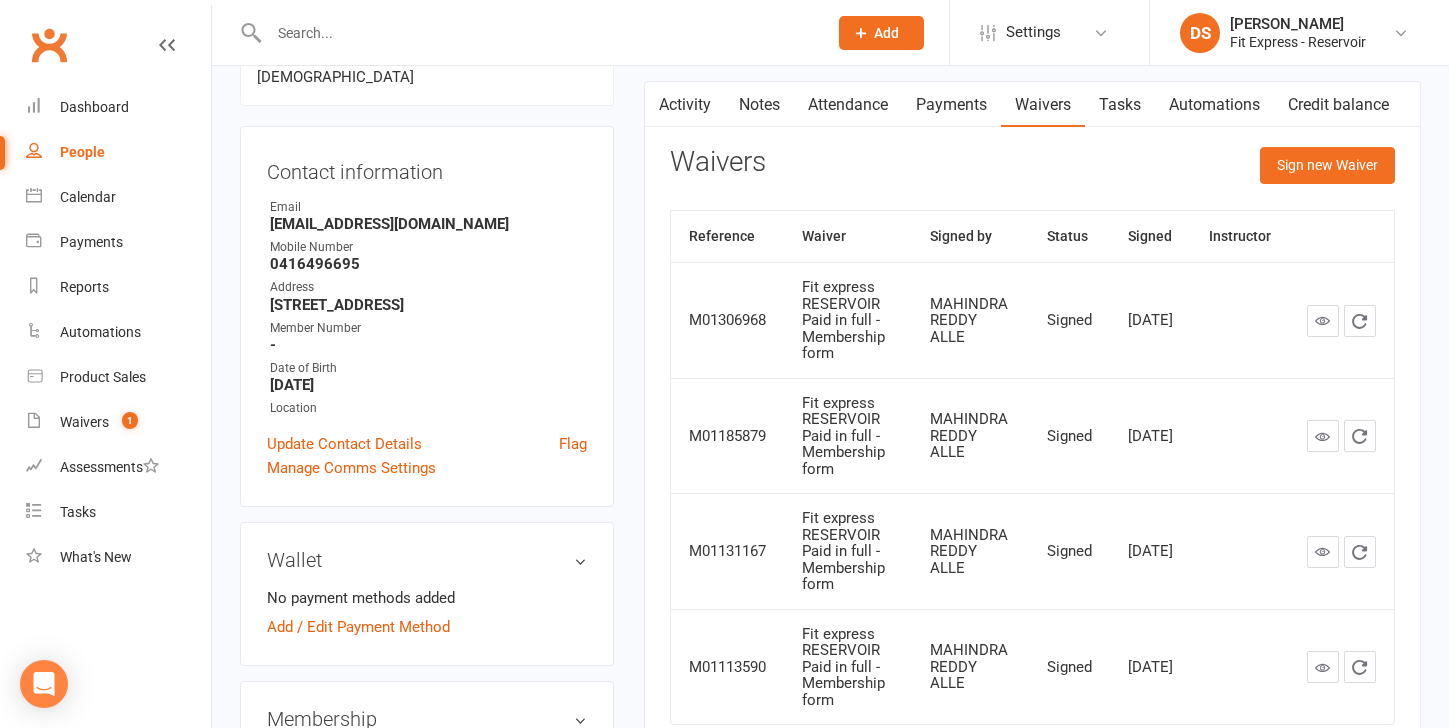 scroll, scrollTop: 0, scrollLeft: 0, axis: both 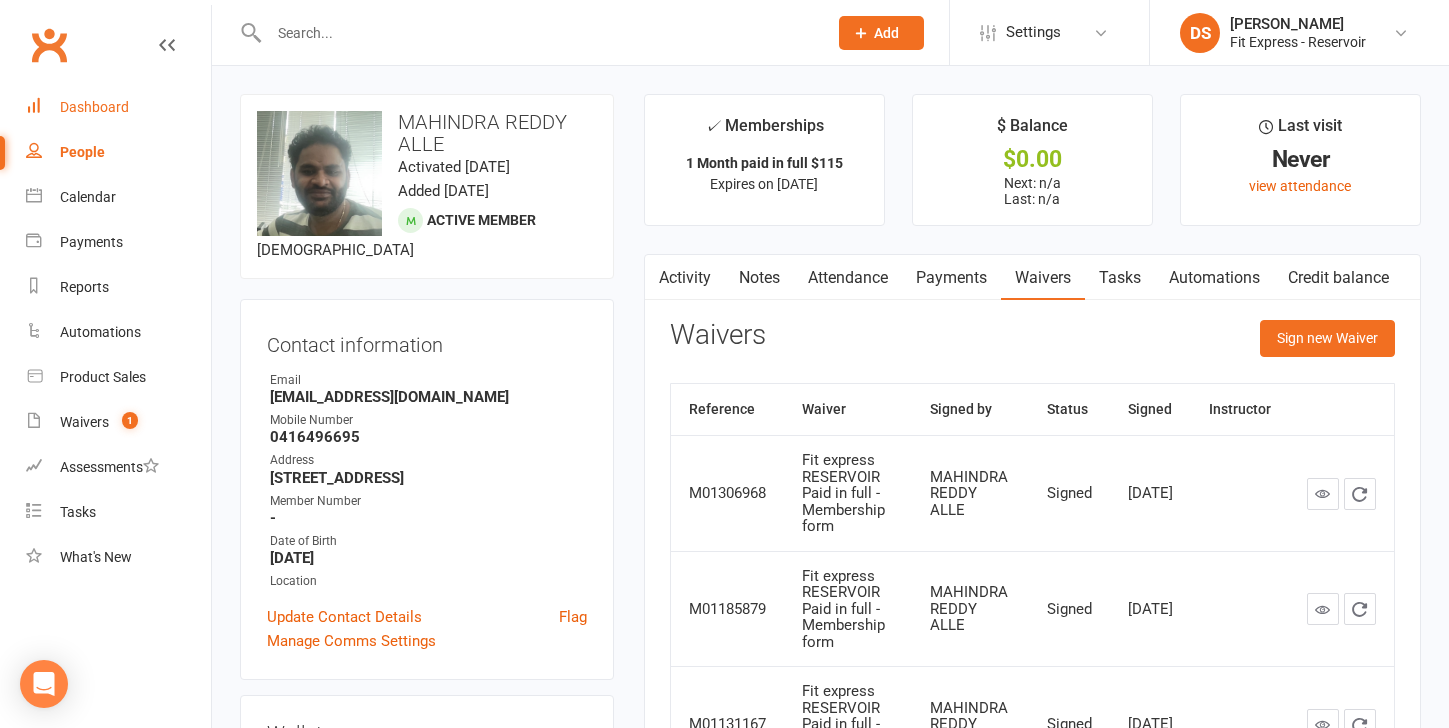 click on "Dashboard" at bounding box center (118, 107) 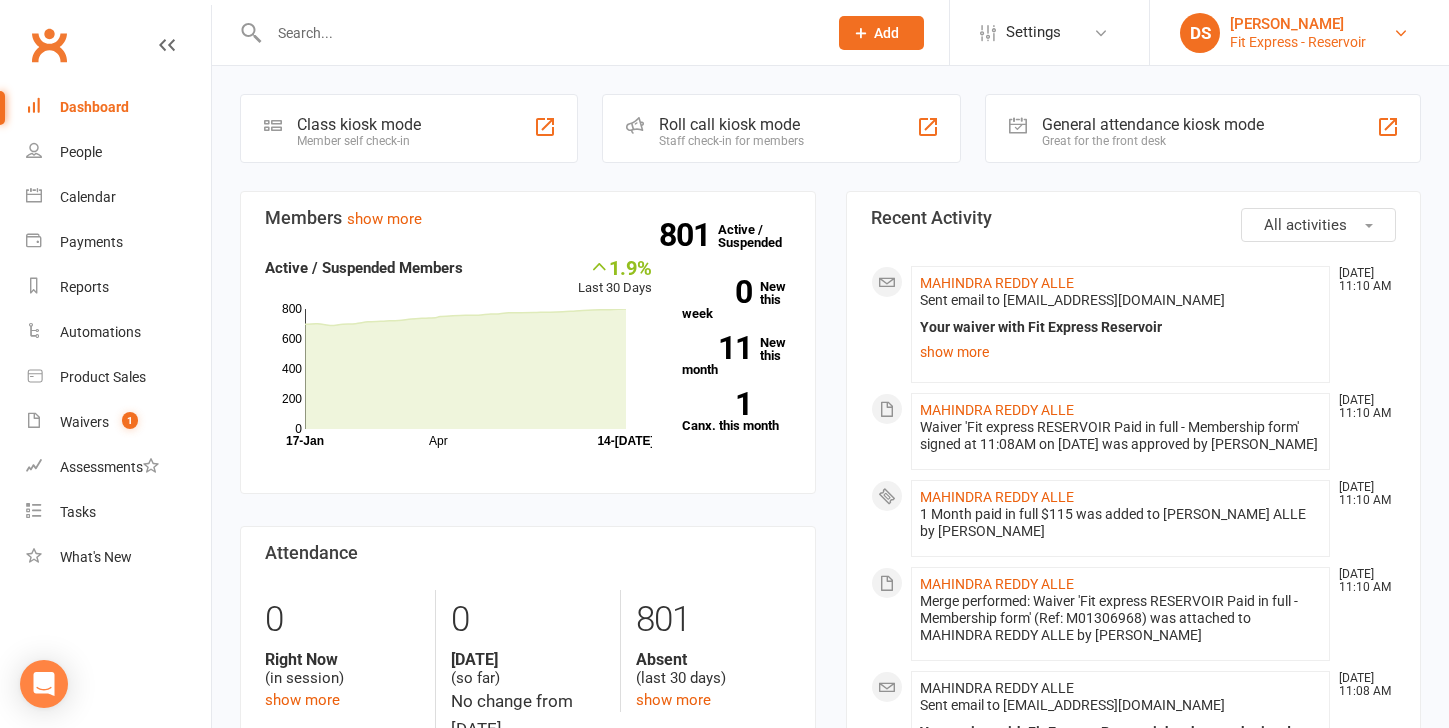 click on "[PERSON_NAME]" at bounding box center (1298, 24) 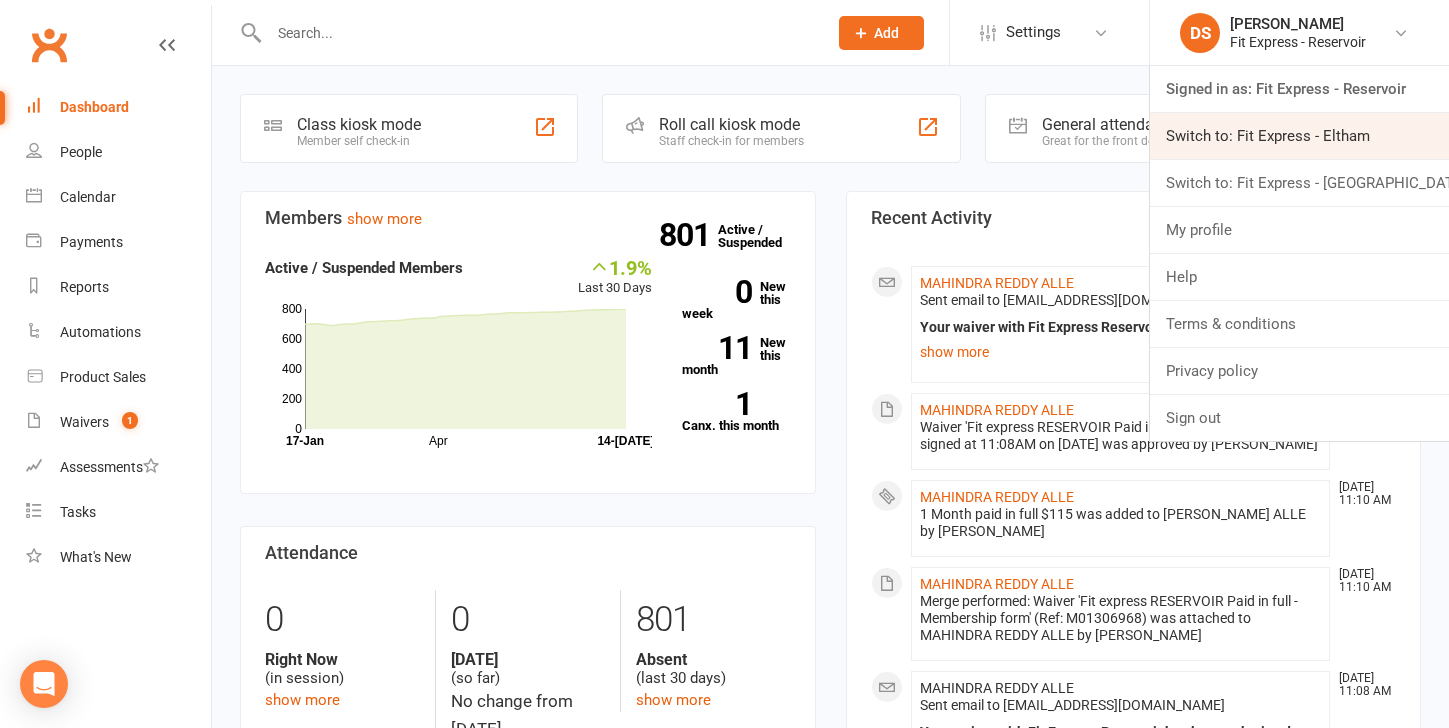 click on "Switch to: Fit Express - Eltham" at bounding box center [1299, 136] 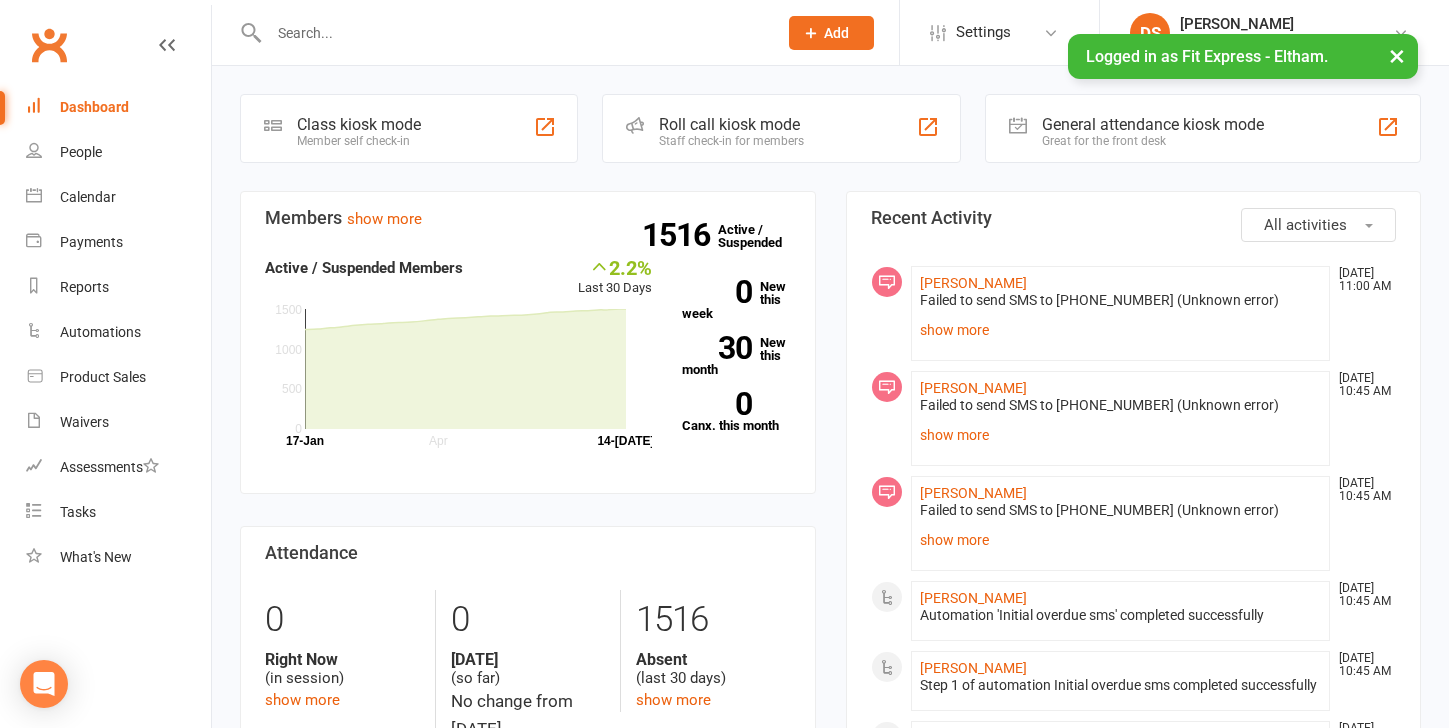 scroll, scrollTop: 0, scrollLeft: 0, axis: both 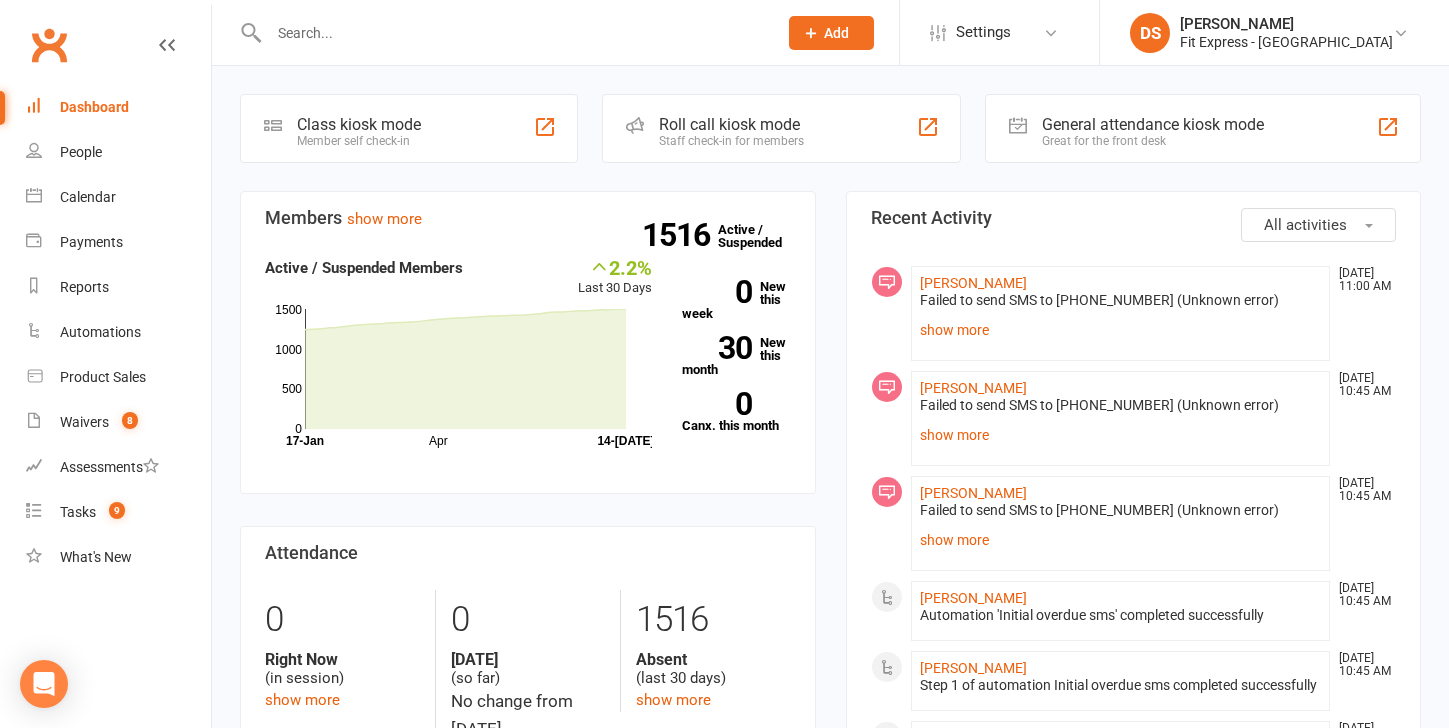 click on "Clubworx" at bounding box center [49, 45] 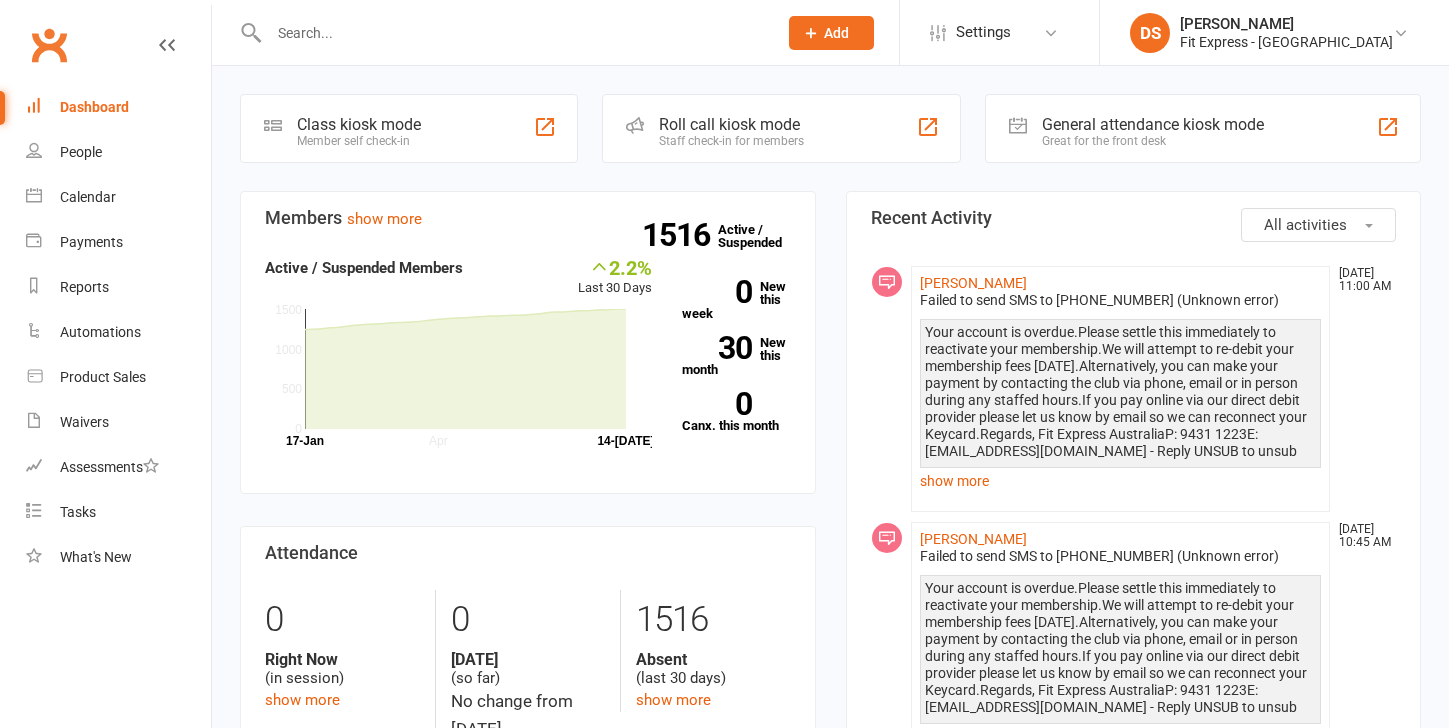 scroll, scrollTop: 0, scrollLeft: 0, axis: both 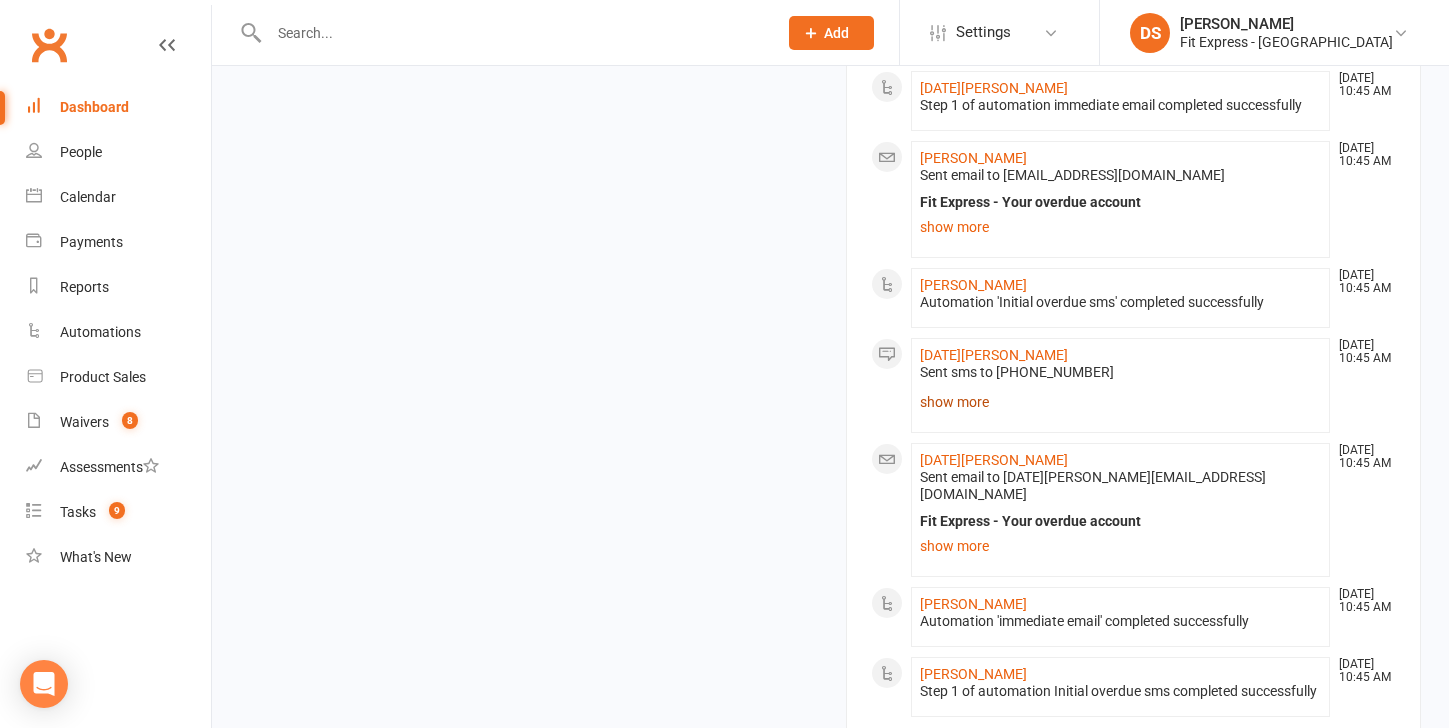 click on "show more" 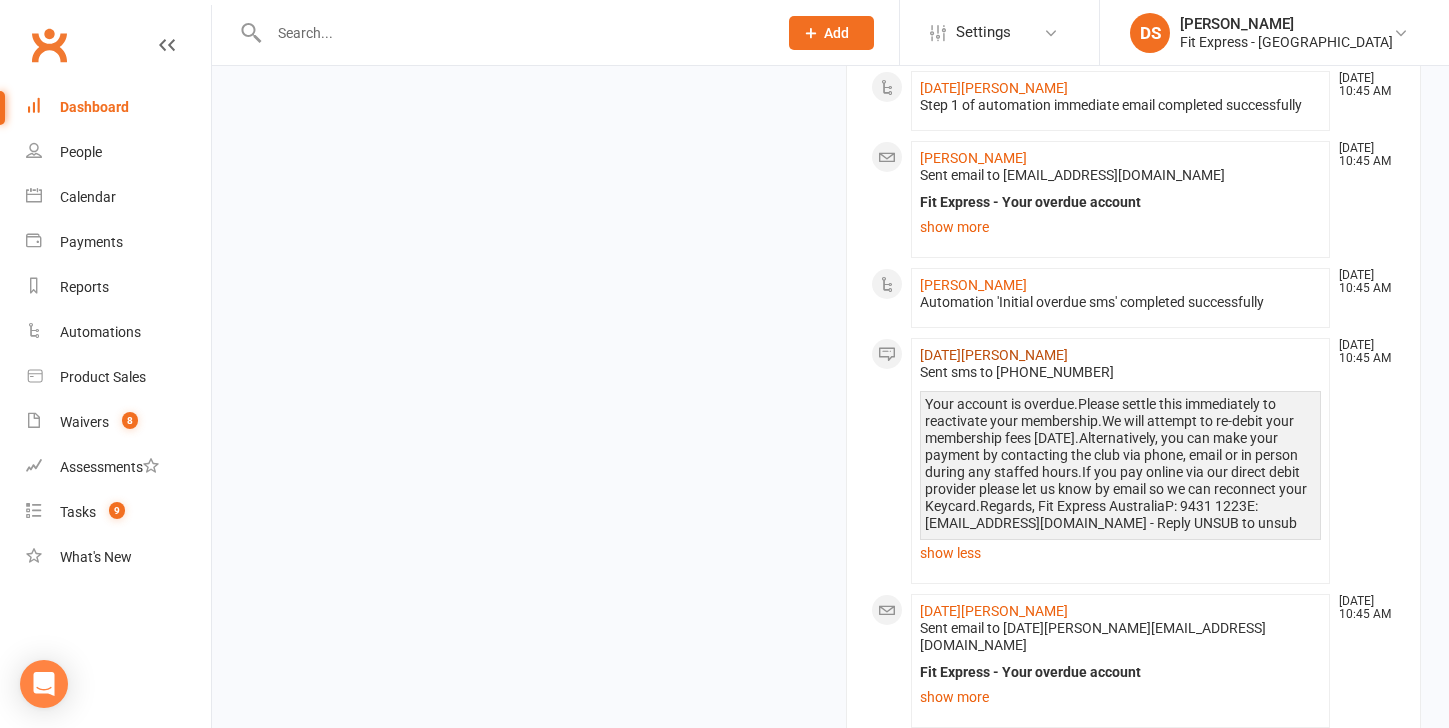 click on "[DATE][PERSON_NAME]" 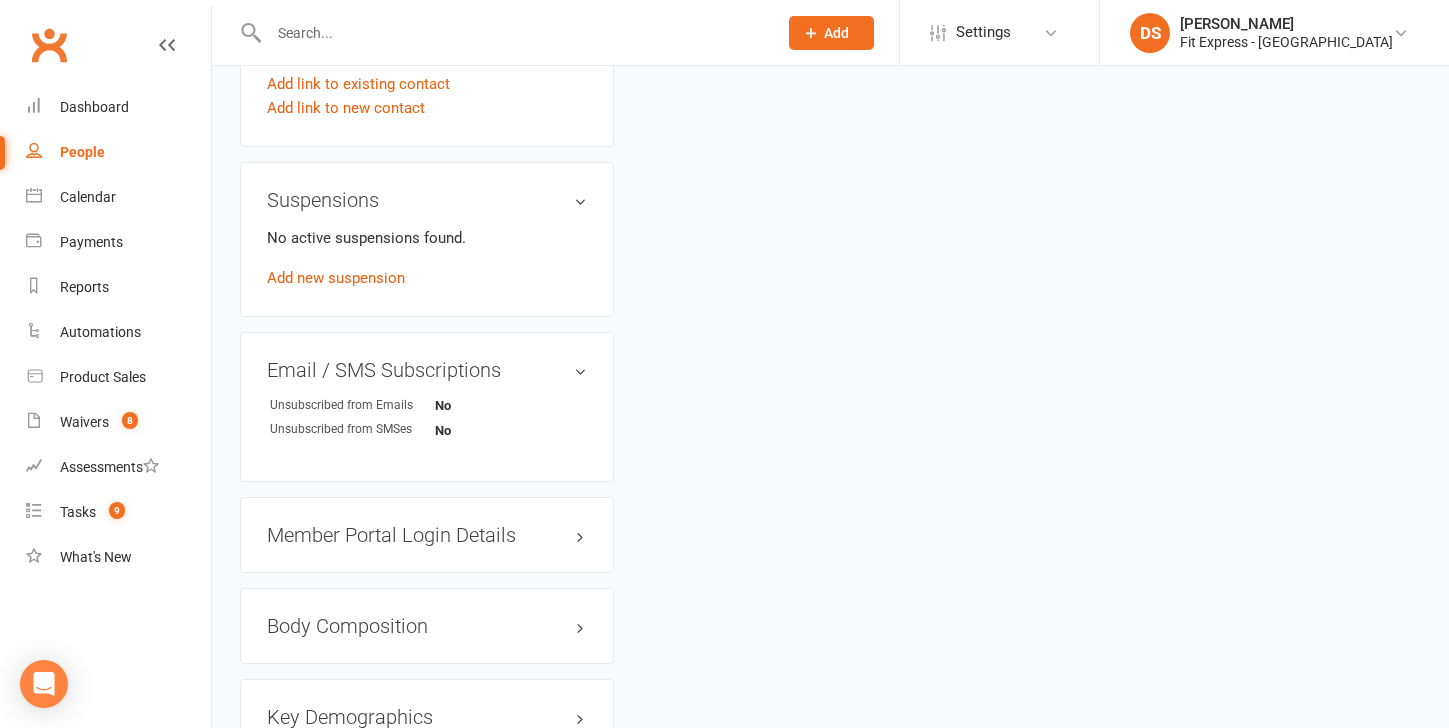 scroll, scrollTop: 0, scrollLeft: 0, axis: both 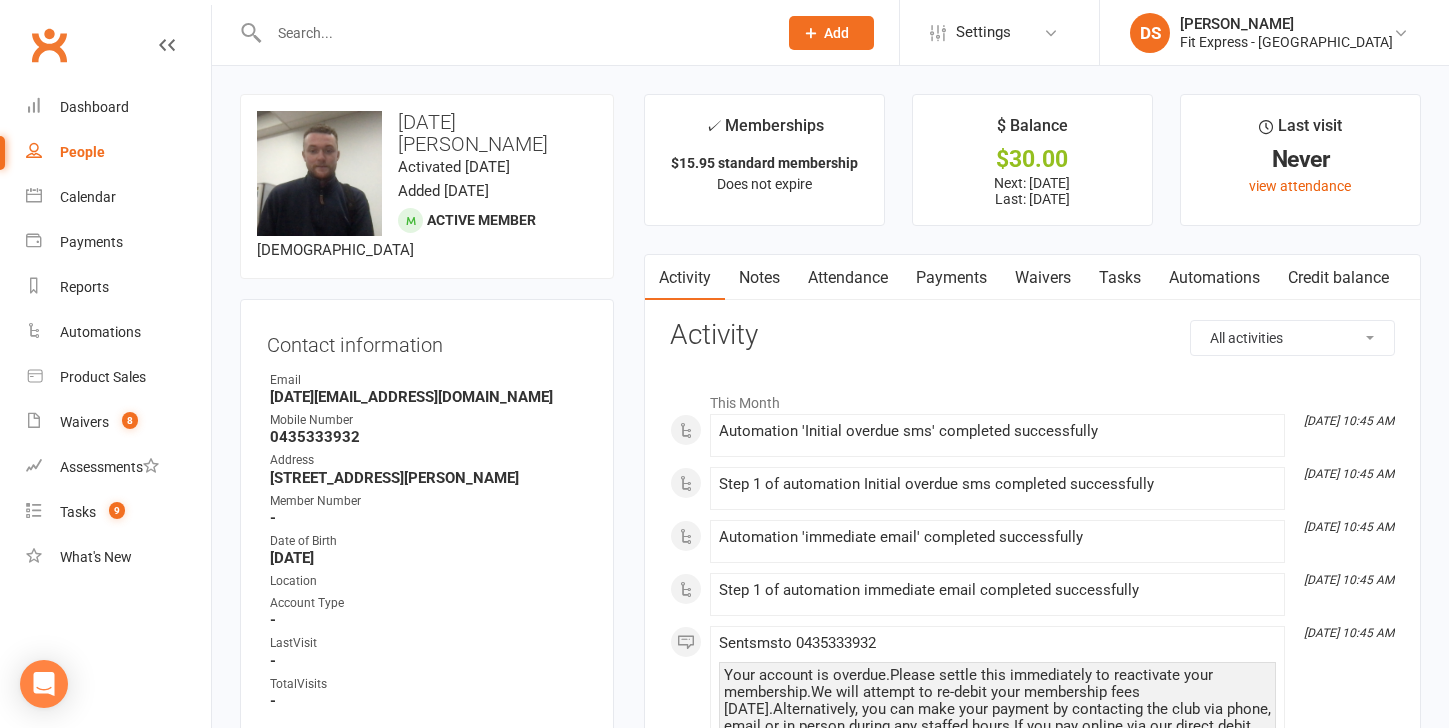 click on "Payments" at bounding box center (951, 278) 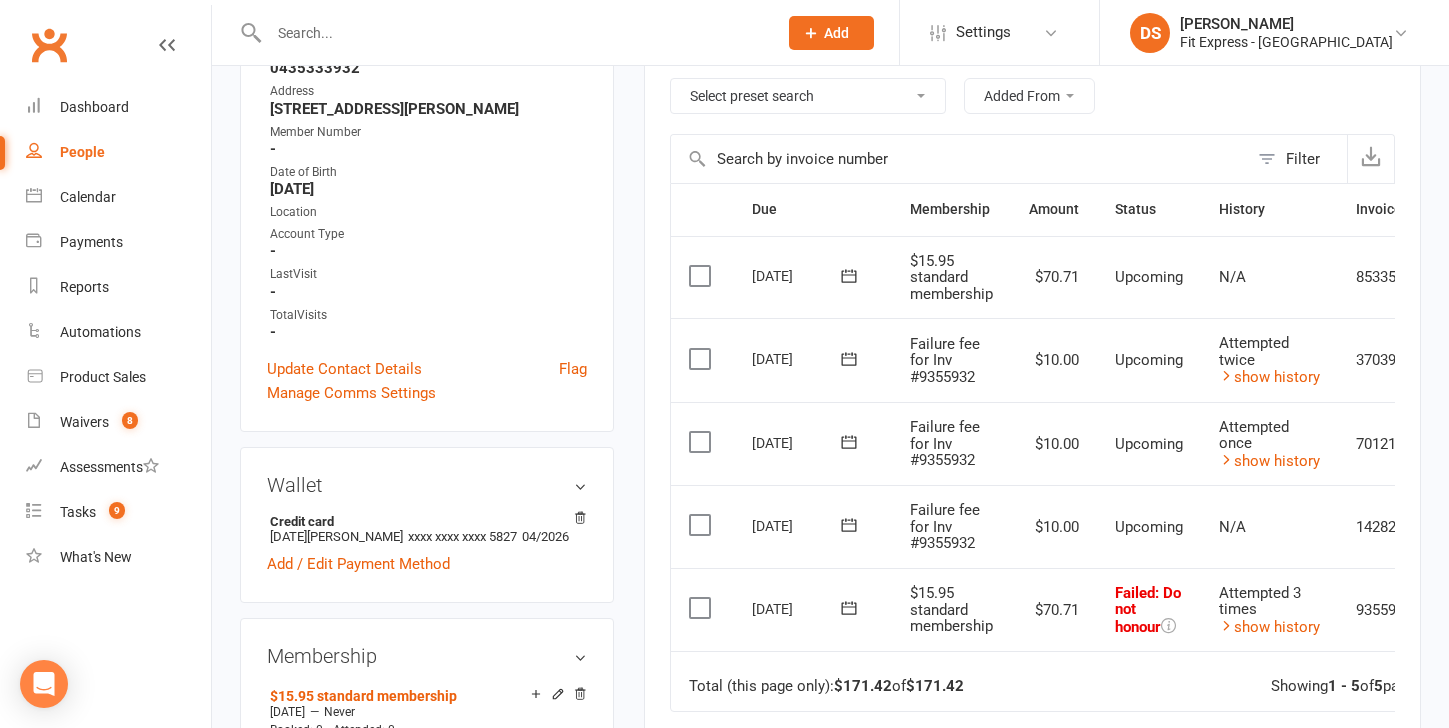 scroll, scrollTop: 0, scrollLeft: 0, axis: both 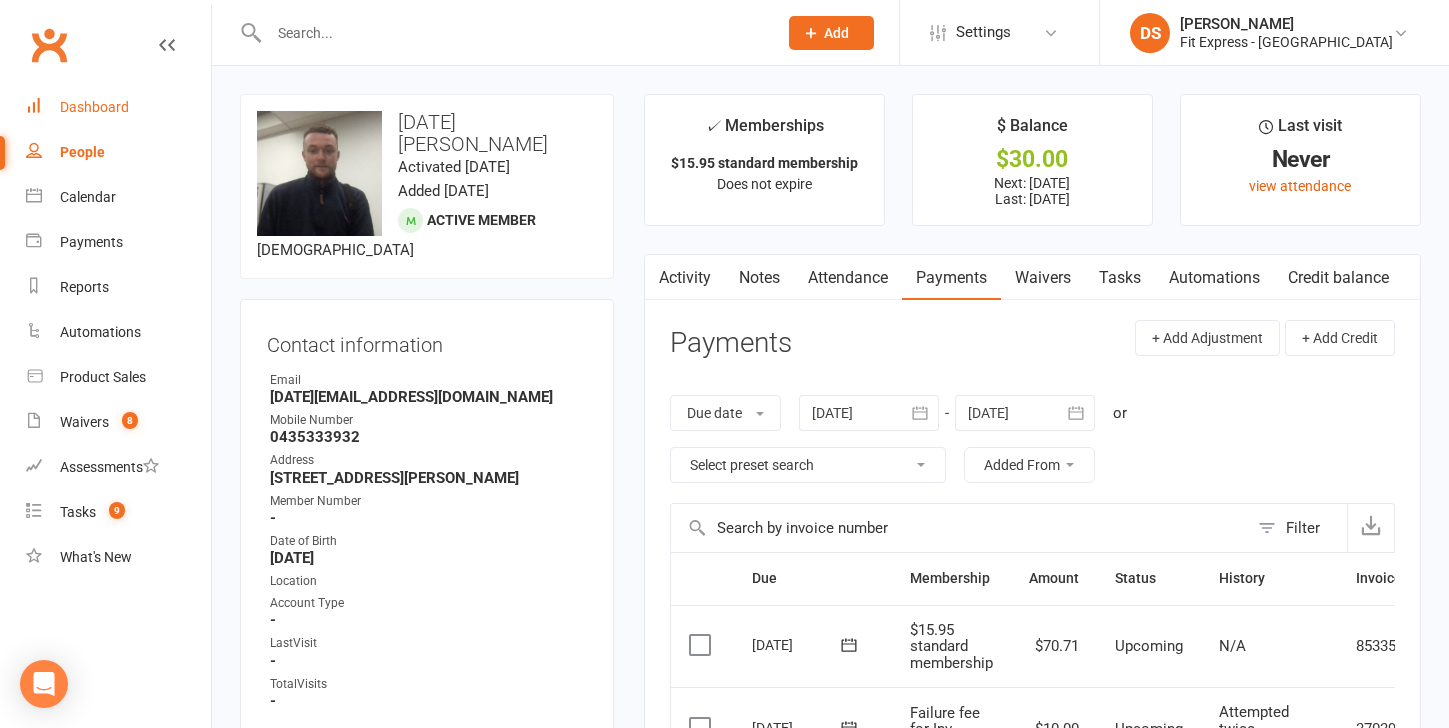click on "Dashboard" at bounding box center [94, 107] 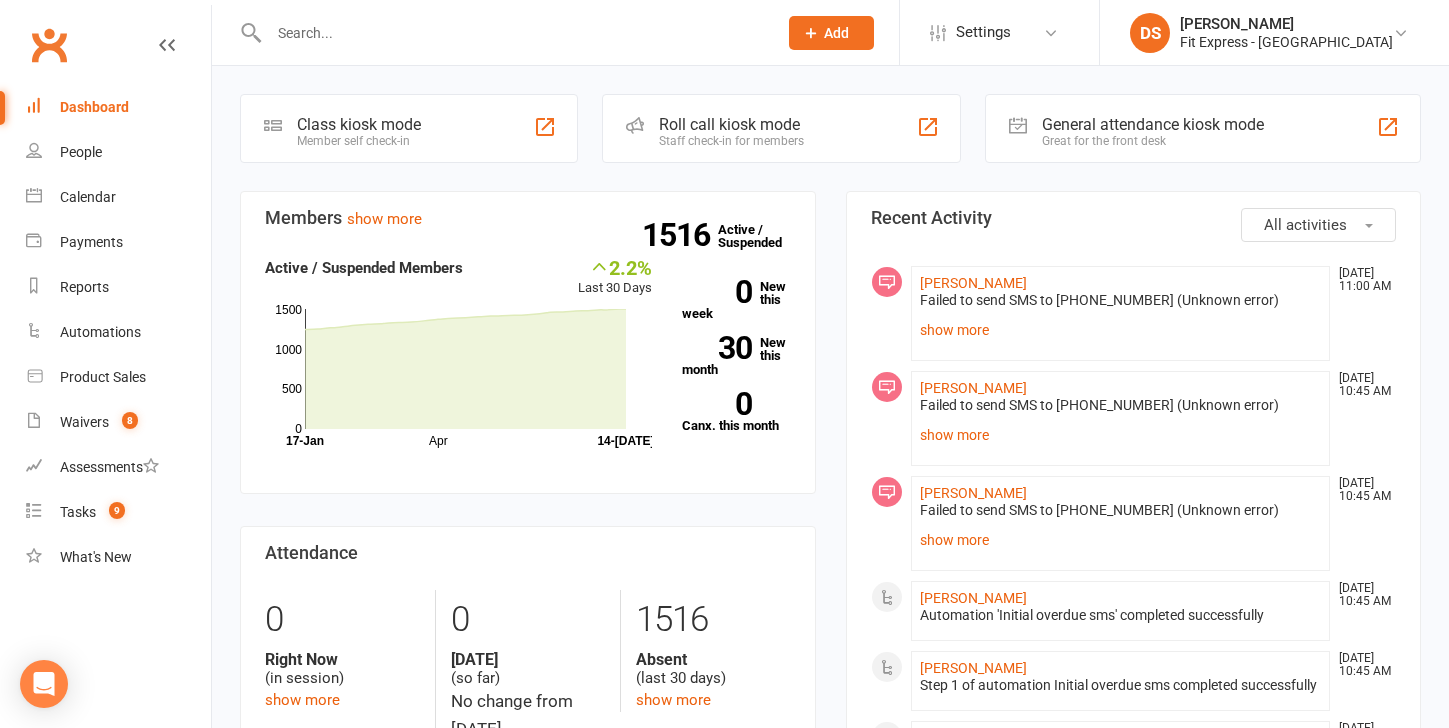 click at bounding box center (501, 32) 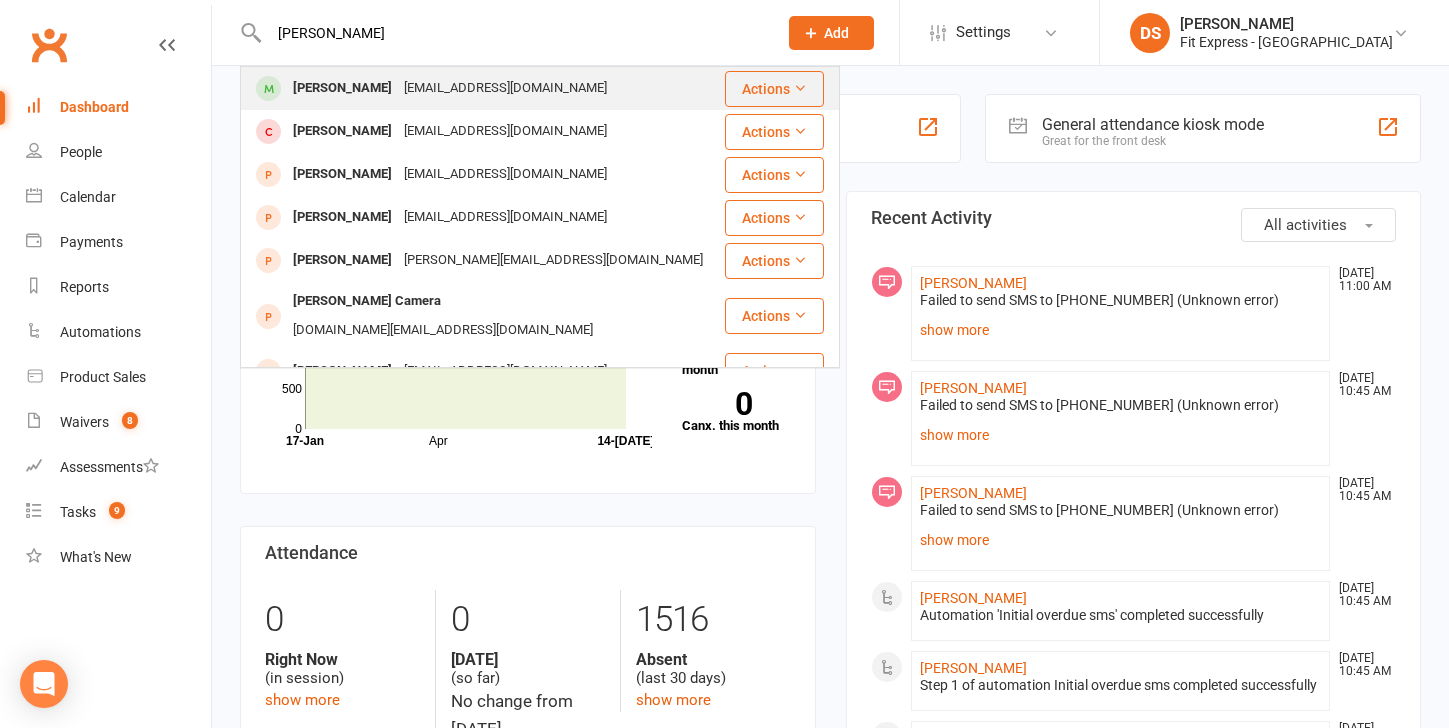 type on "elvera" 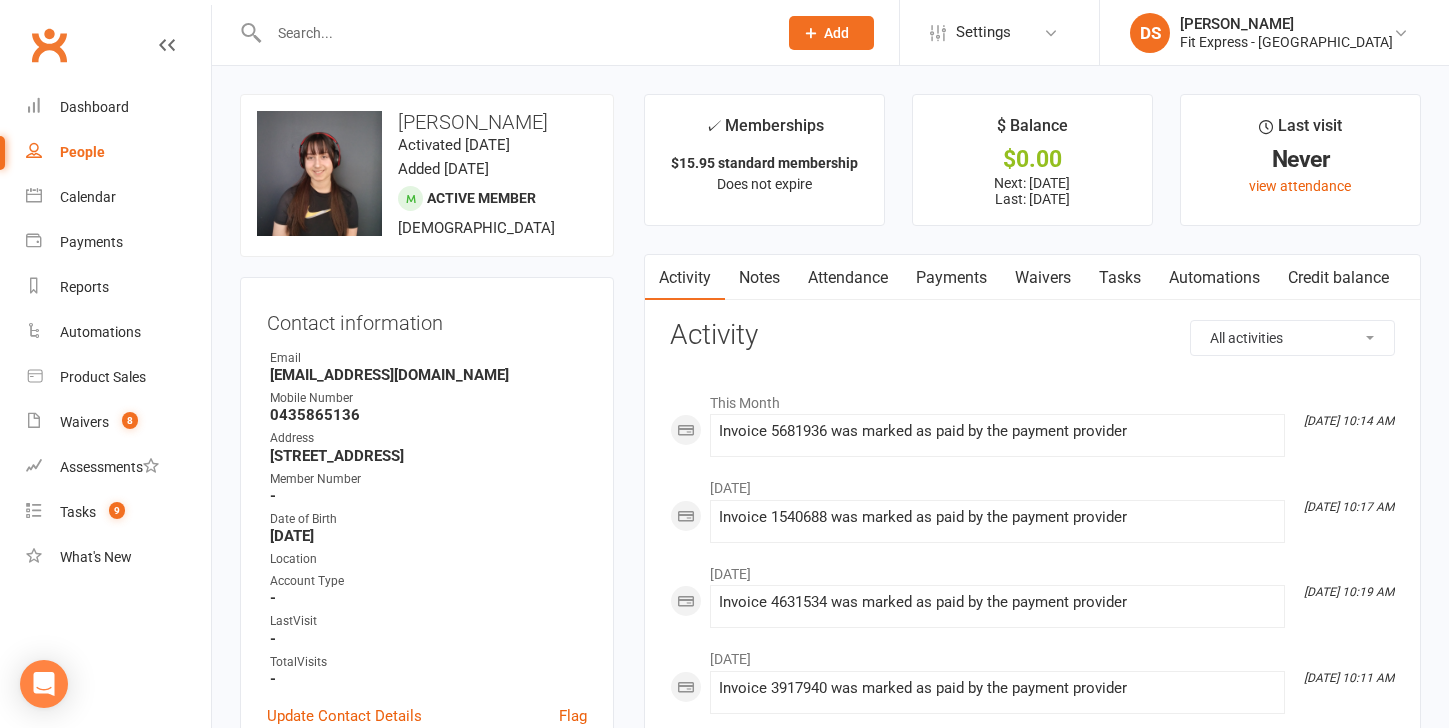 click on "Waivers" at bounding box center [1043, 278] 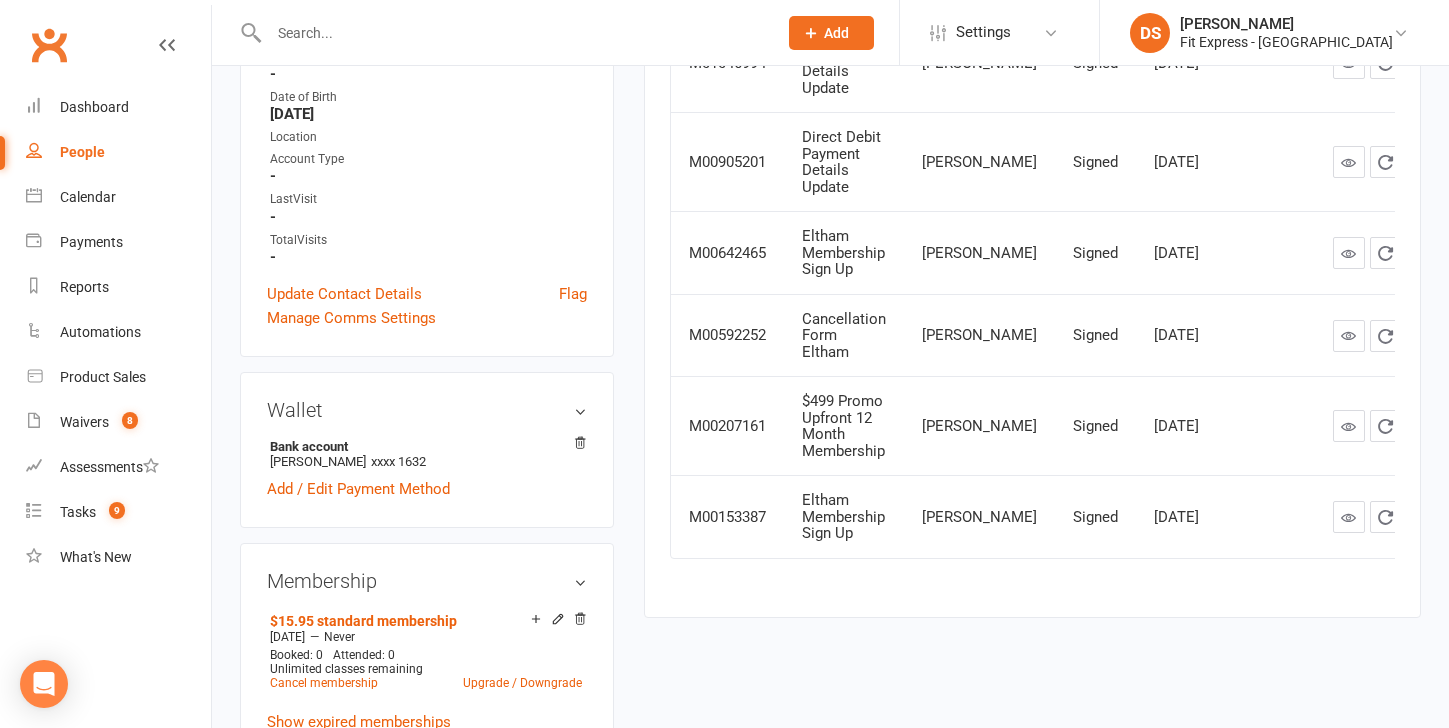 scroll, scrollTop: 0, scrollLeft: 0, axis: both 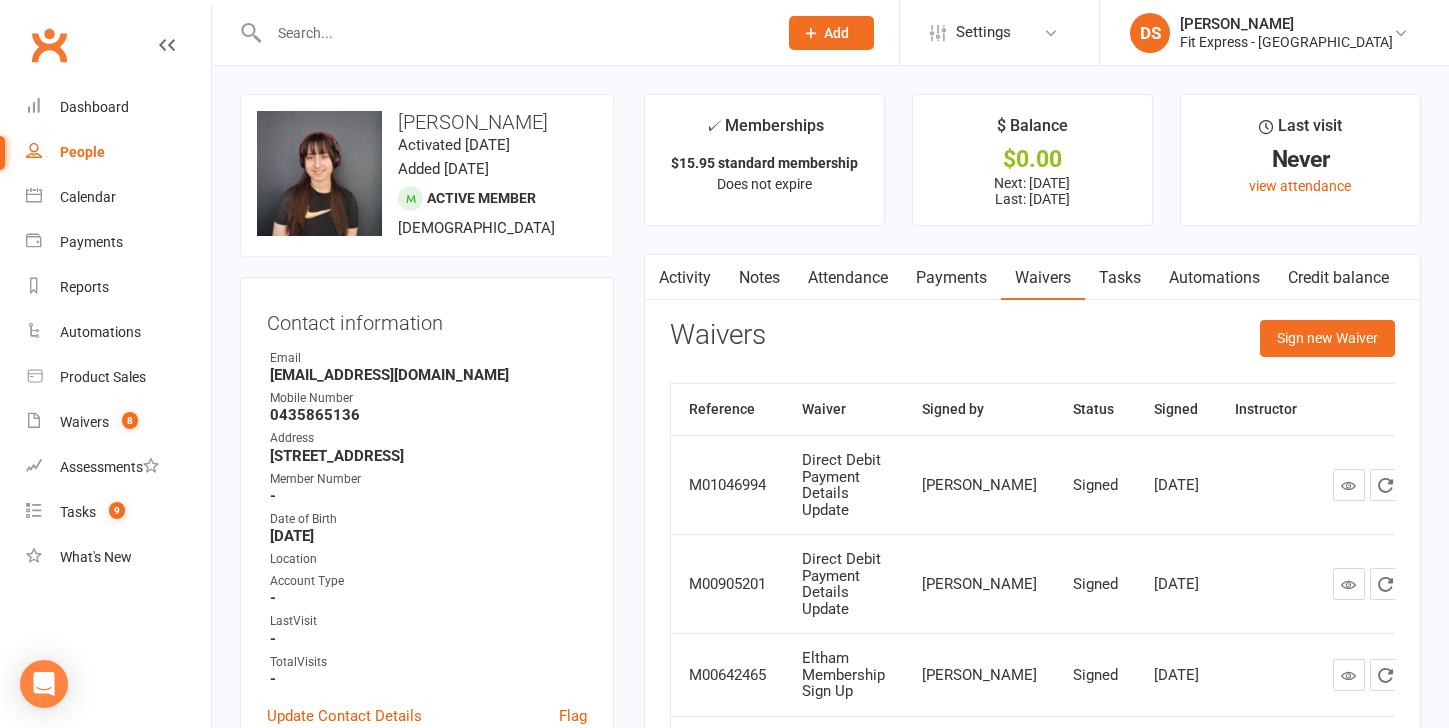 click at bounding box center [501, 32] 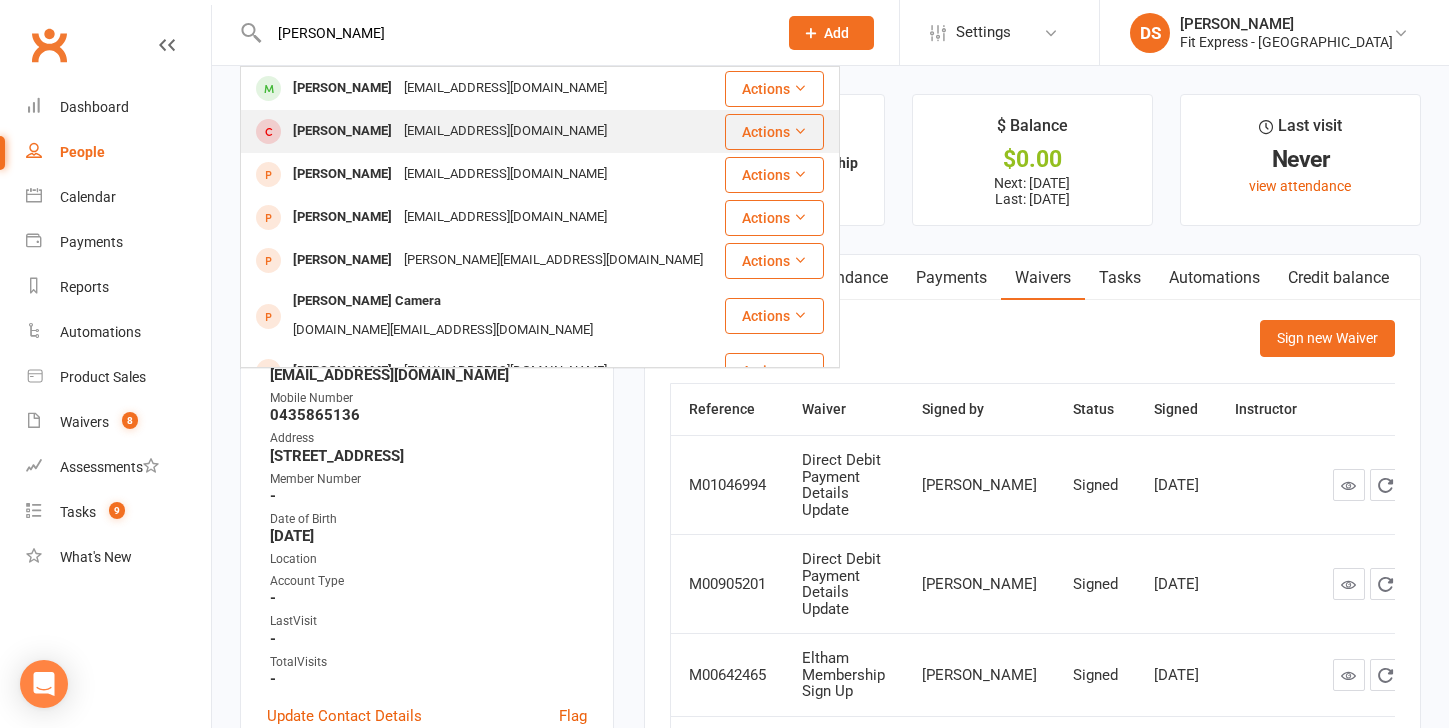 type on "elvera" 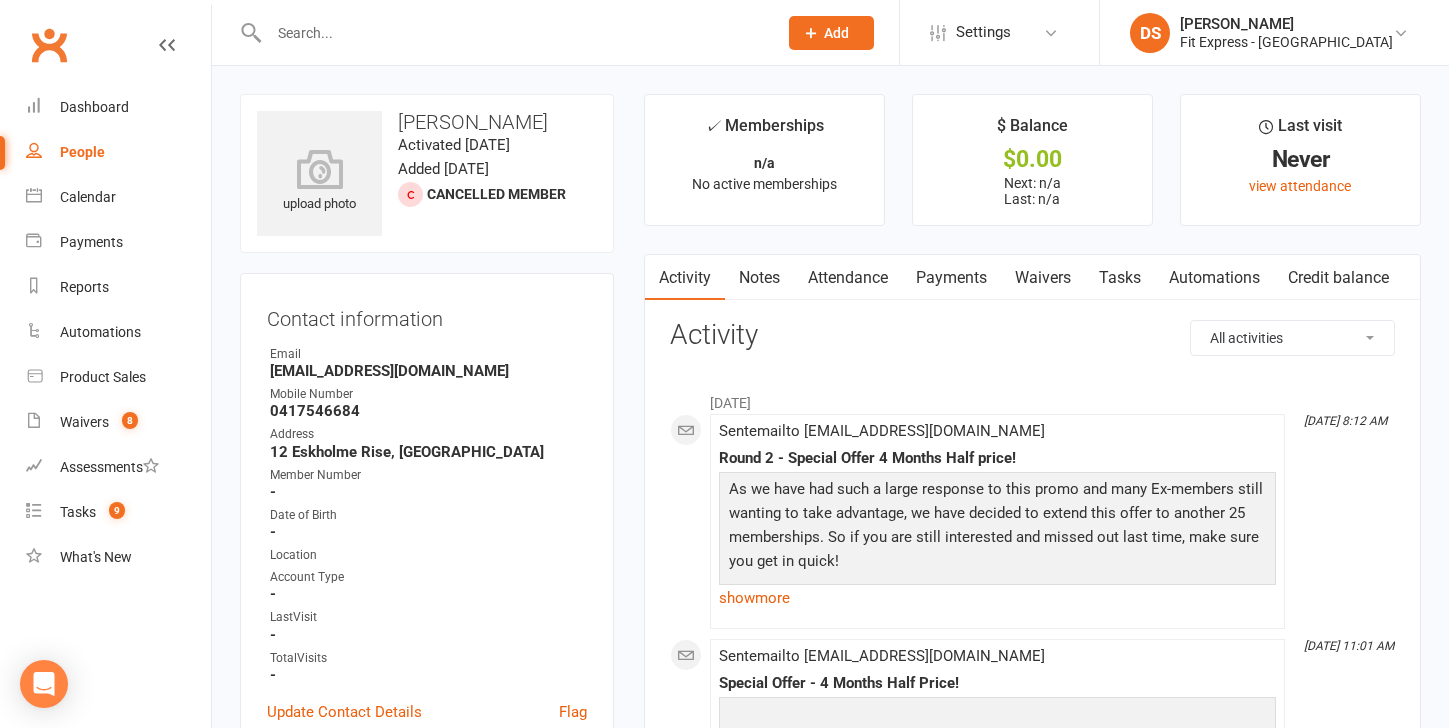 click on "Waivers" at bounding box center [1043, 278] 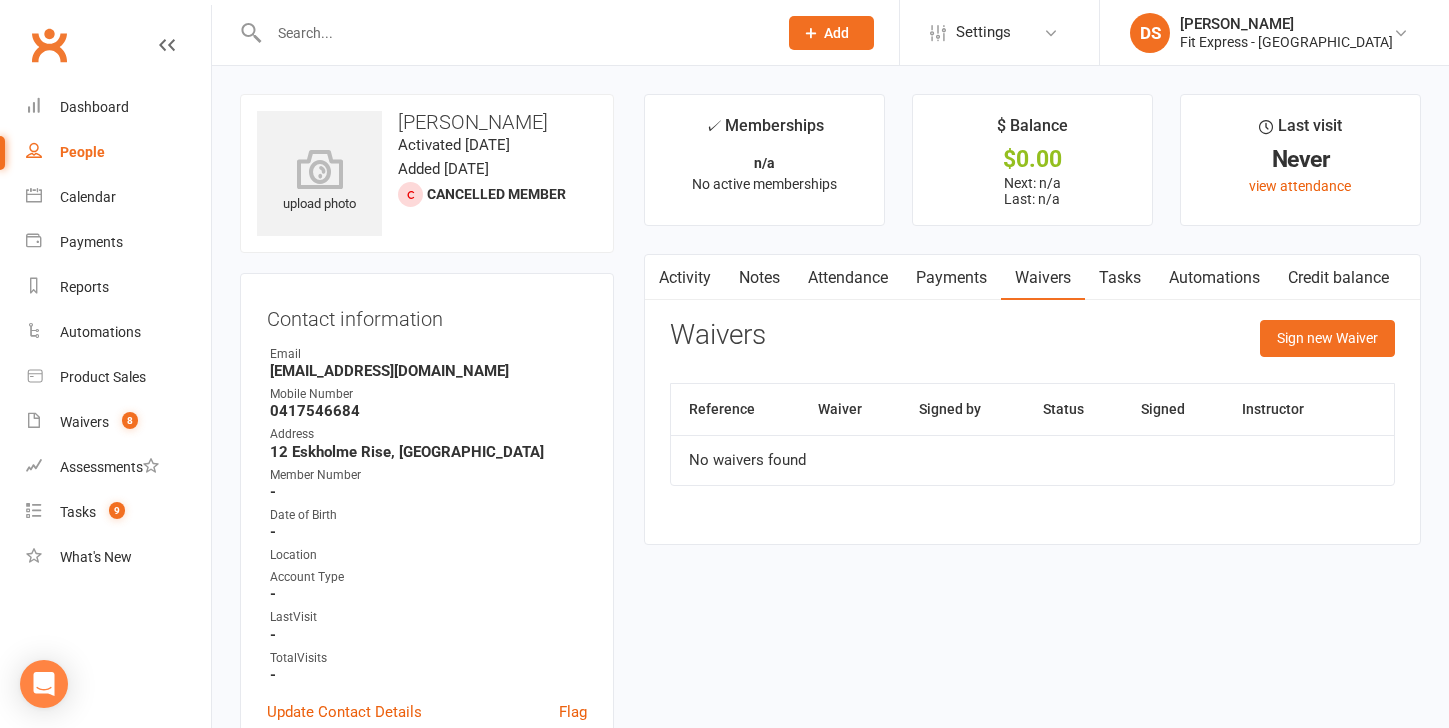 click at bounding box center (513, 33) 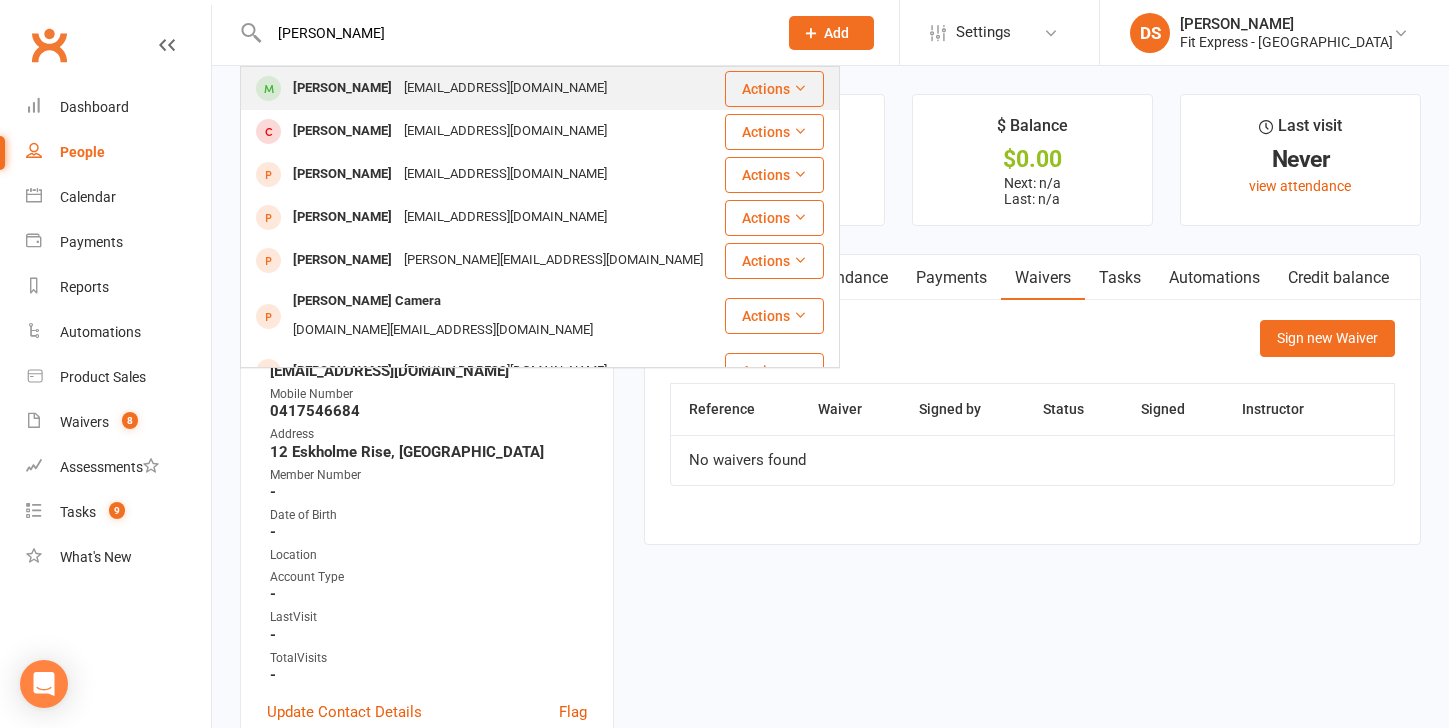 type on "elvera" 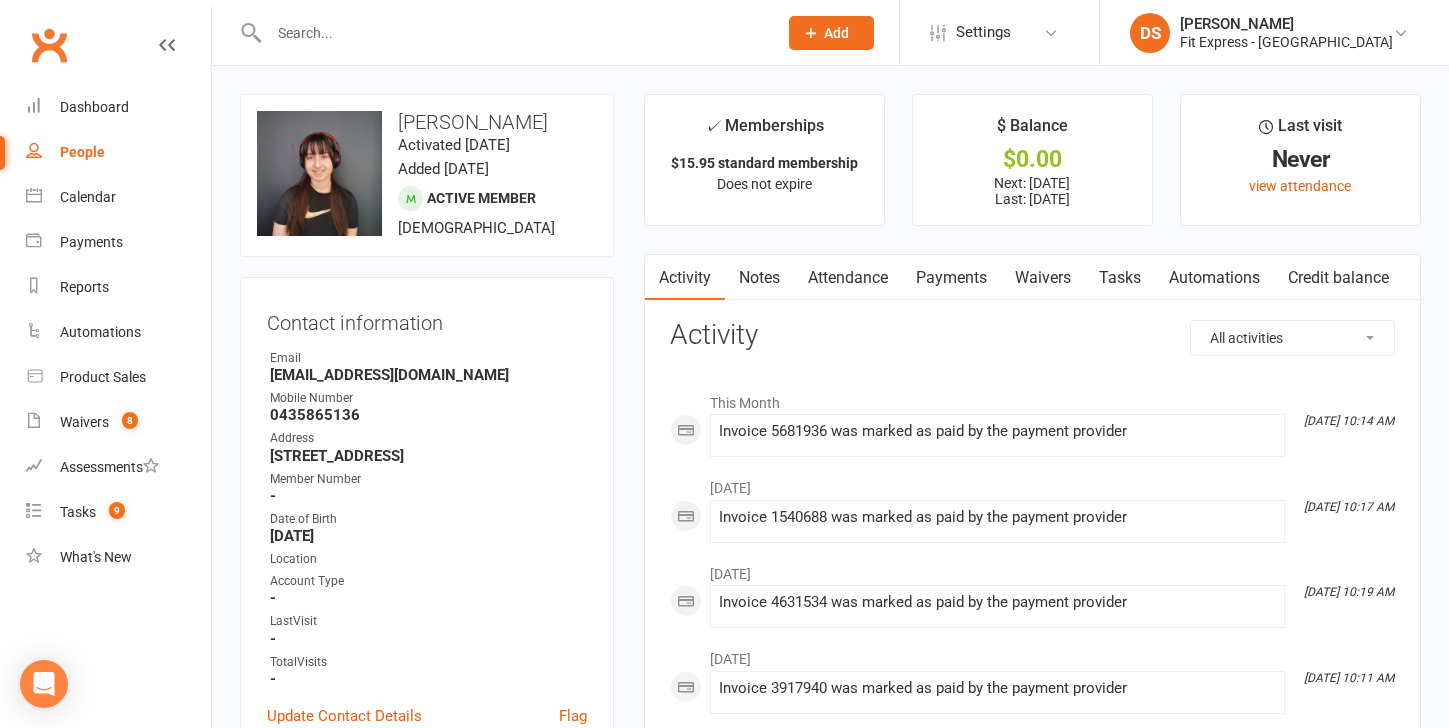 click on "Payments" at bounding box center (951, 278) 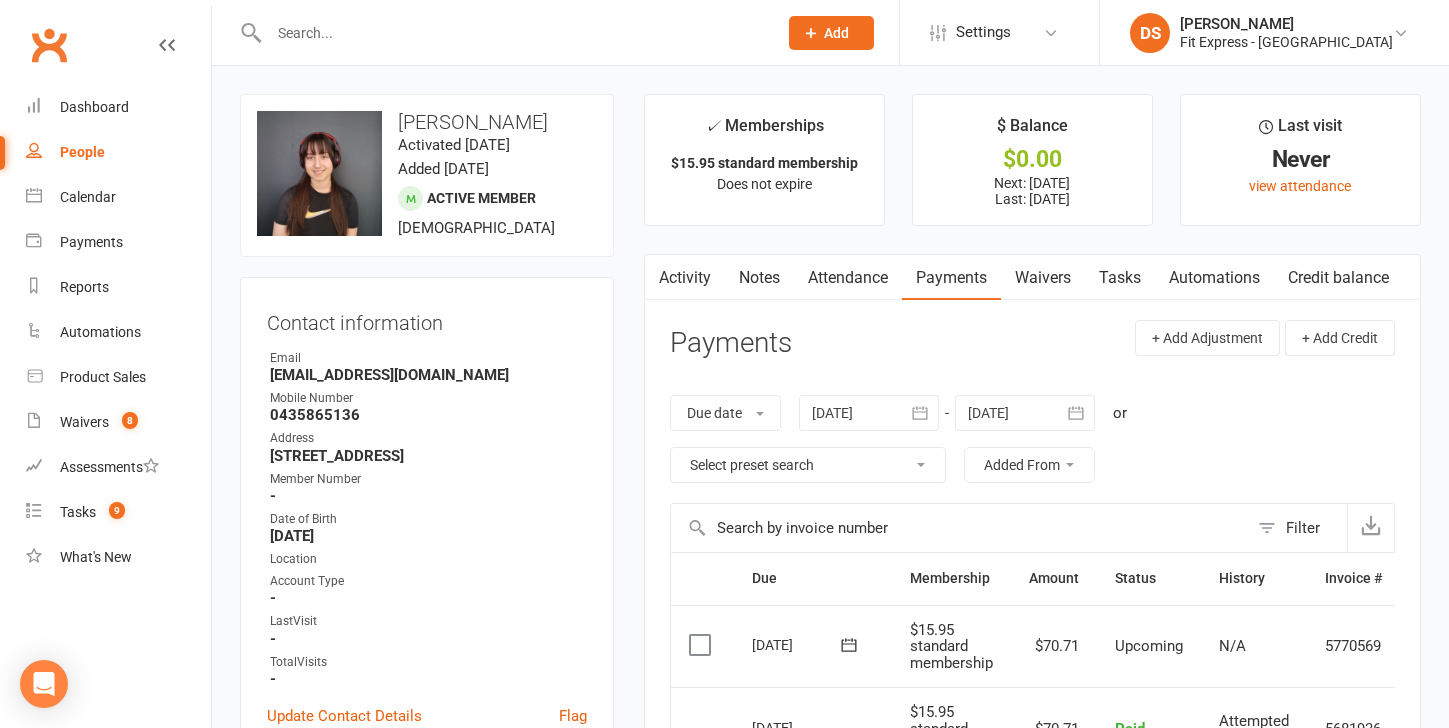 click on "Waivers" at bounding box center [1043, 278] 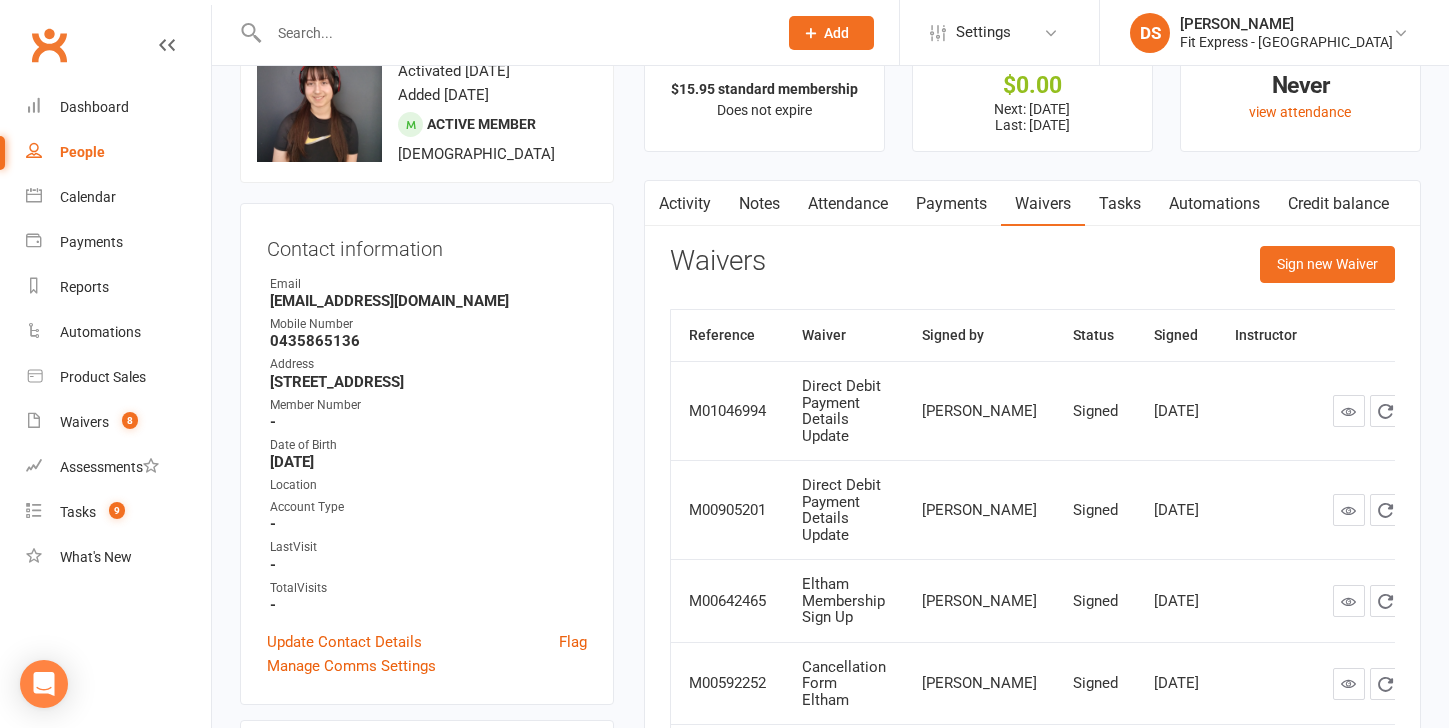 scroll, scrollTop: 0, scrollLeft: 0, axis: both 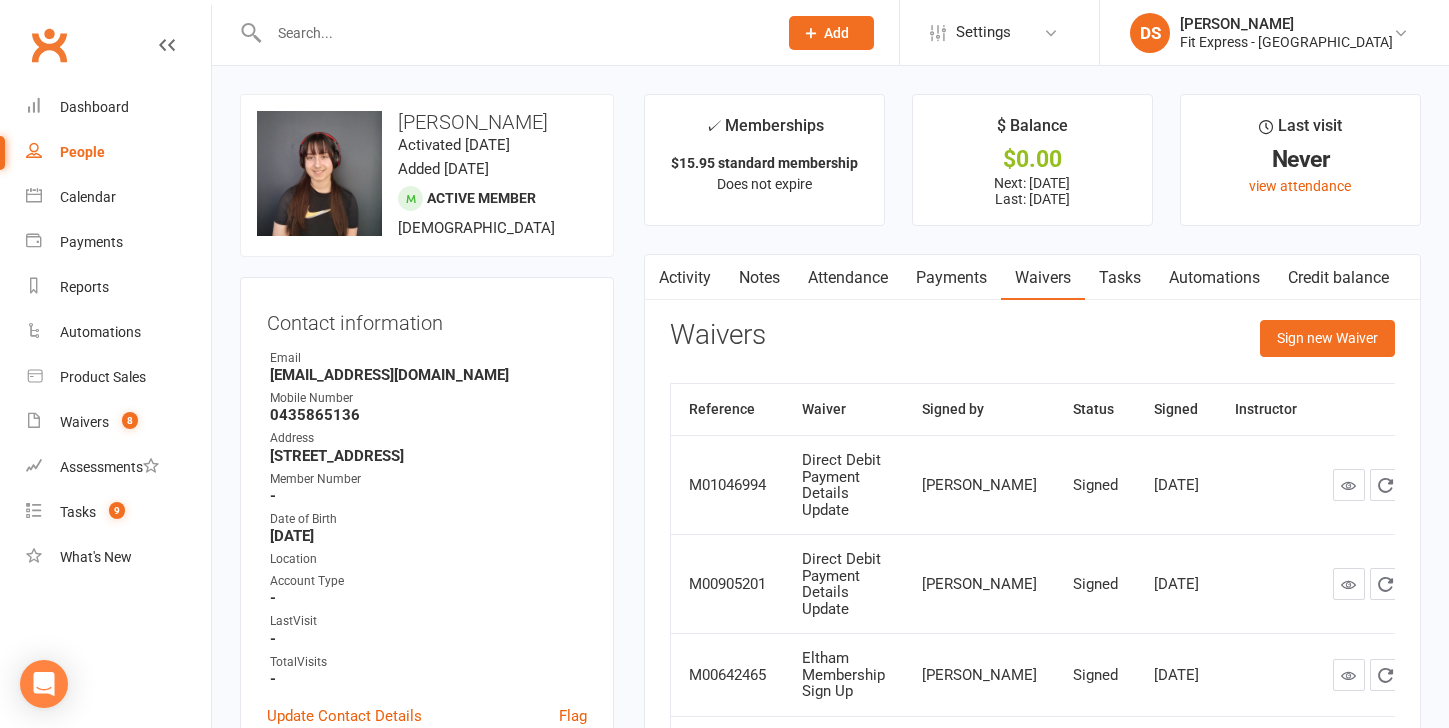 click on "Notes" at bounding box center (759, 278) 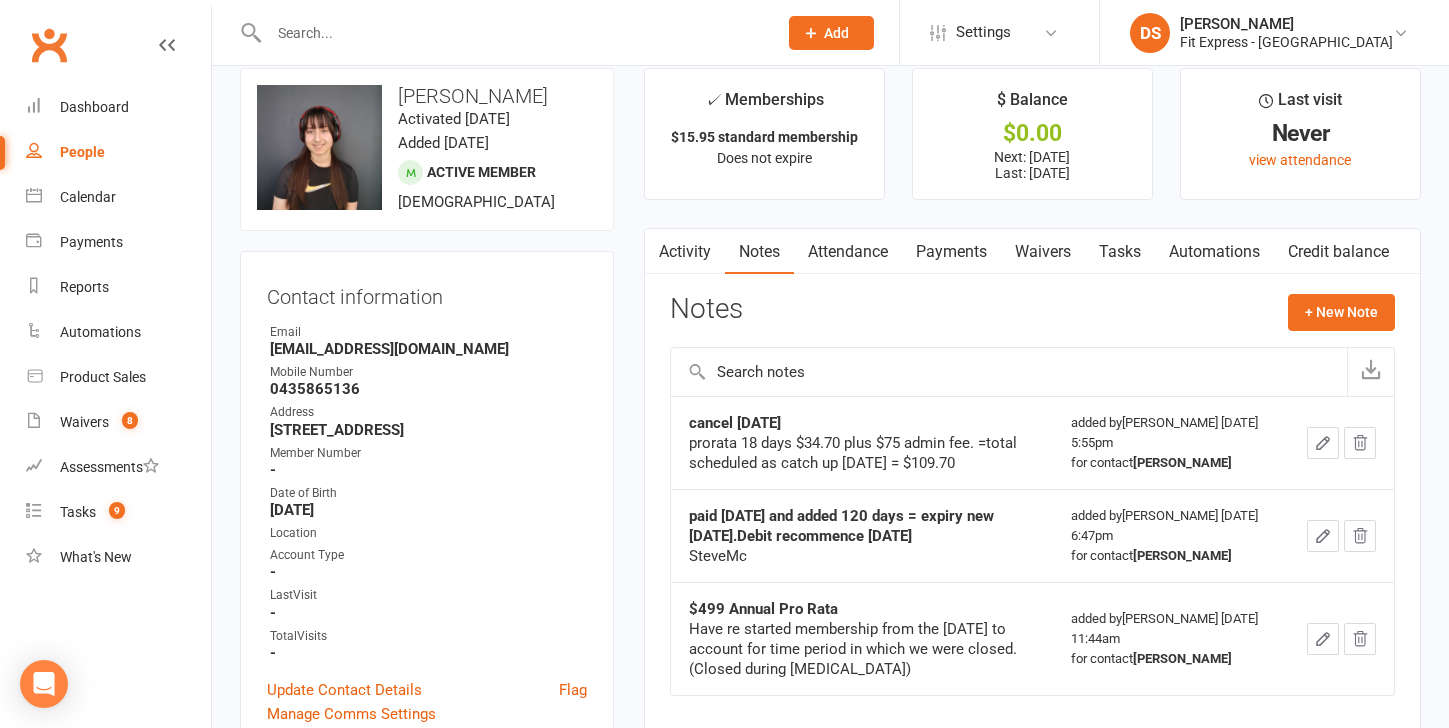 scroll, scrollTop: 0, scrollLeft: 0, axis: both 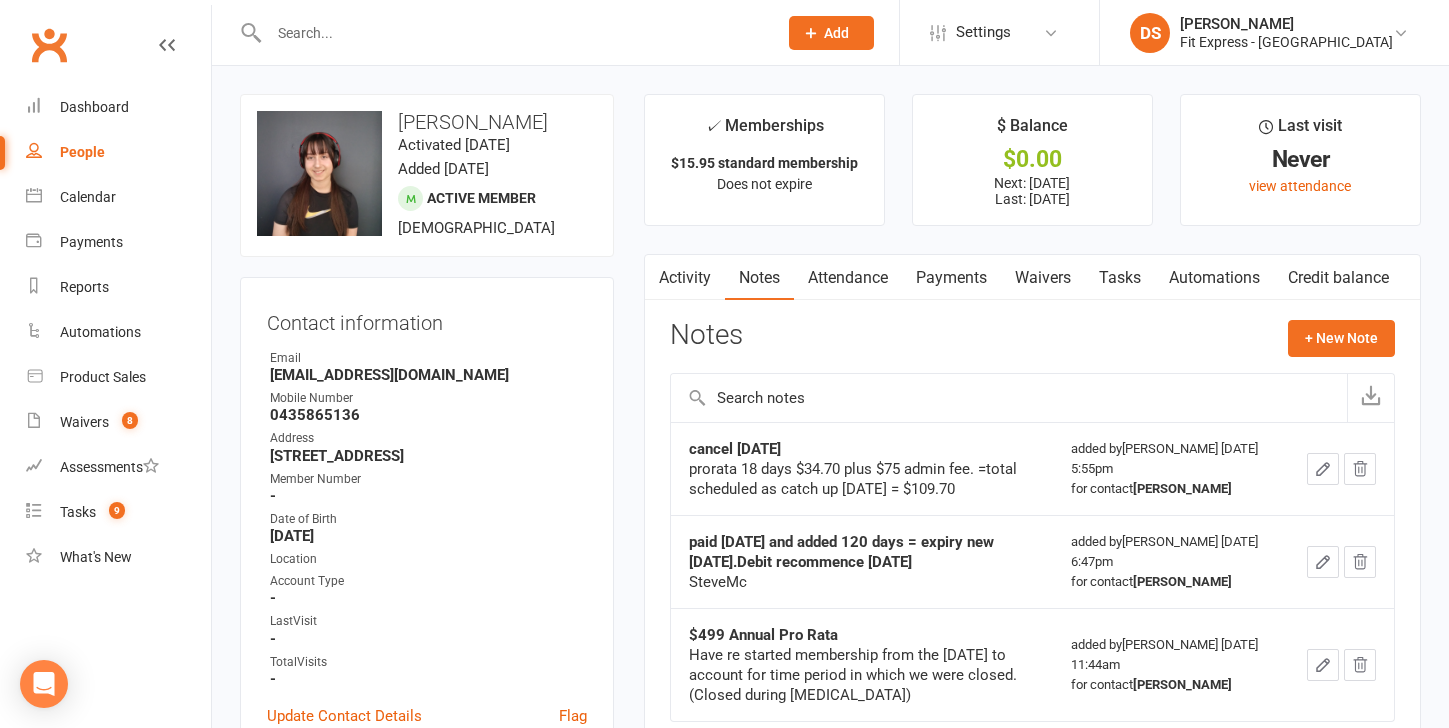 click on "Waivers" at bounding box center [1043, 278] 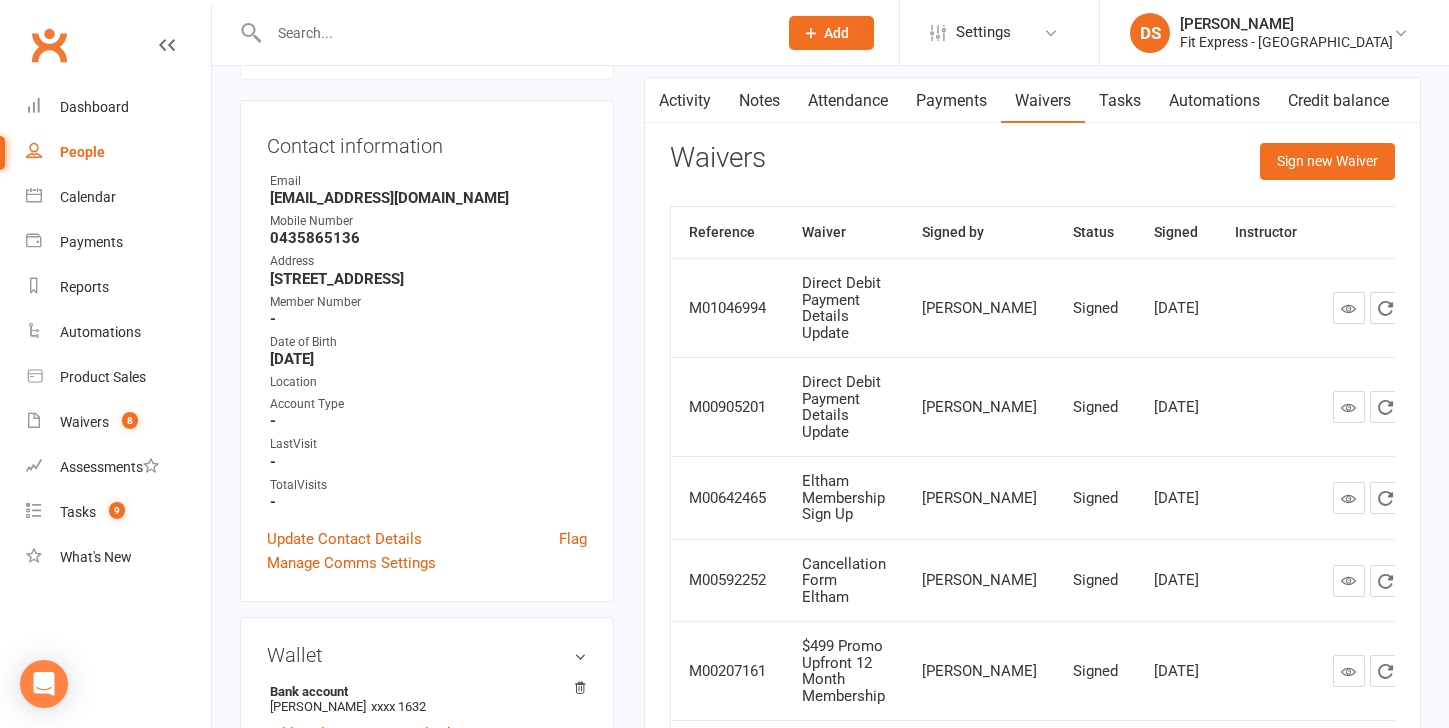 scroll, scrollTop: 180, scrollLeft: 0, axis: vertical 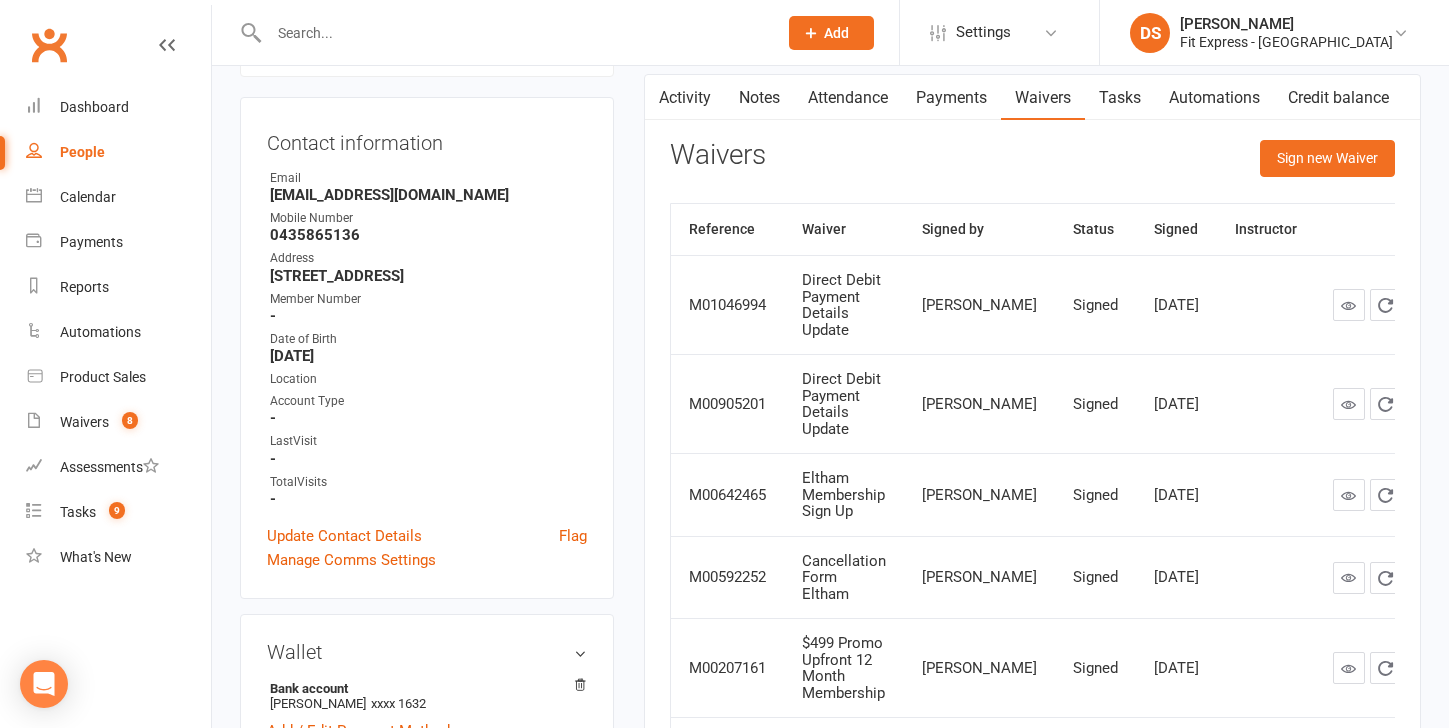 click on "Notes" at bounding box center [759, 98] 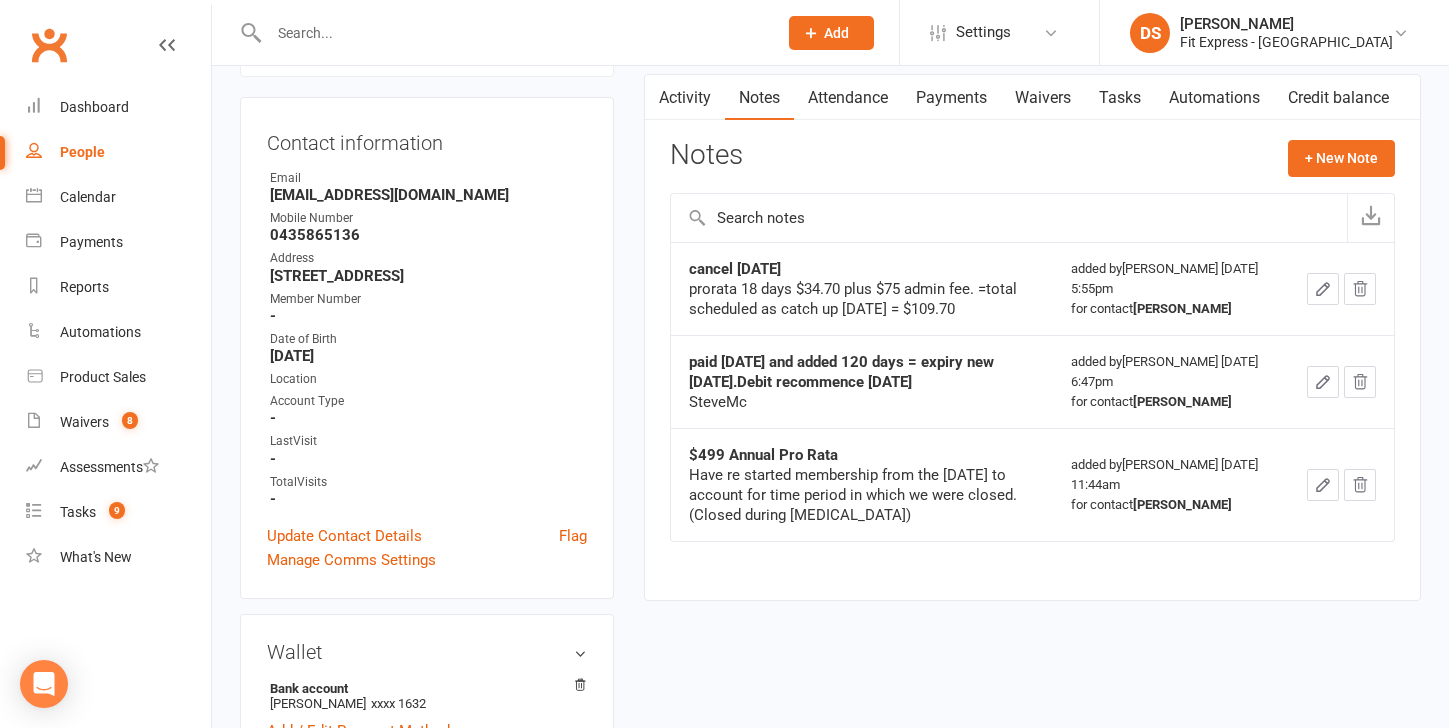 click on "Activity" at bounding box center (685, 98) 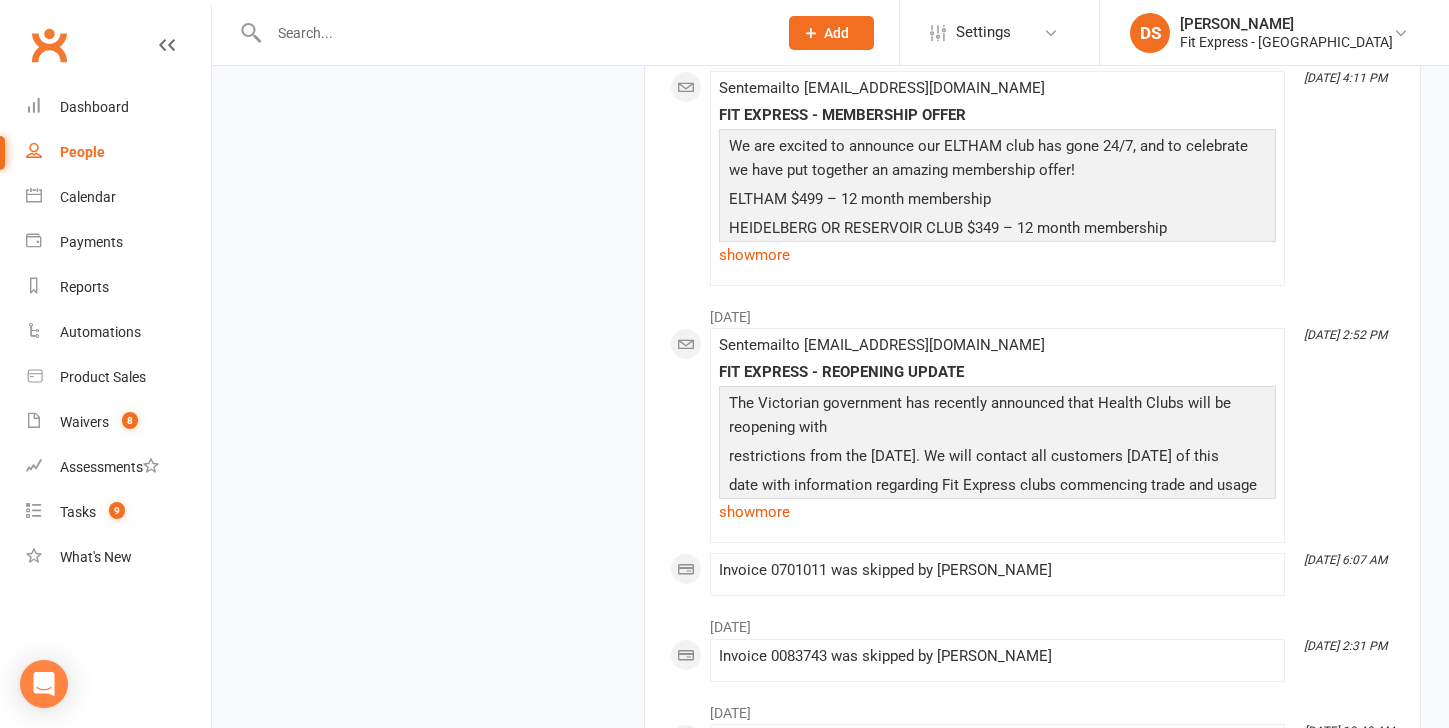 scroll, scrollTop: 40945, scrollLeft: 0, axis: vertical 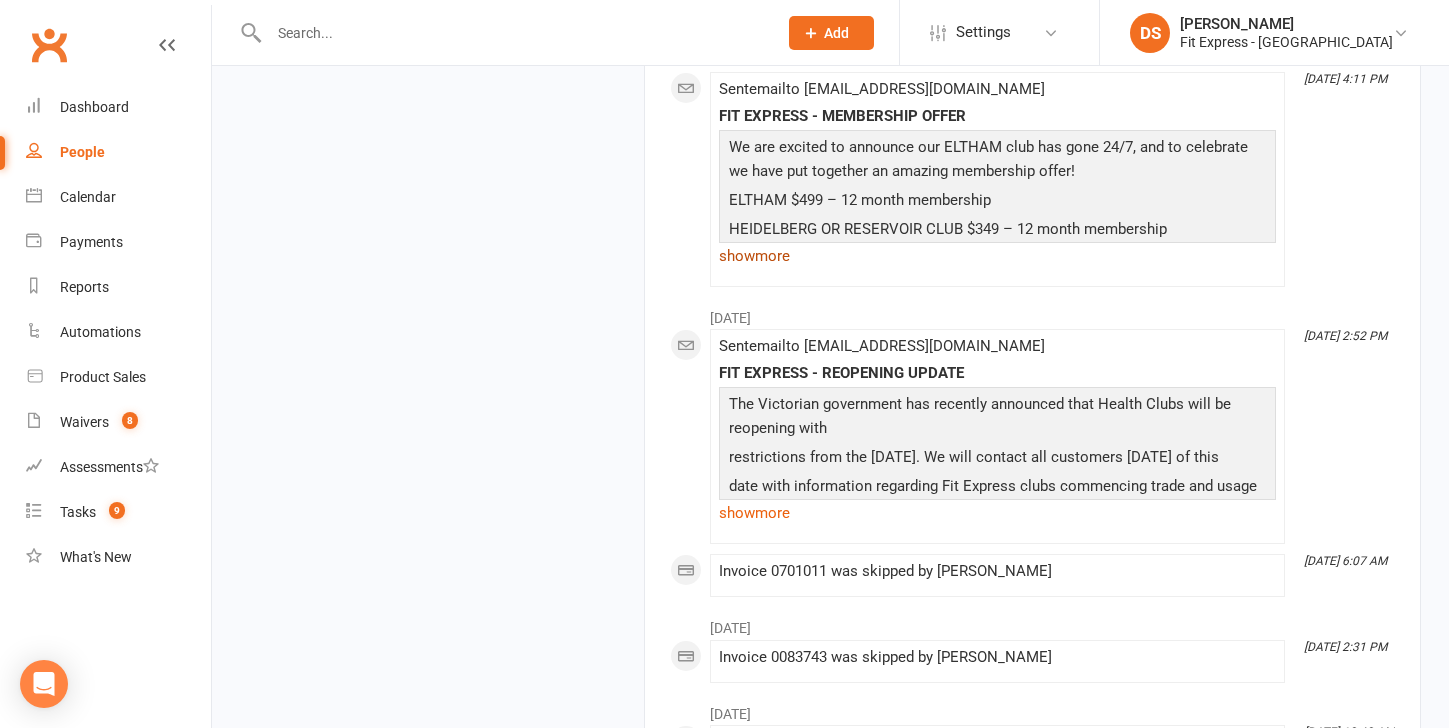 click on "show  more" 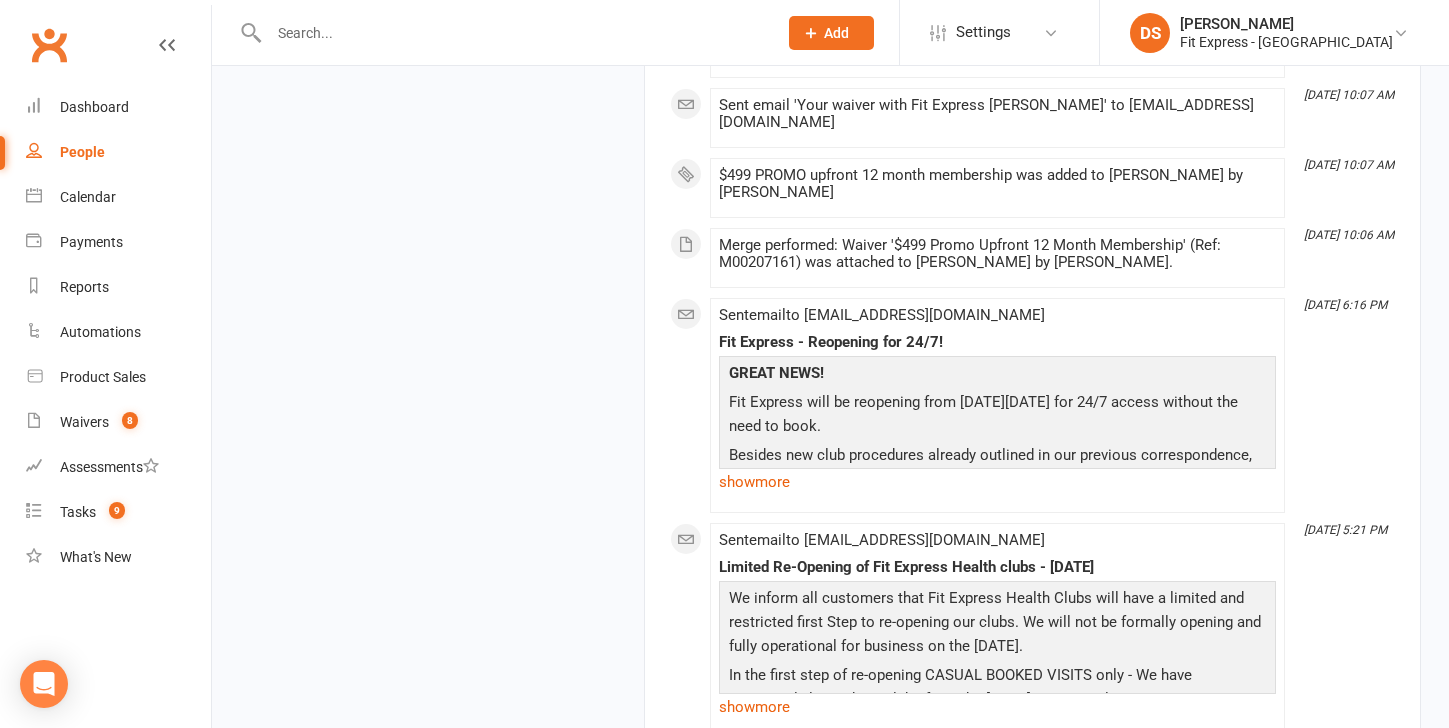 scroll, scrollTop: 40262, scrollLeft: 0, axis: vertical 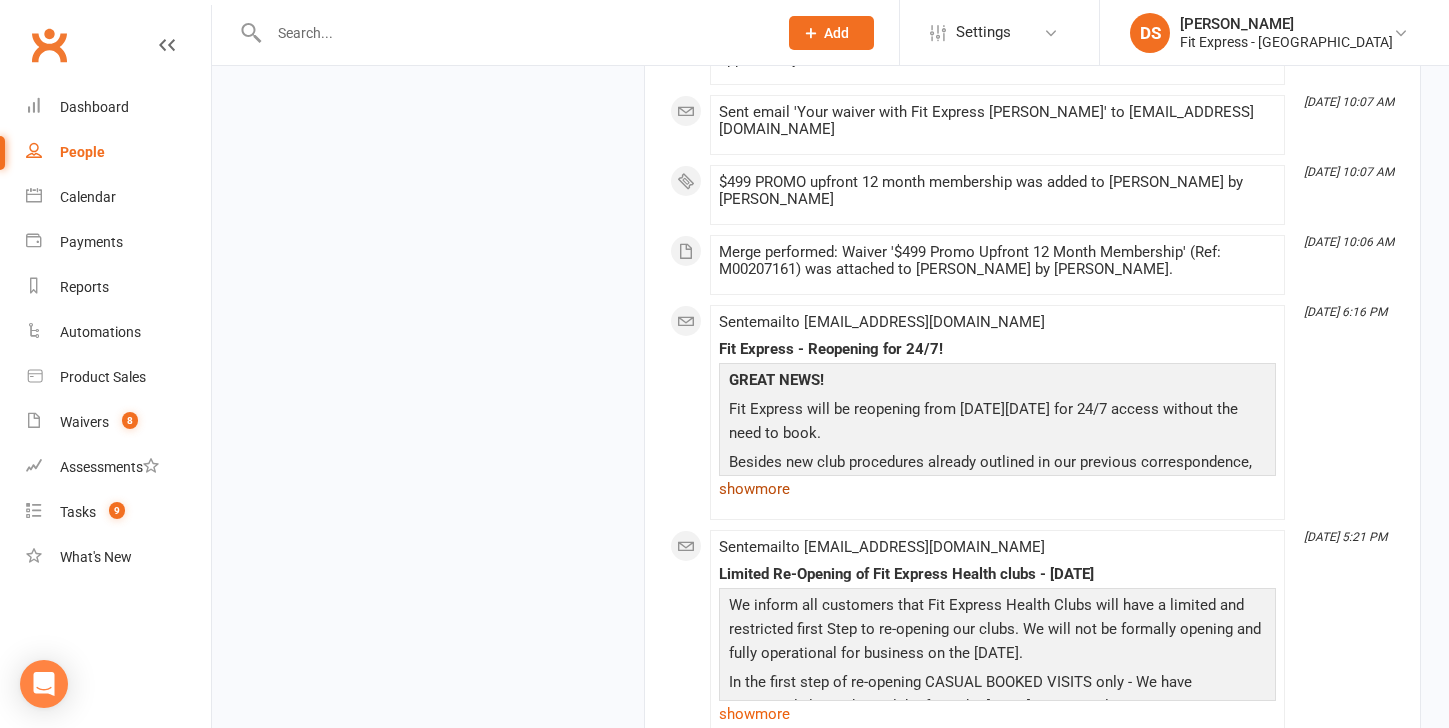 click on "show  more" 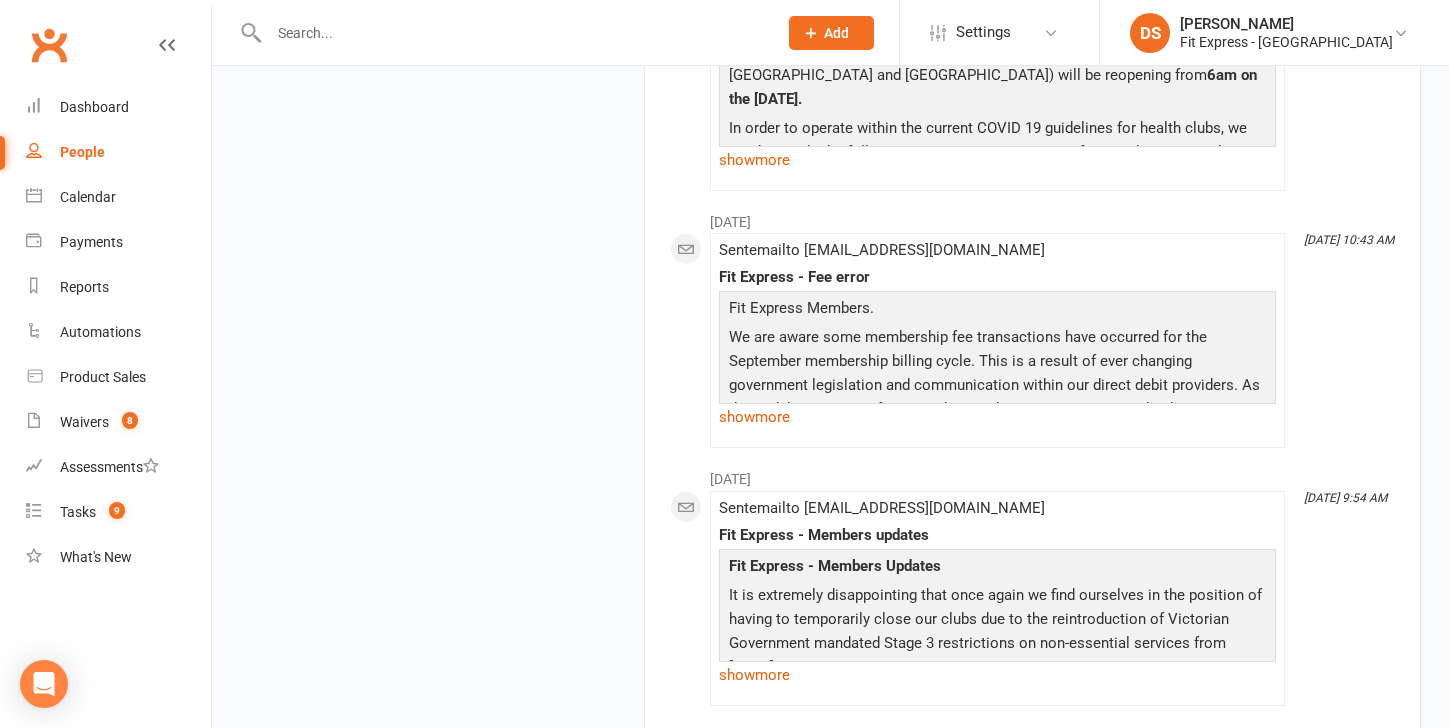 scroll, scrollTop: 38560, scrollLeft: 0, axis: vertical 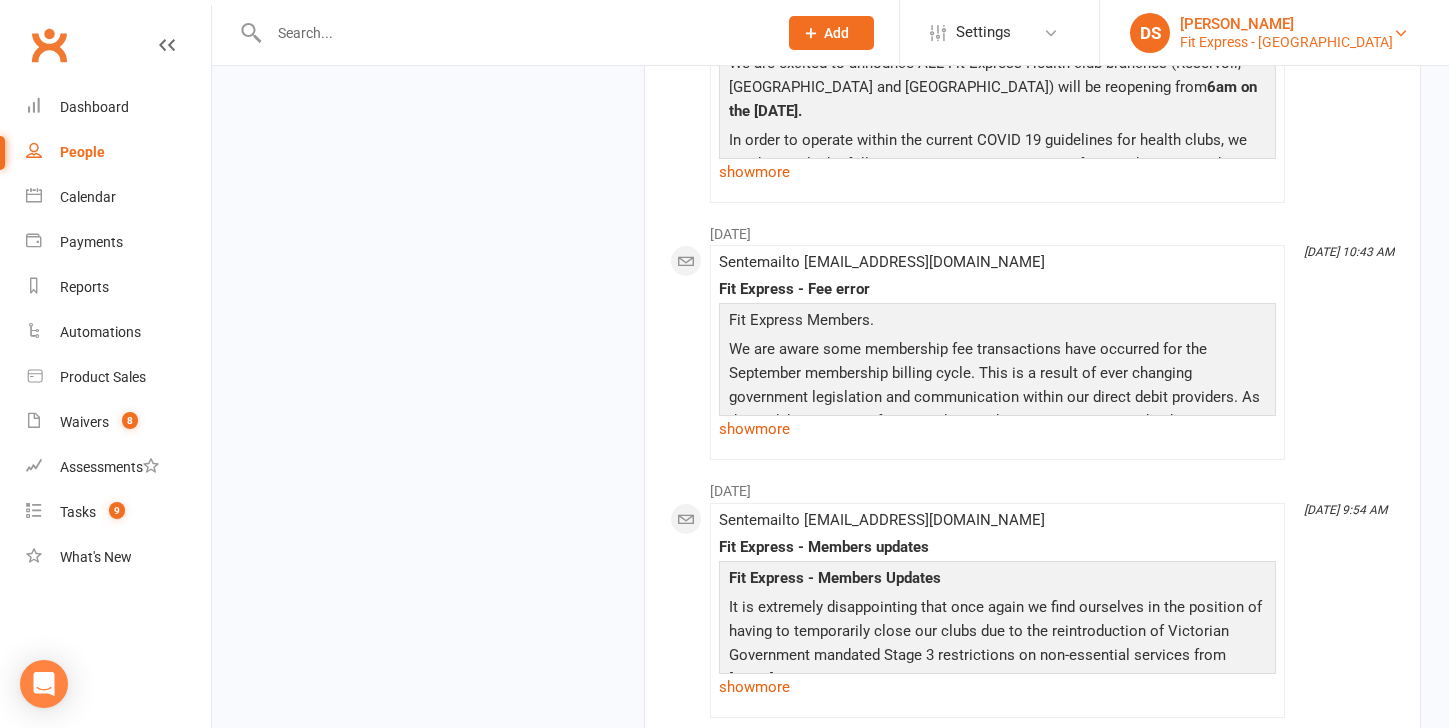 click on "Fit Express - Eltham" at bounding box center [1286, 42] 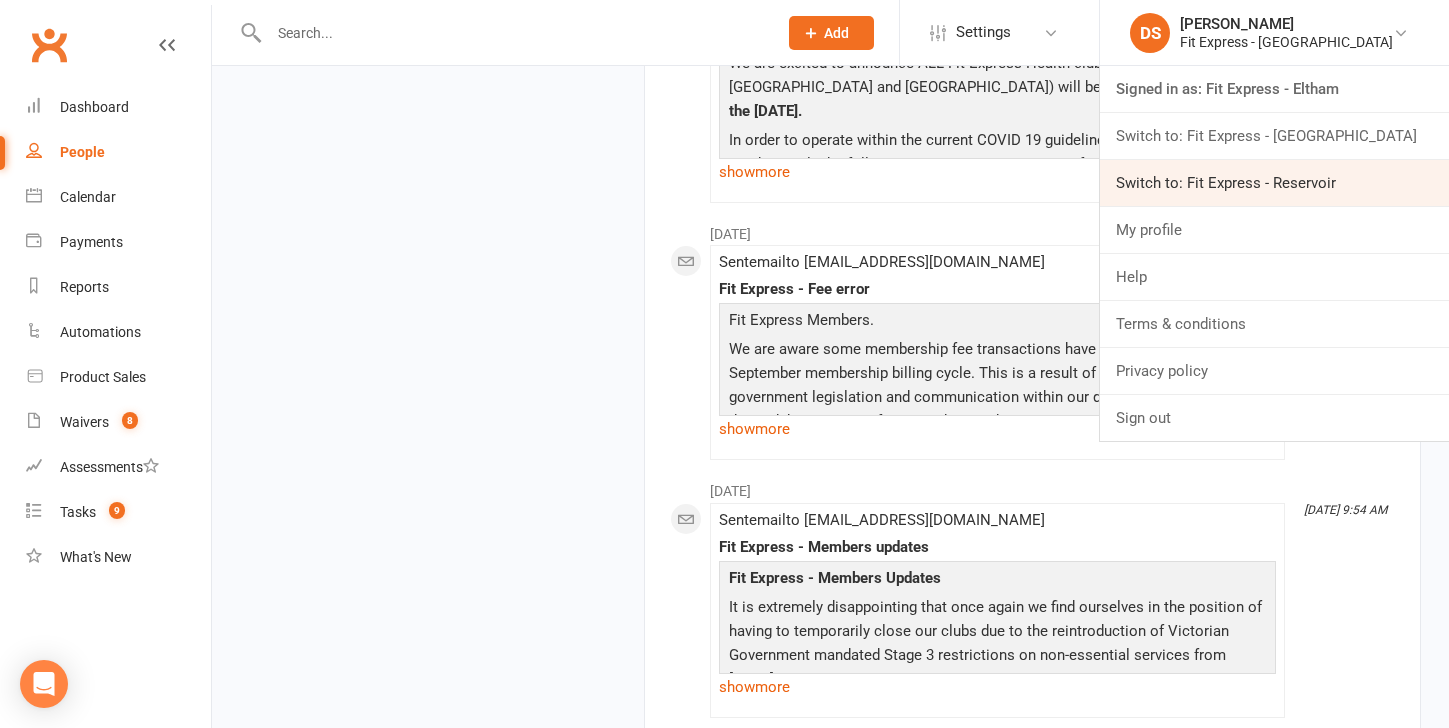 click on "Switch to: Fit Express - Reservoir" at bounding box center [1274, 183] 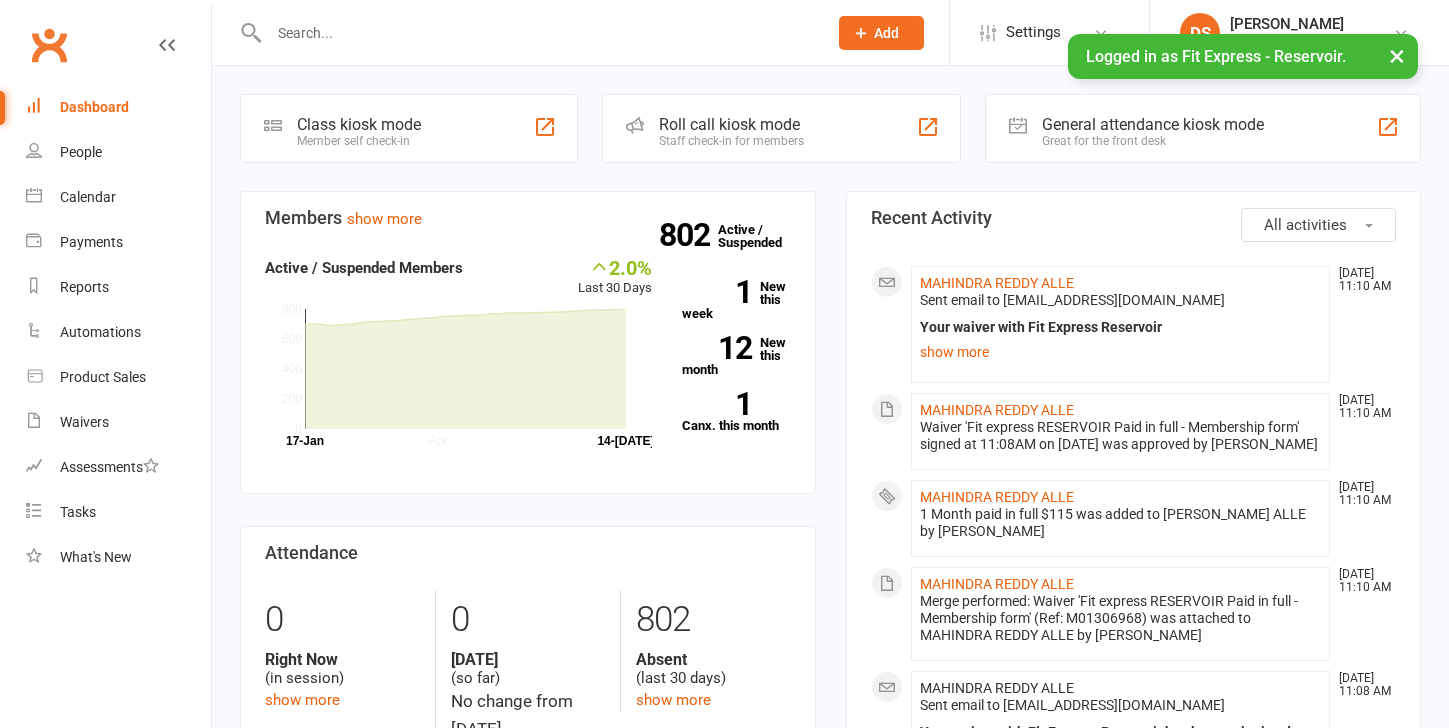 scroll, scrollTop: 0, scrollLeft: 0, axis: both 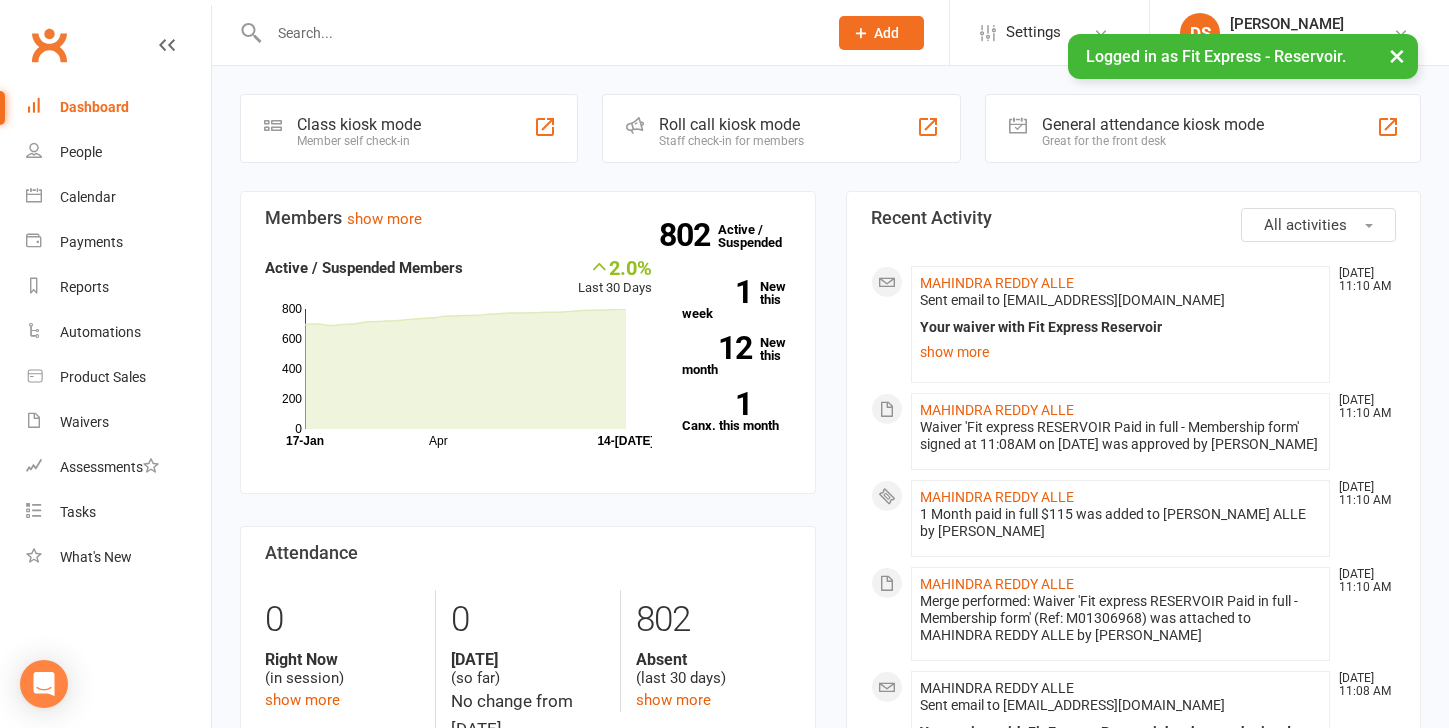 click at bounding box center (538, 33) 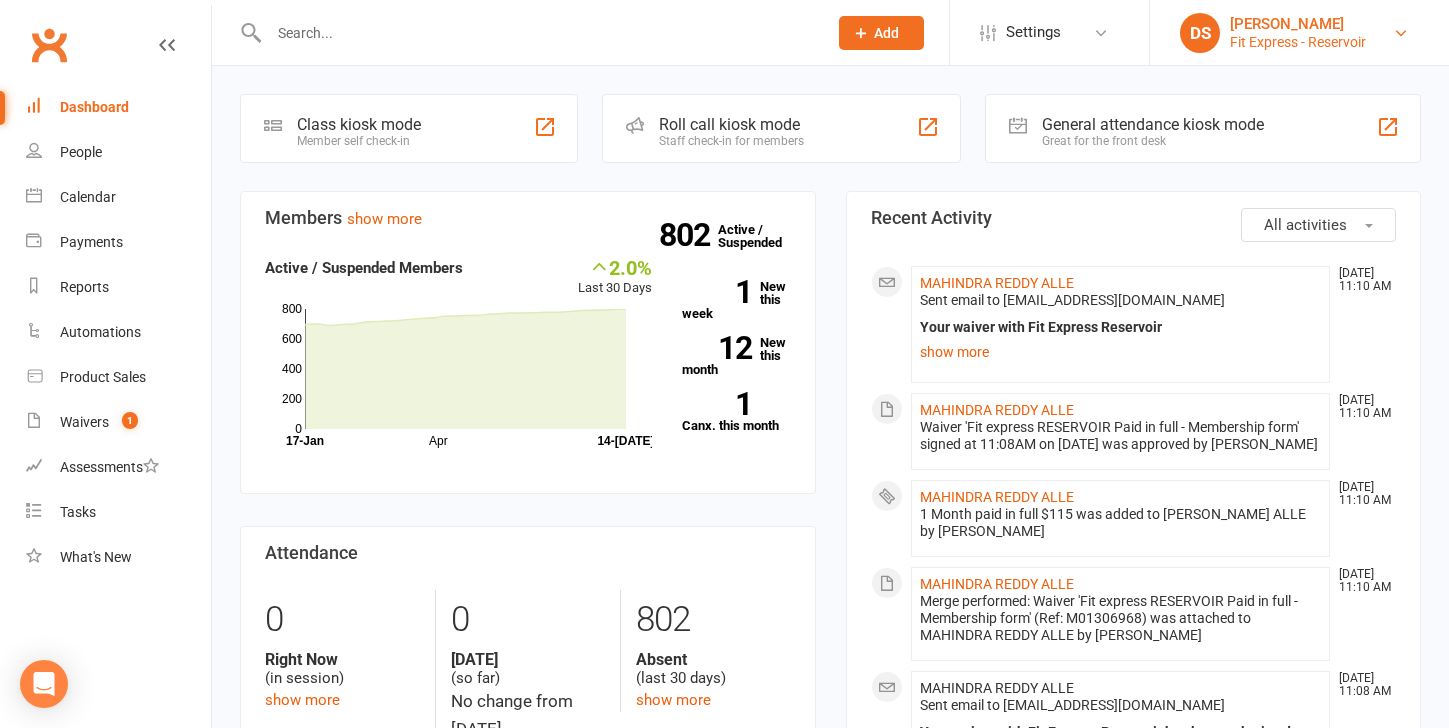 click on "Fit Express - Reservoir" at bounding box center [1298, 42] 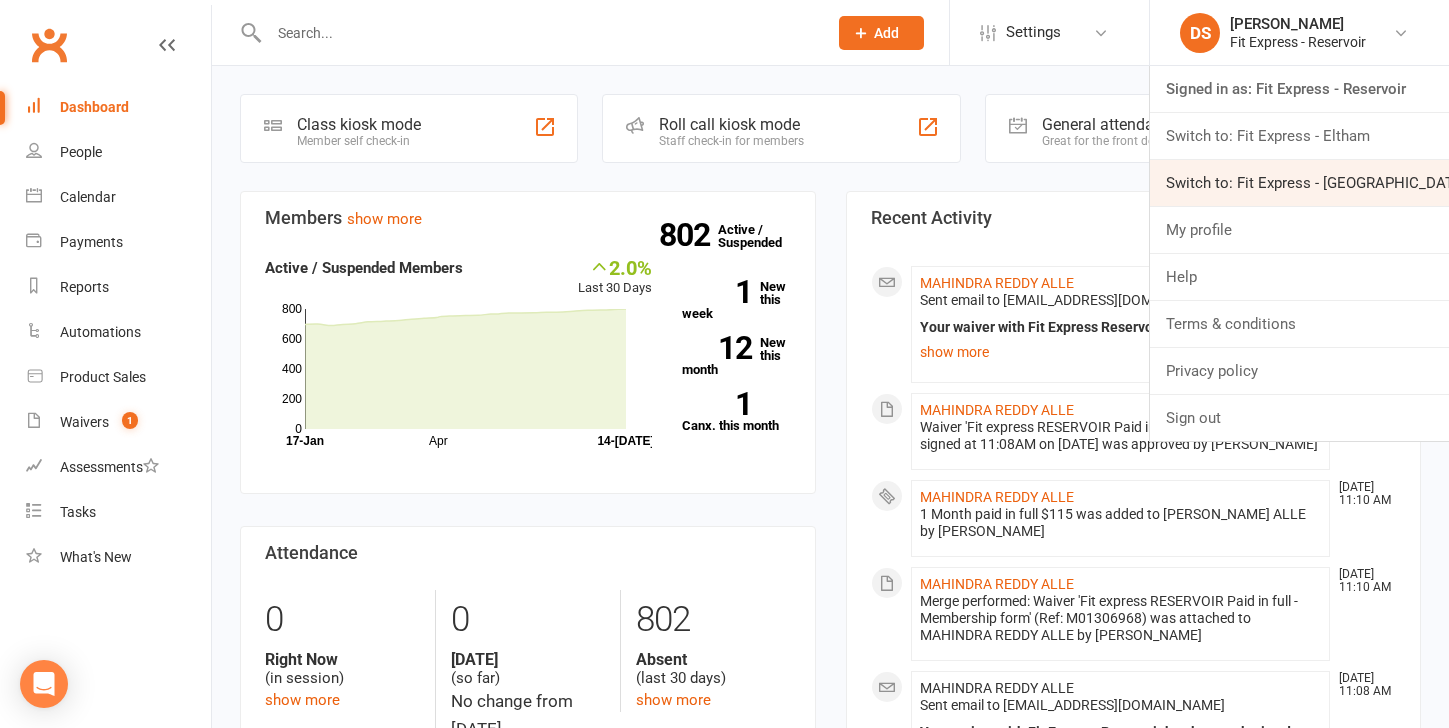 click on "Switch to: Fit Express - [GEOGRAPHIC_DATA]" at bounding box center [1299, 183] 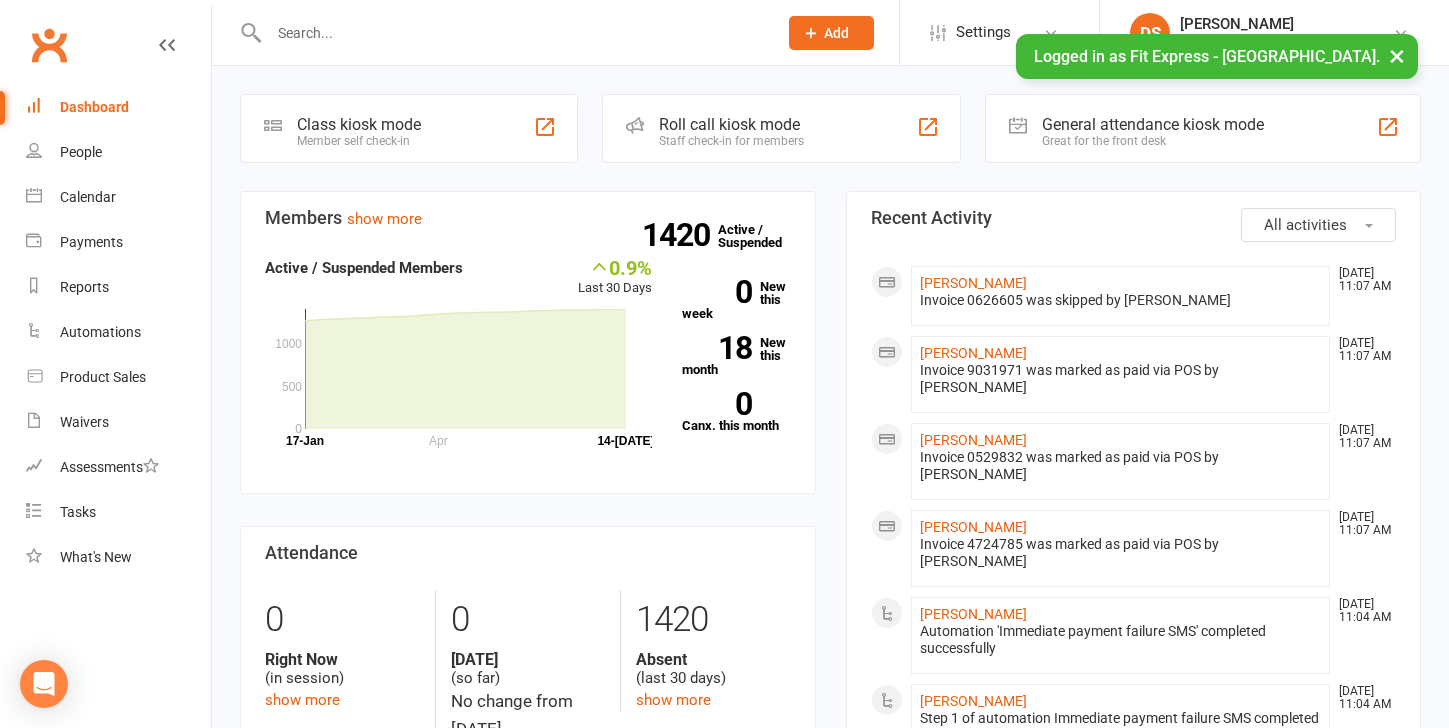 scroll, scrollTop: 0, scrollLeft: 0, axis: both 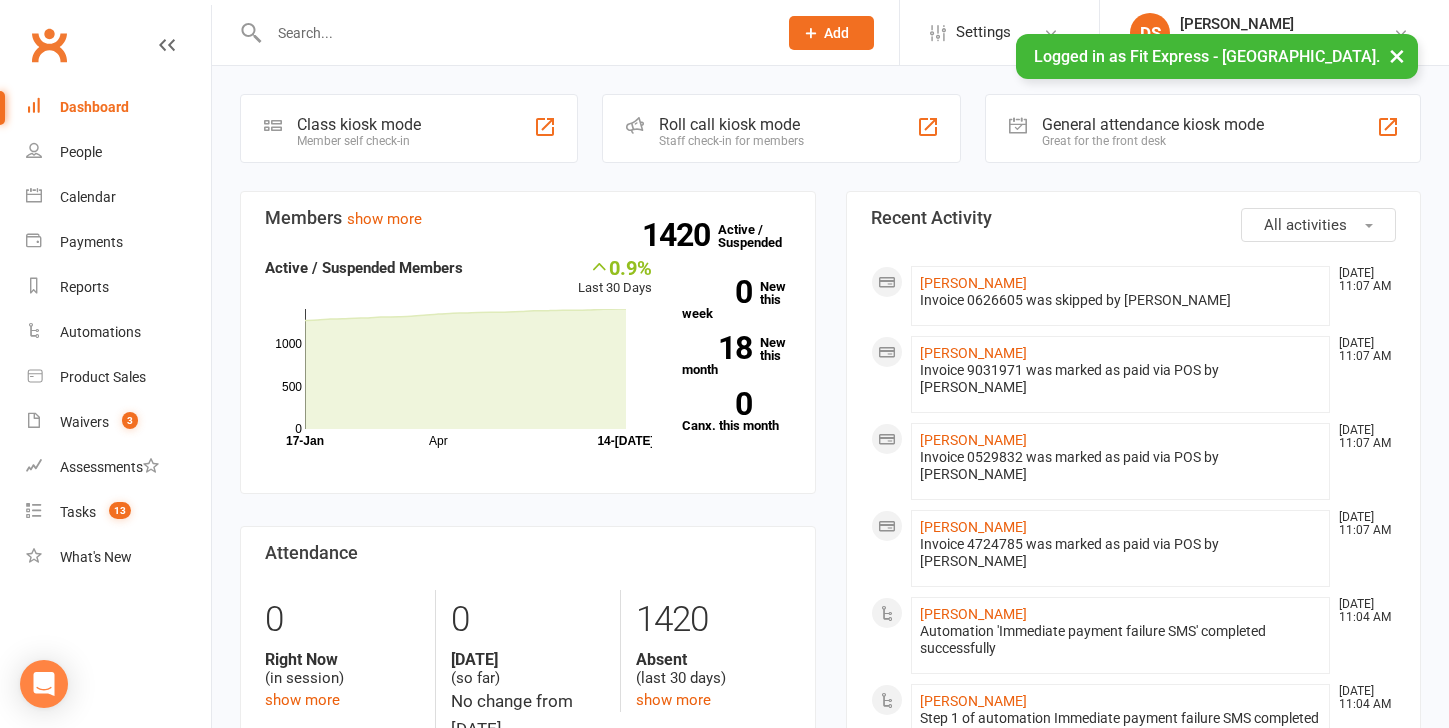 click on "Clubworx" at bounding box center [49, 45] 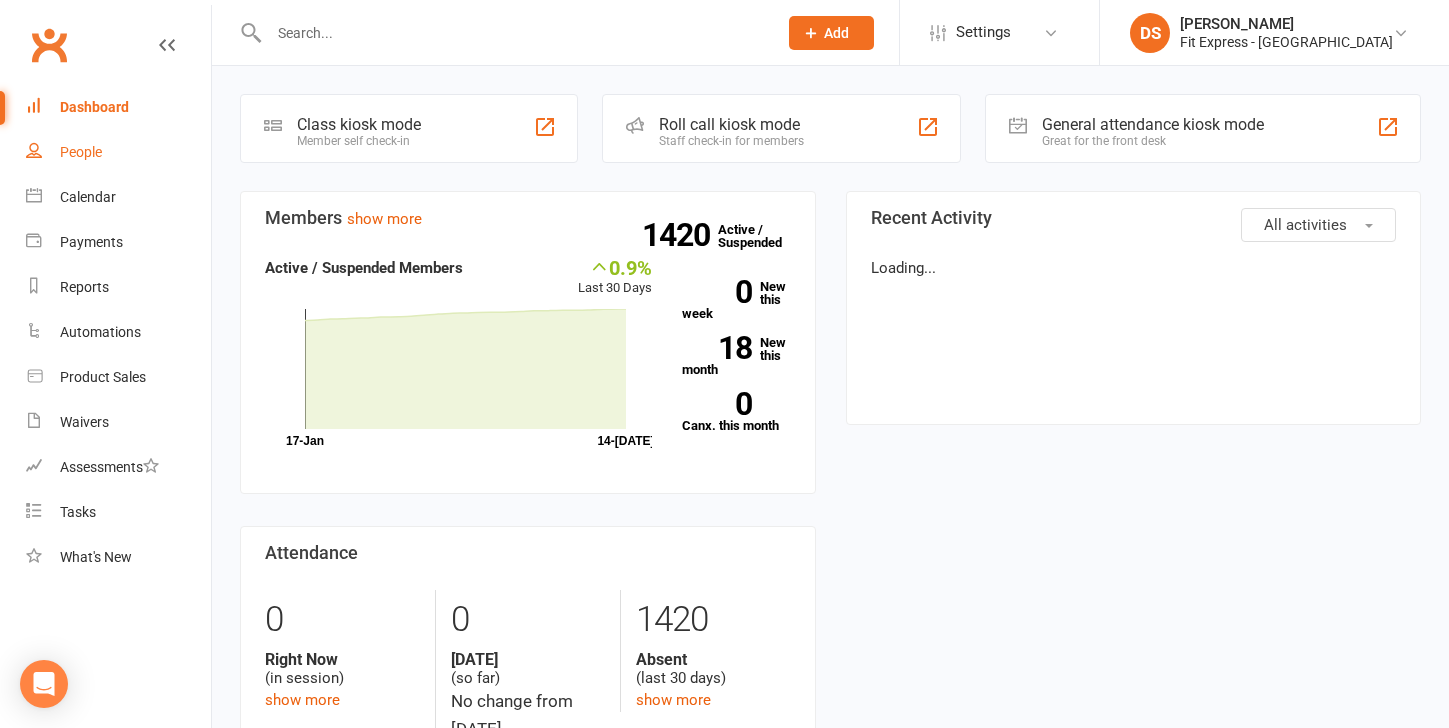 scroll, scrollTop: 0, scrollLeft: 0, axis: both 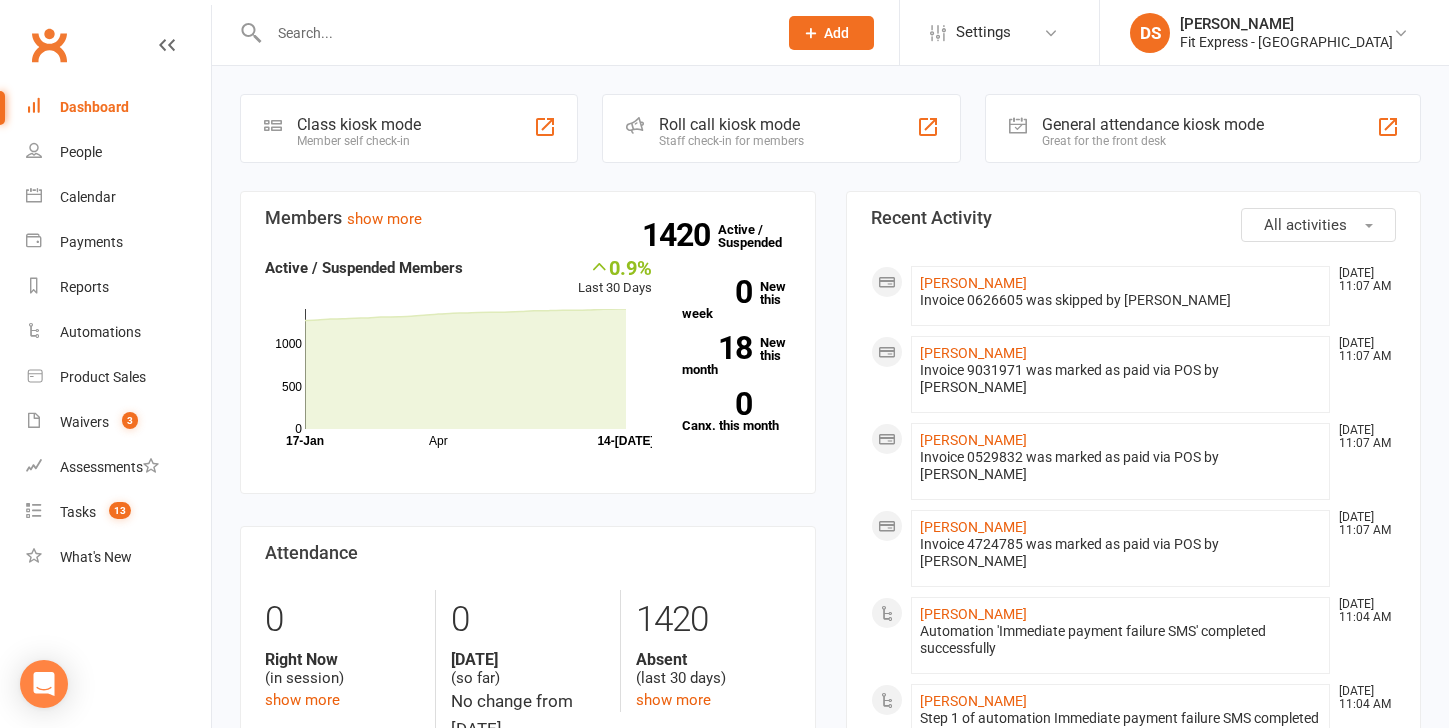 click on "Clubworx" at bounding box center [49, 45] 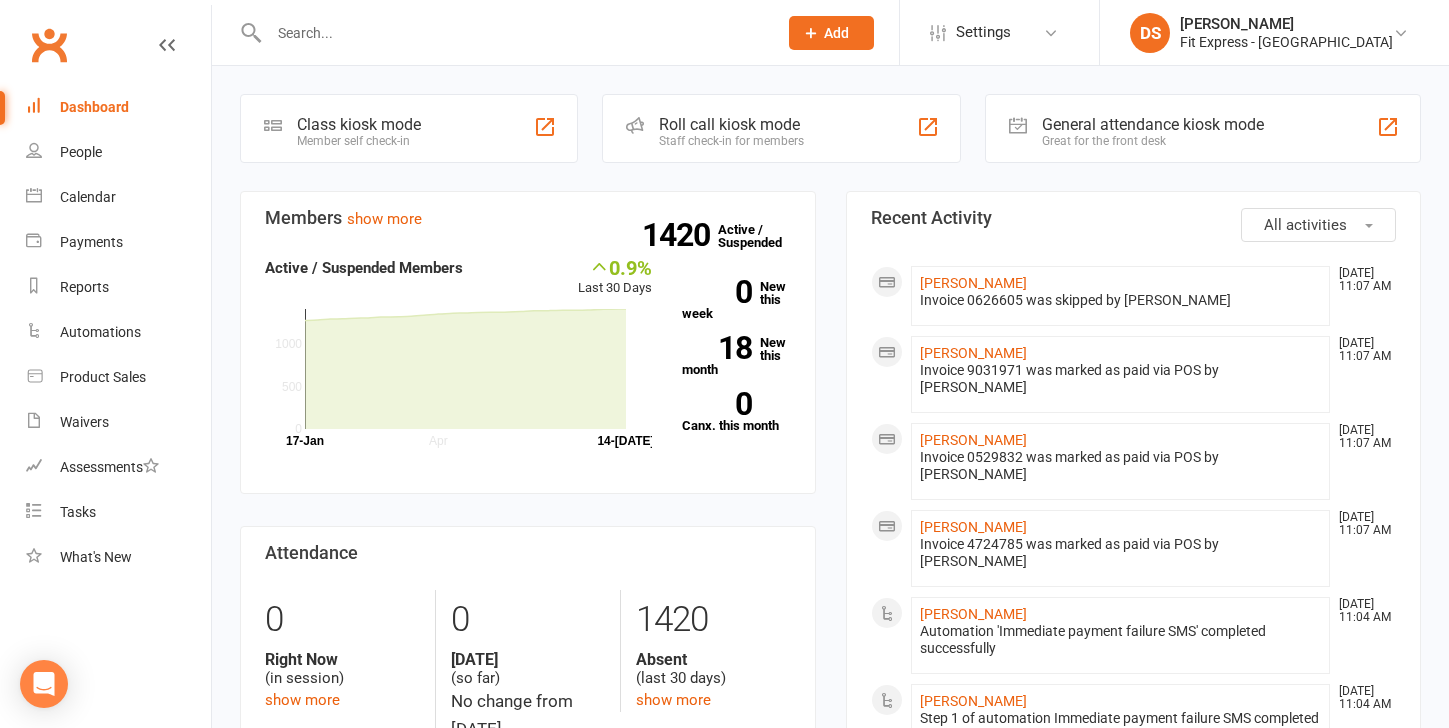 scroll, scrollTop: 0, scrollLeft: 0, axis: both 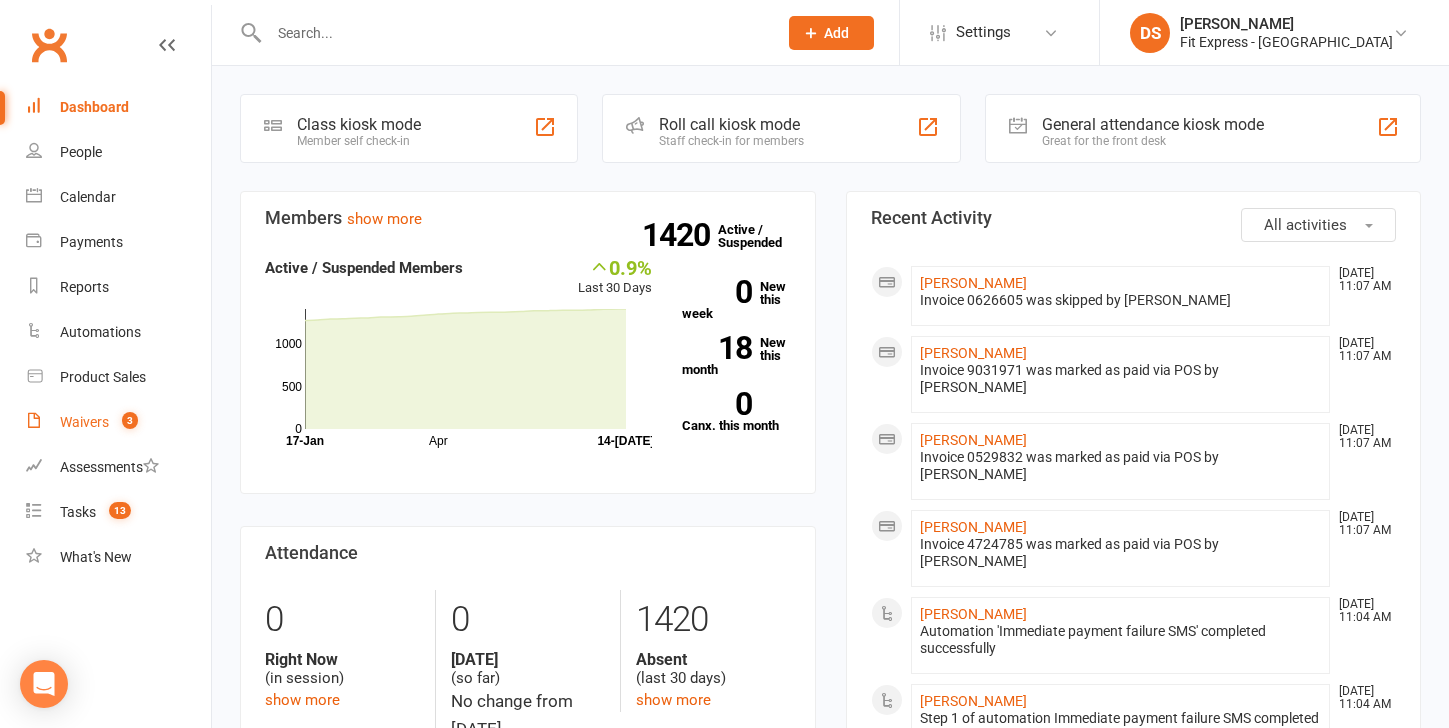 click on "Waivers   3" at bounding box center [118, 422] 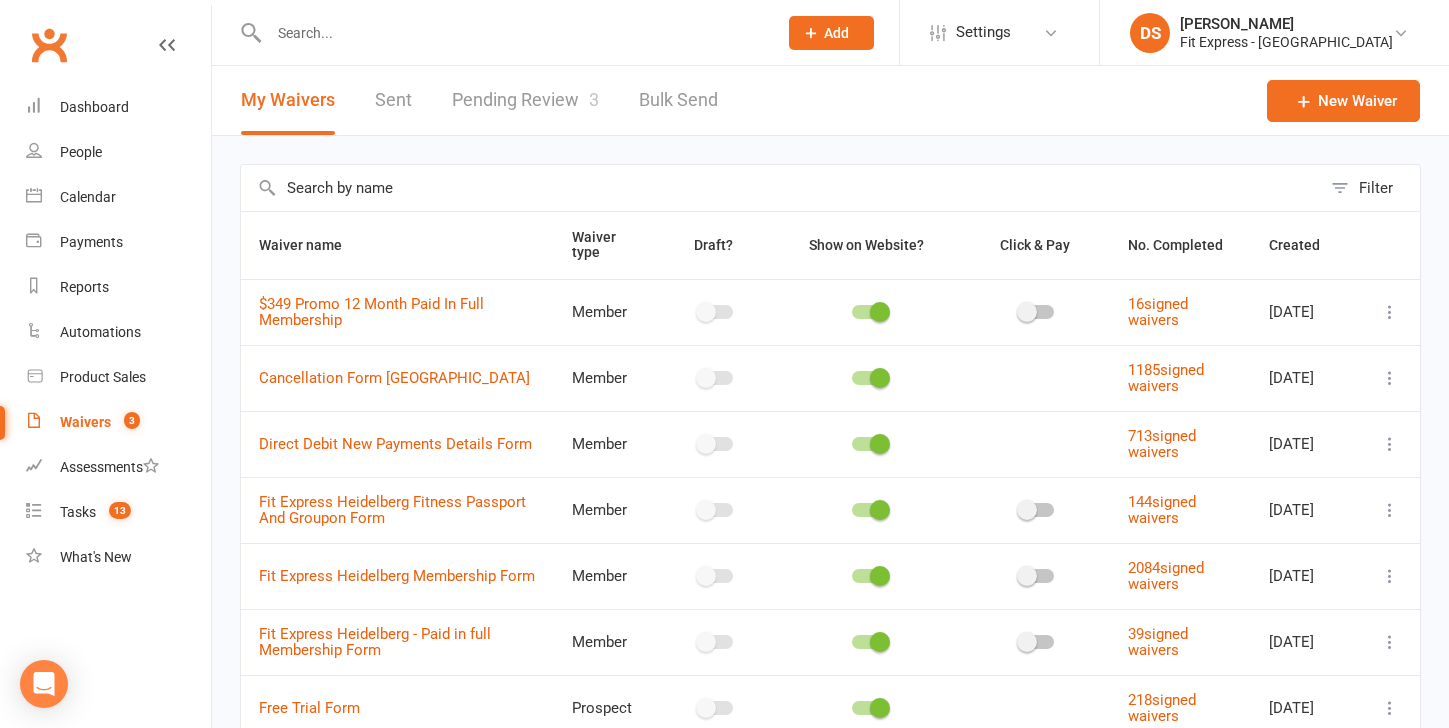 click on "Pending Review 3" at bounding box center (525, 100) 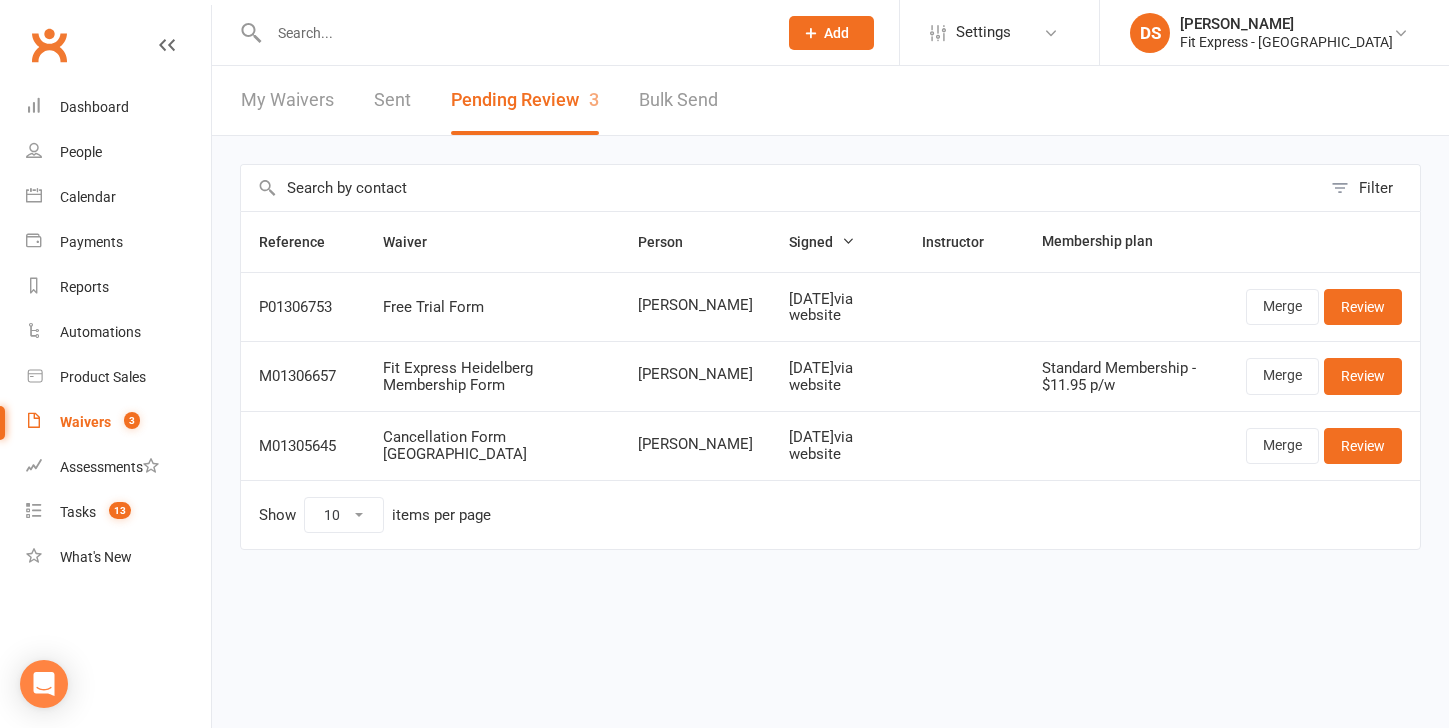 click on "Clubworx" at bounding box center (49, 45) 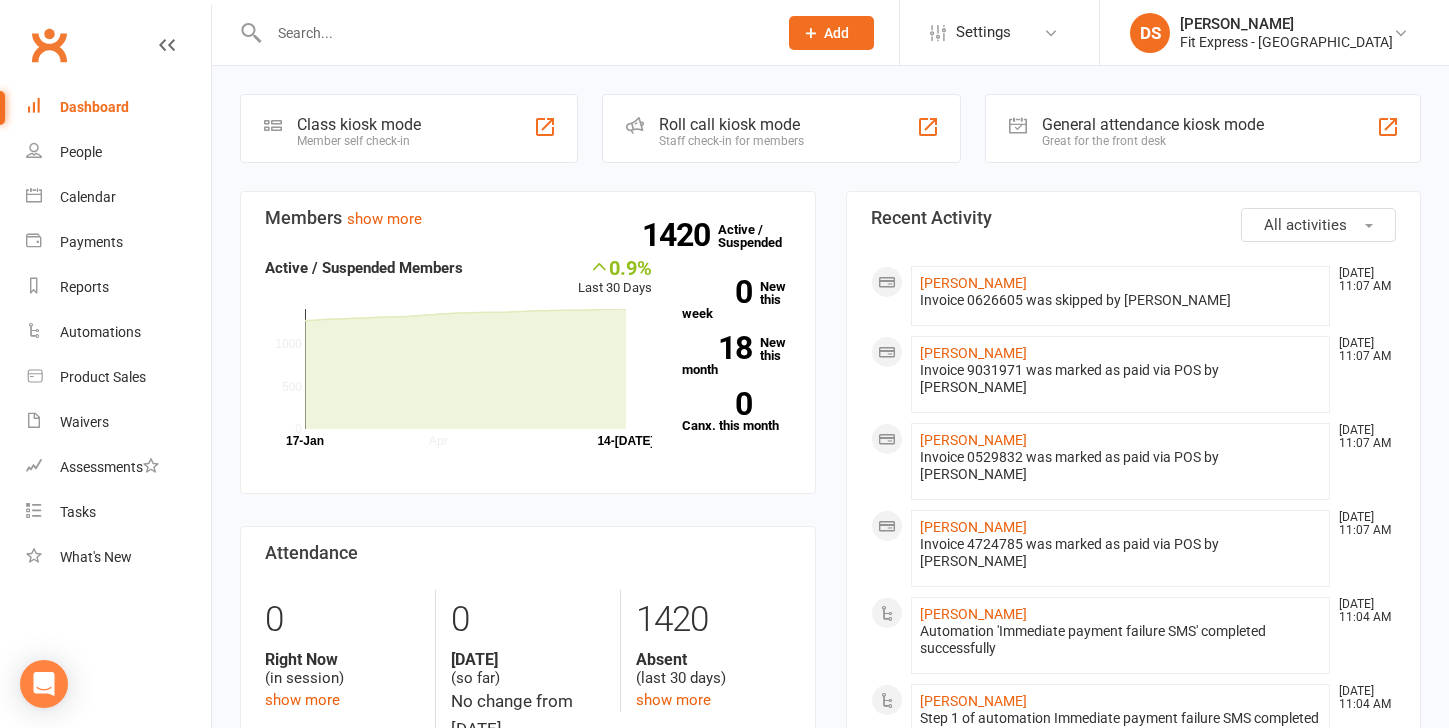 scroll, scrollTop: 0, scrollLeft: 0, axis: both 